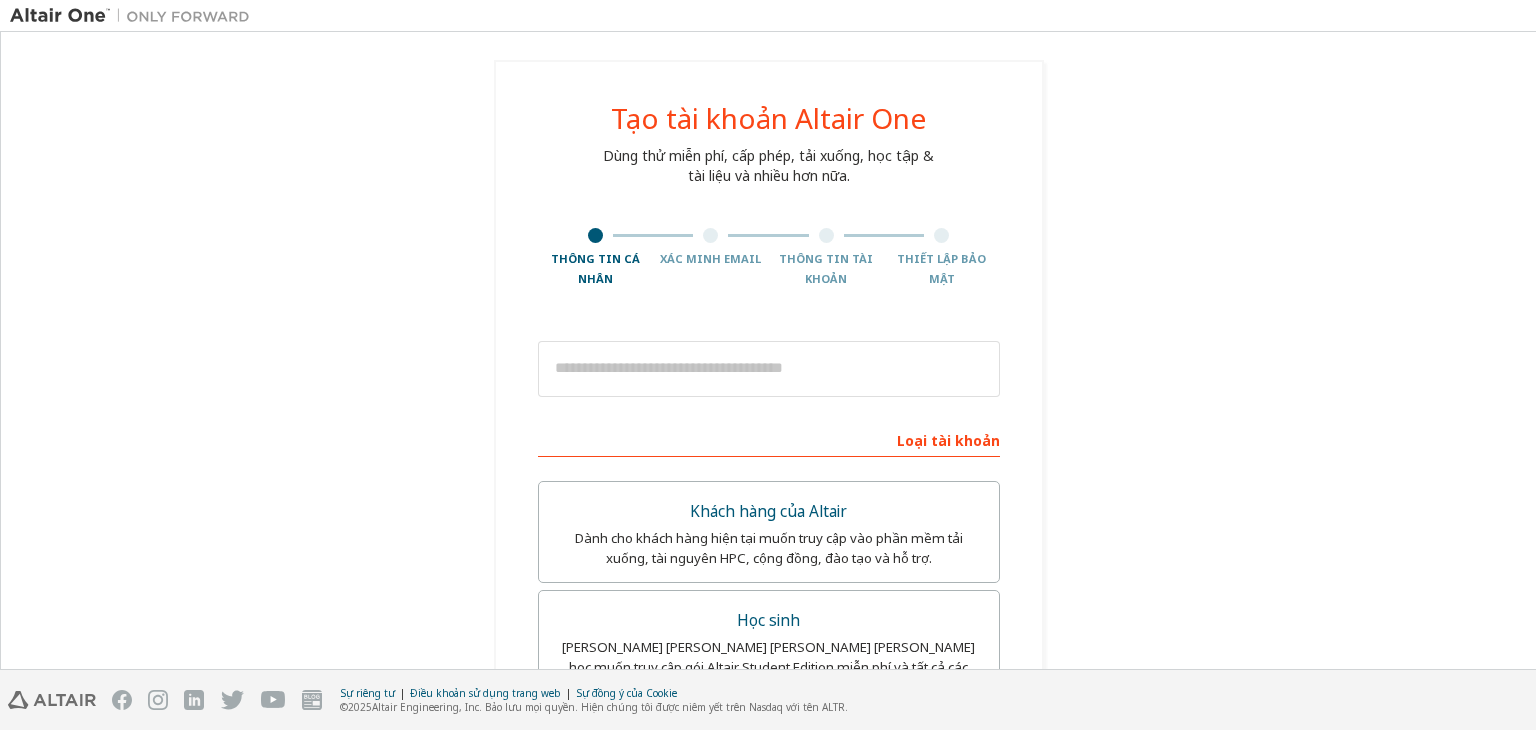 scroll, scrollTop: 0, scrollLeft: 0, axis: both 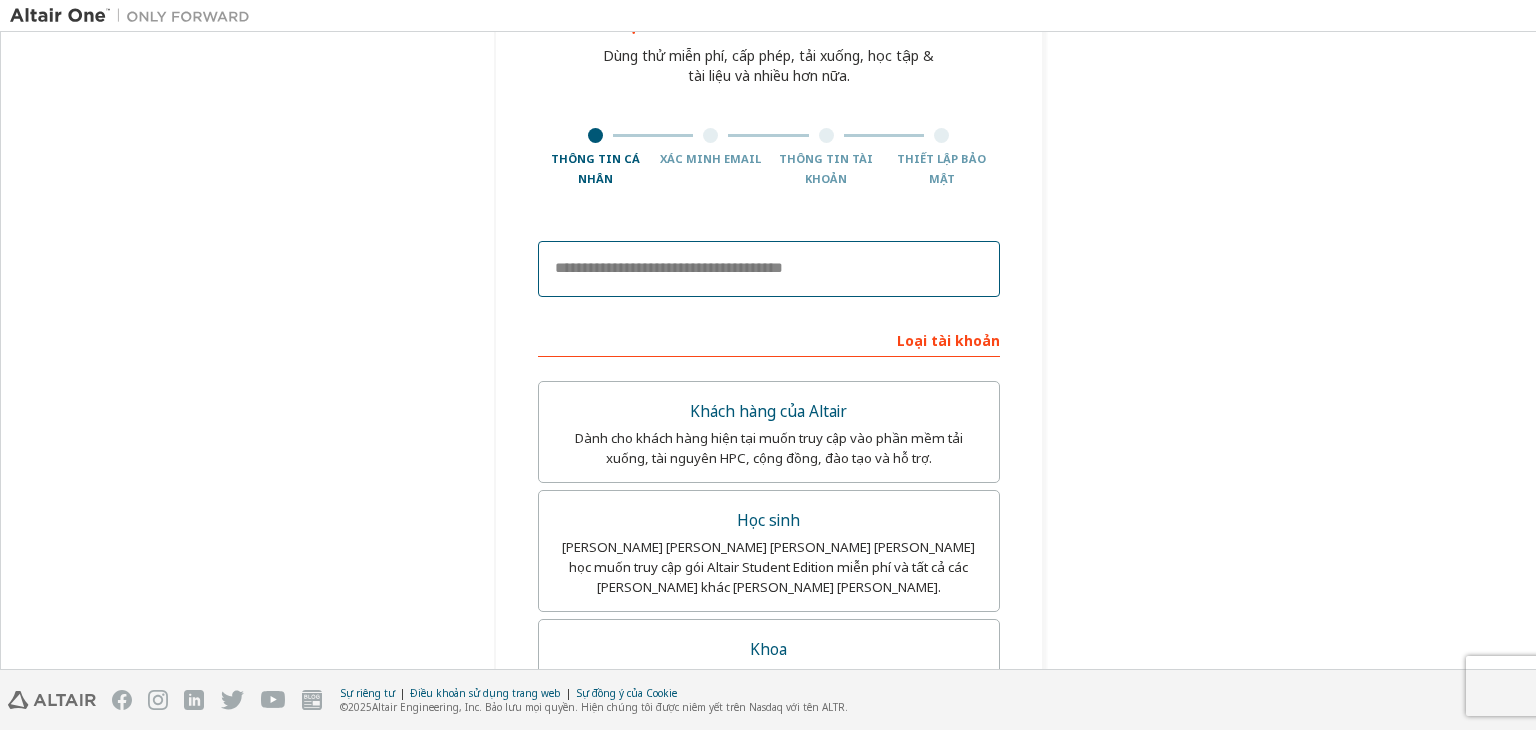 click at bounding box center [769, 269] 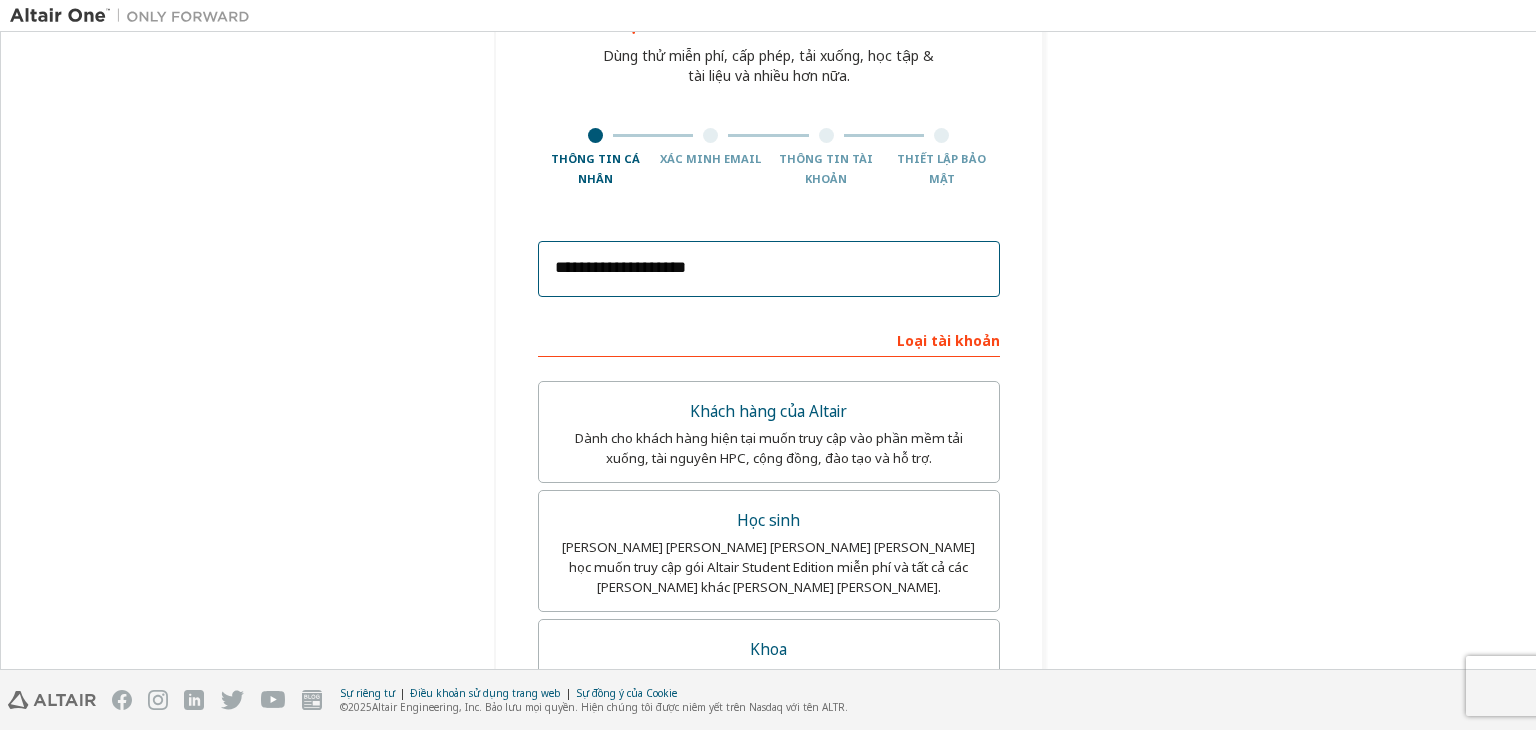 click on "**********" at bounding box center [769, 269] 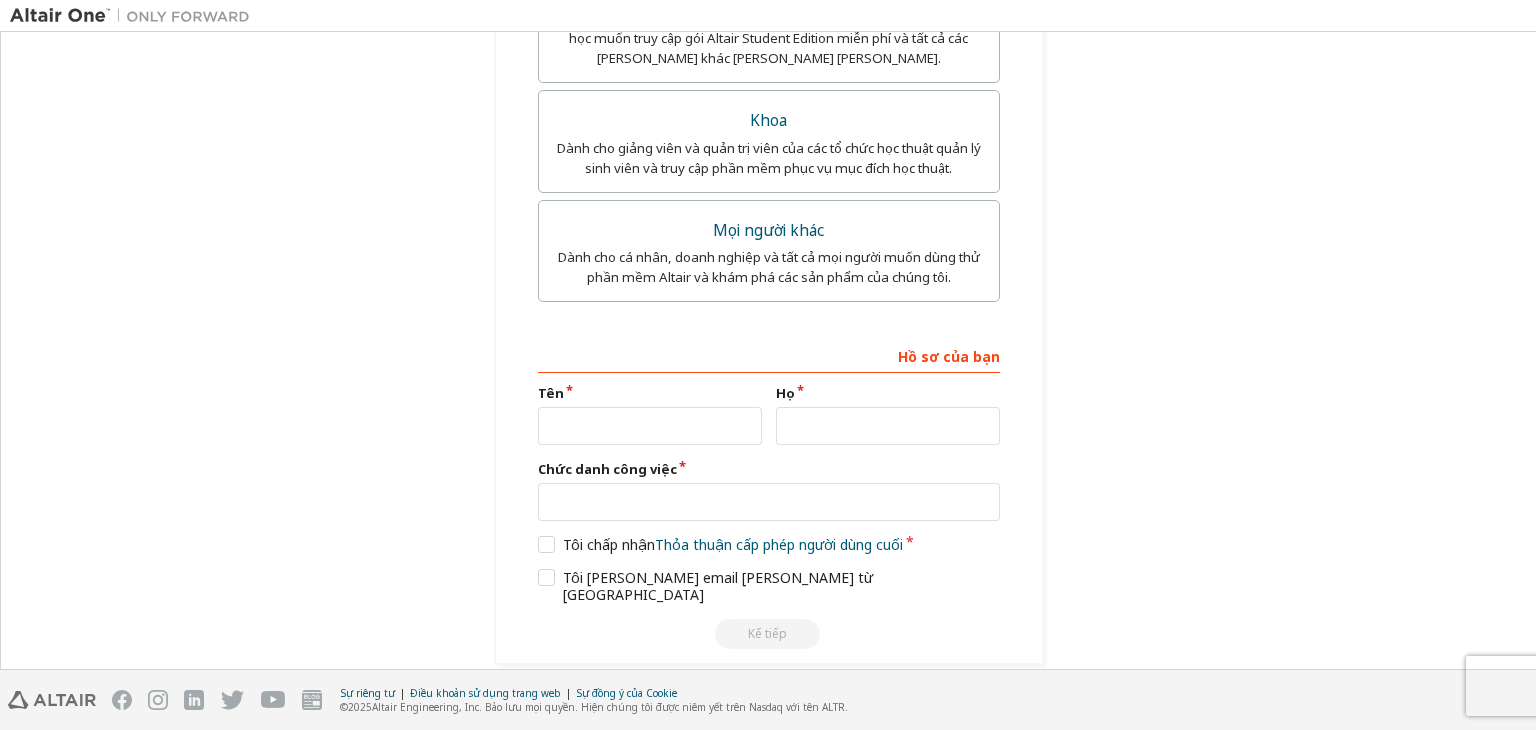 scroll, scrollTop: 632, scrollLeft: 0, axis: vertical 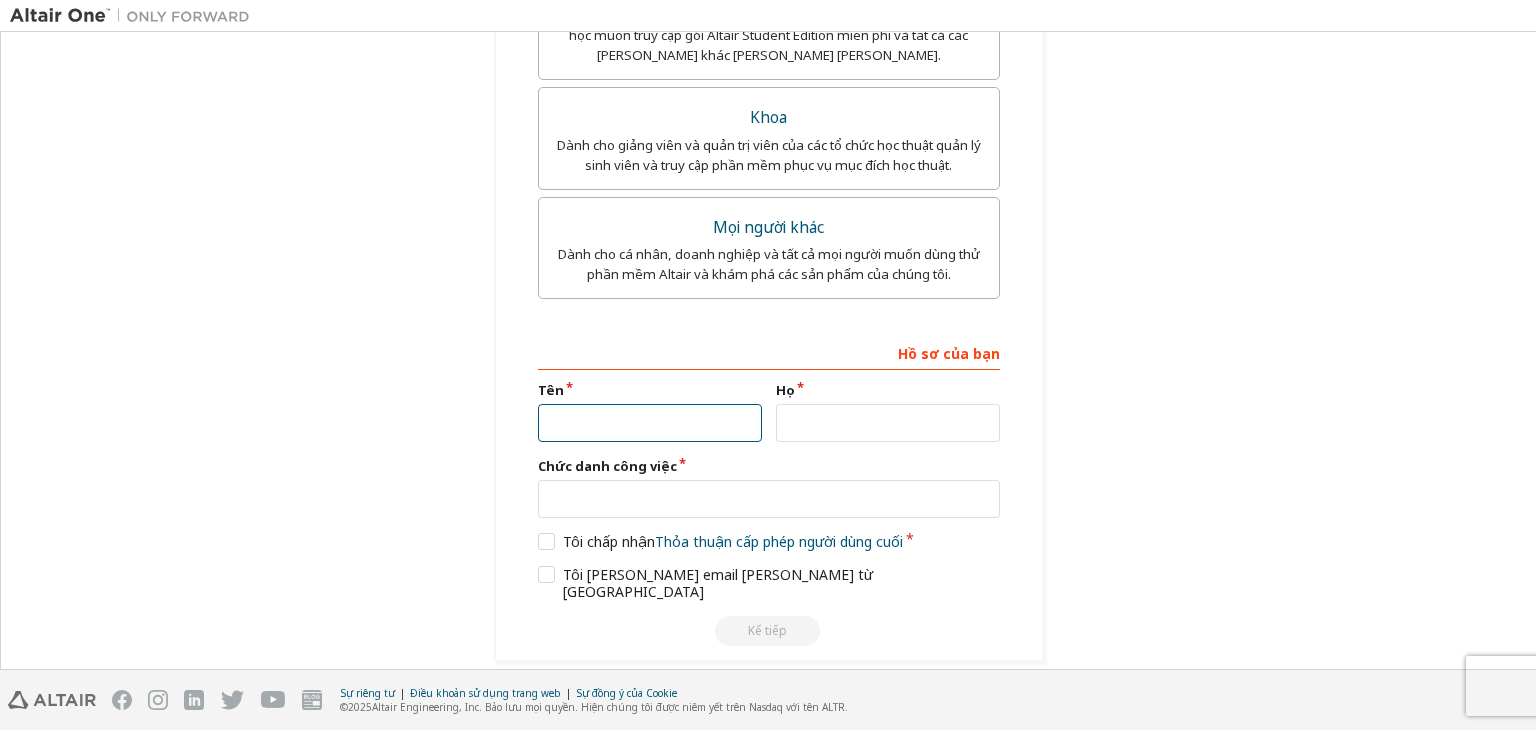 click at bounding box center (650, 423) 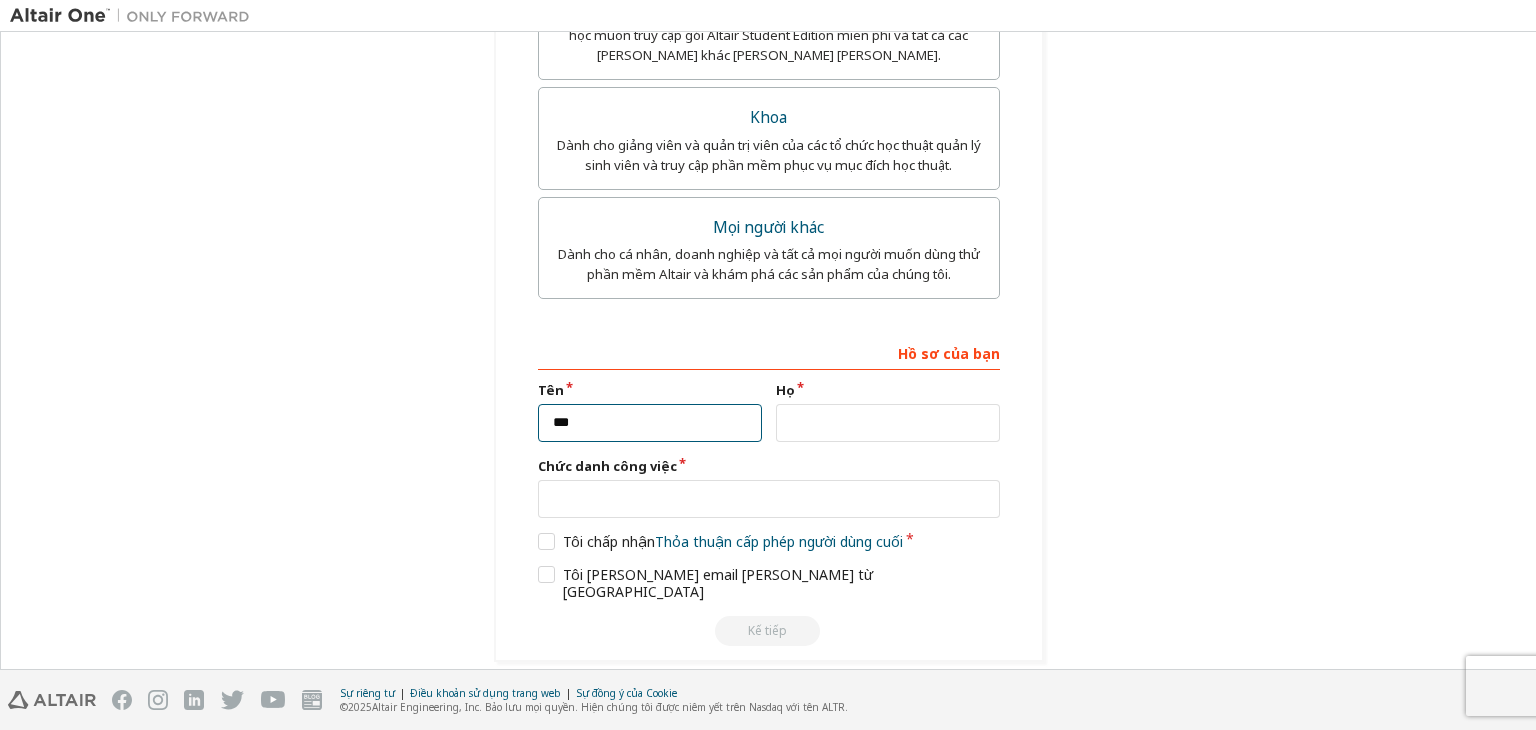 type on "***" 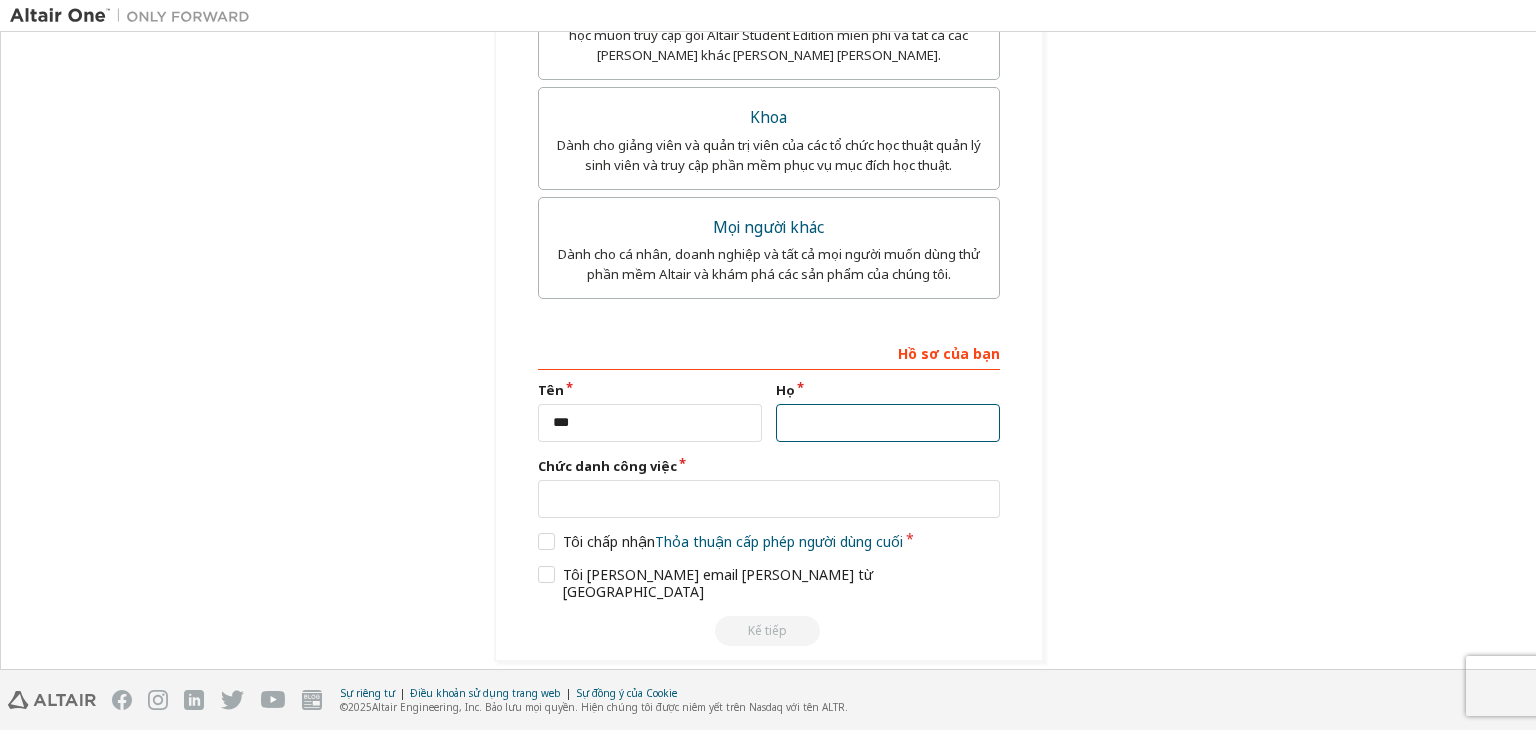 click at bounding box center (888, 423) 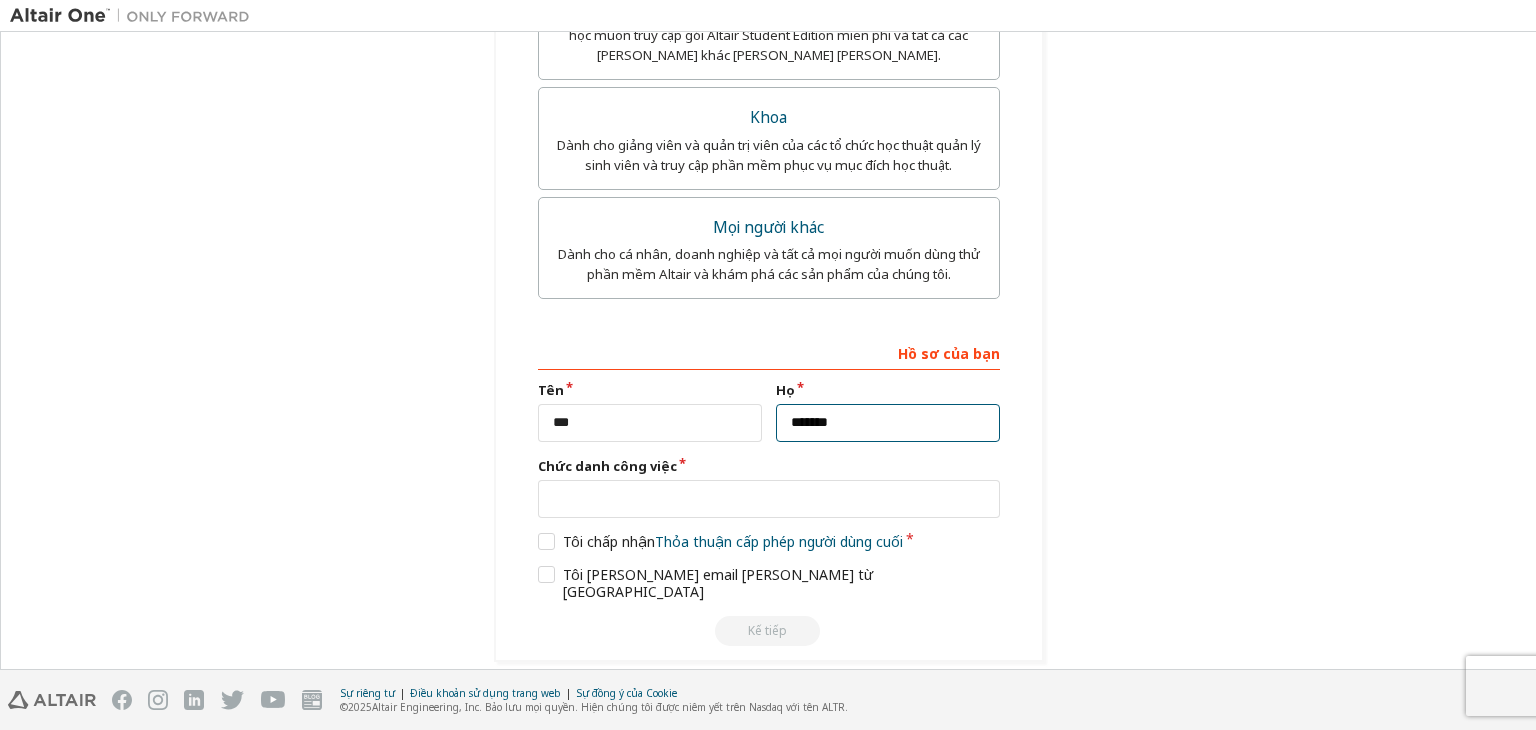 type on "*******" 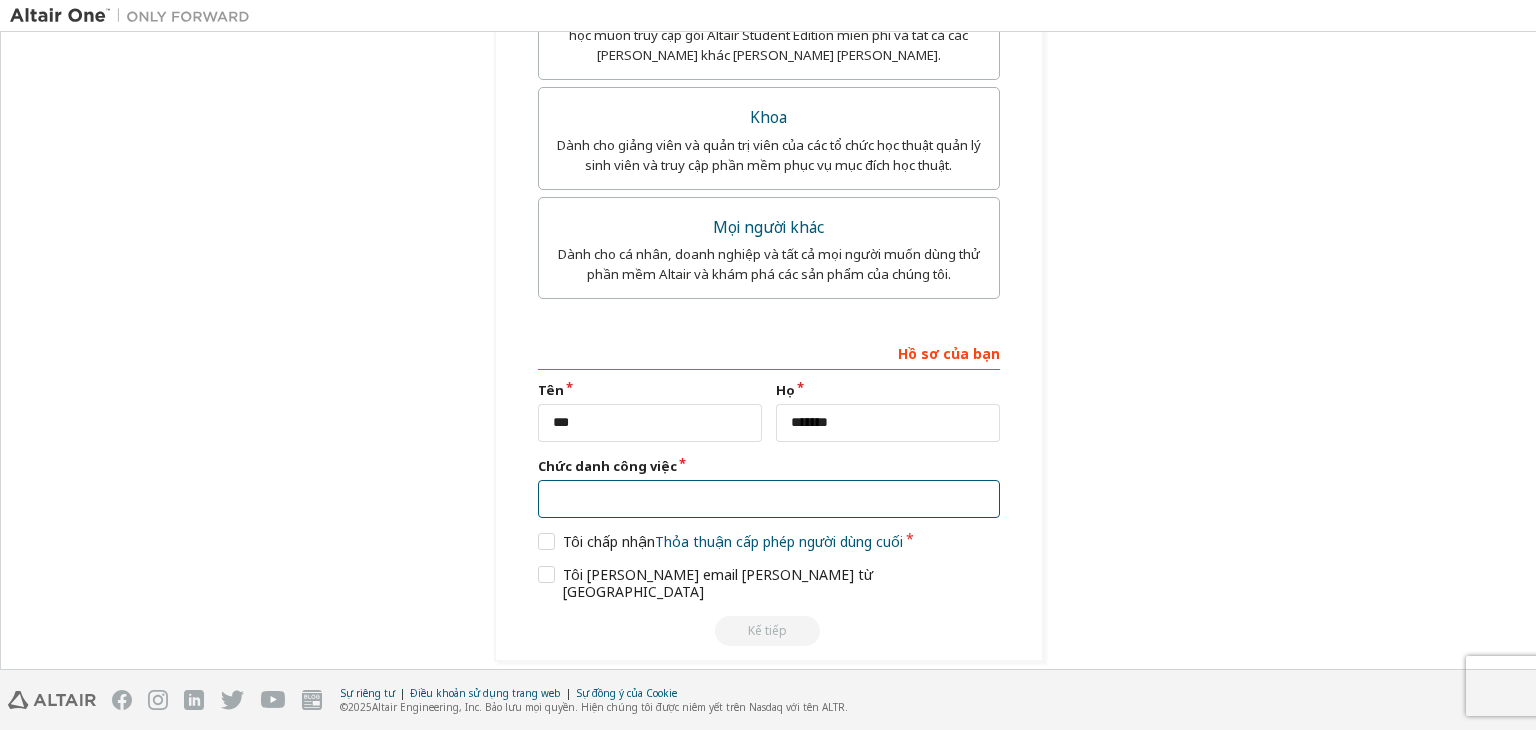 click at bounding box center (769, 499) 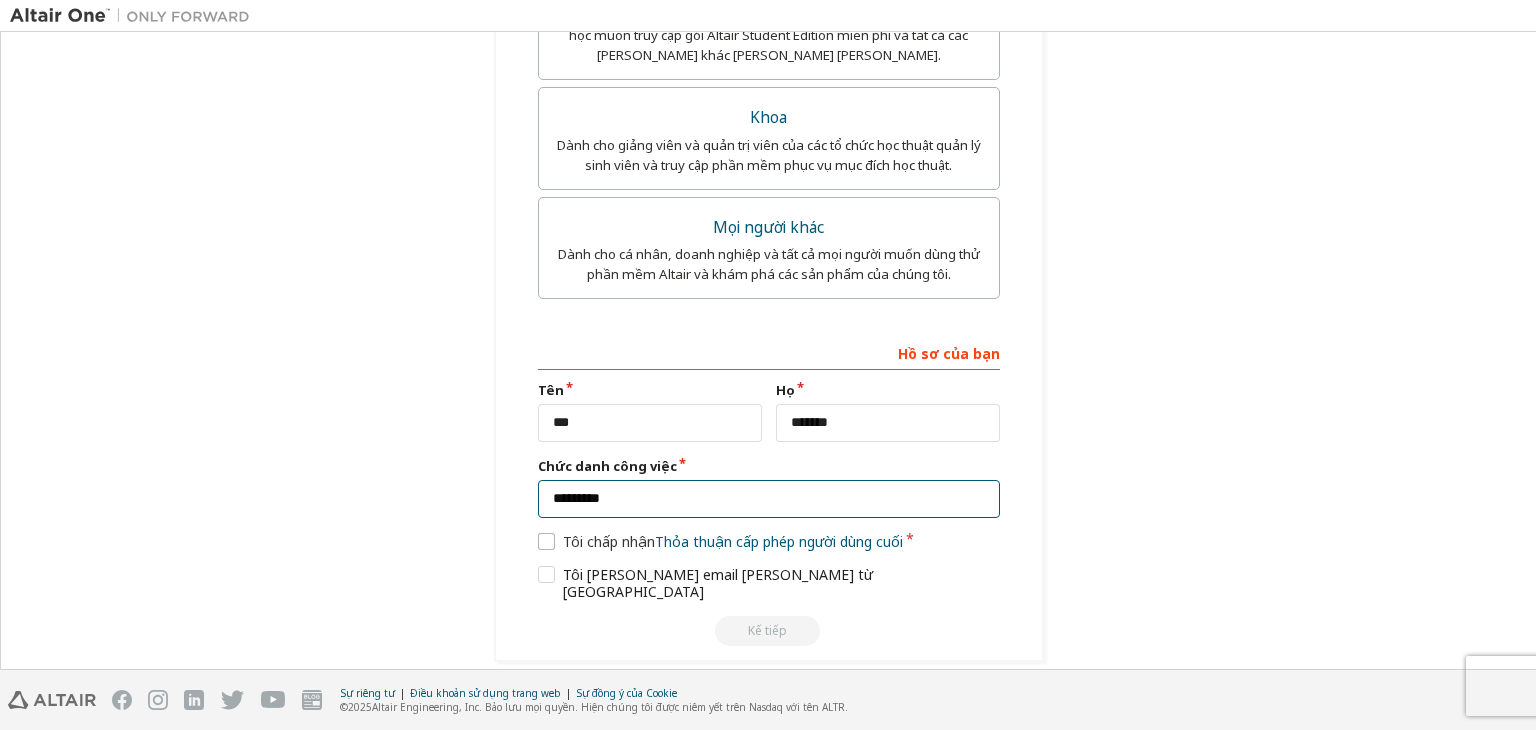 type on "*********" 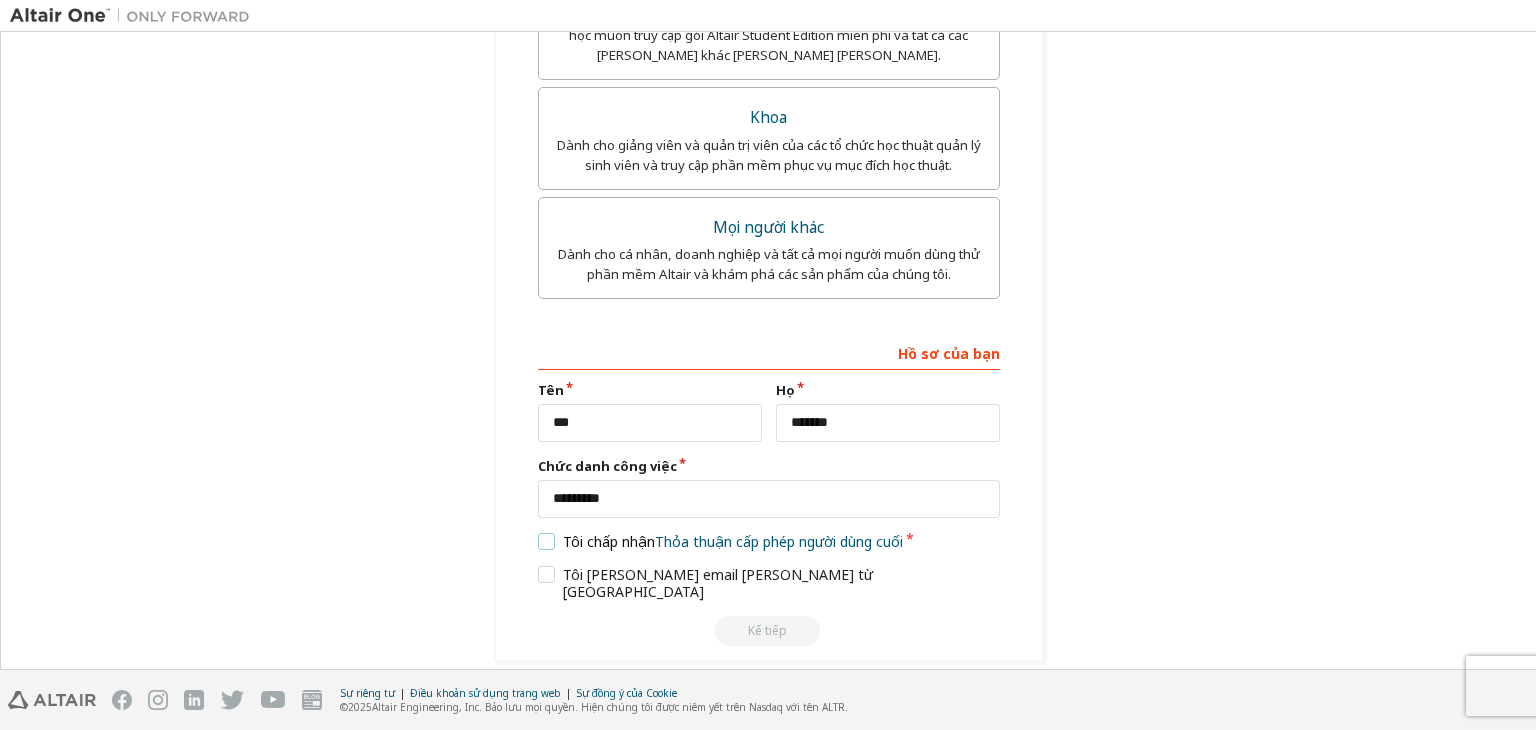 click on "Tôi chấp nhận  Thỏa thuận cấp phép người dùng cuối" at bounding box center [721, 541] 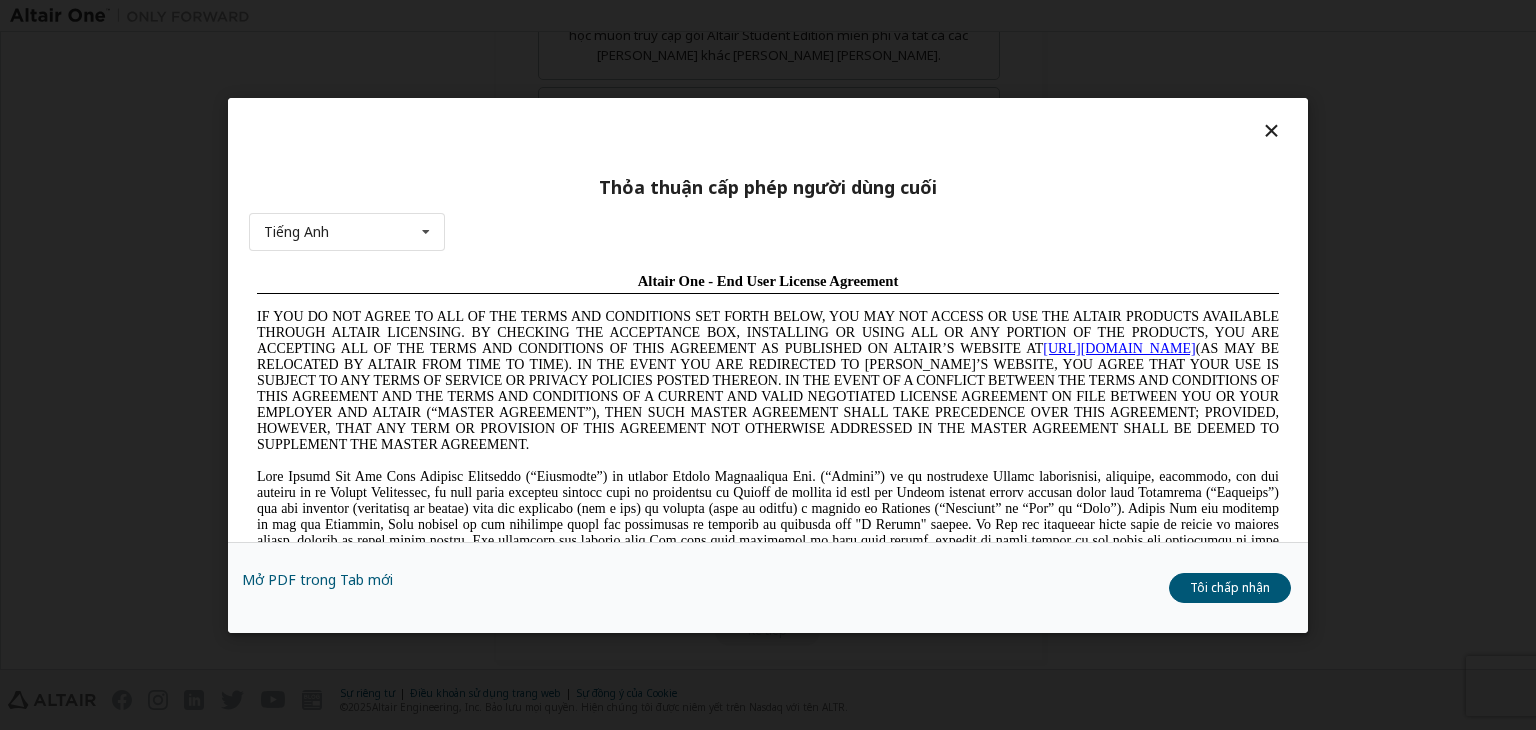 scroll, scrollTop: 0, scrollLeft: 0, axis: both 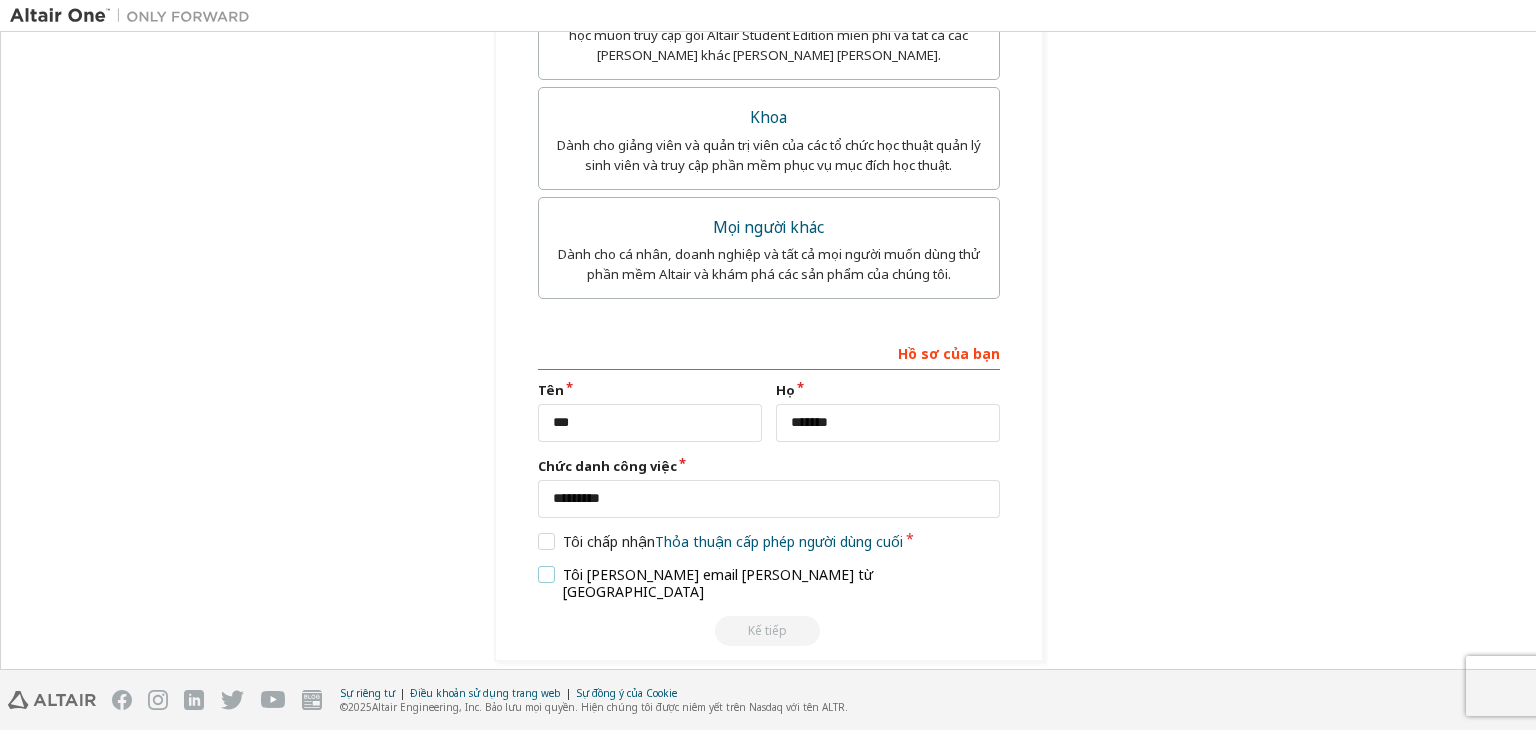 click on "Tôi muốn nhận email tiếp thị từ [GEOGRAPHIC_DATA]" at bounding box center (769, 583) 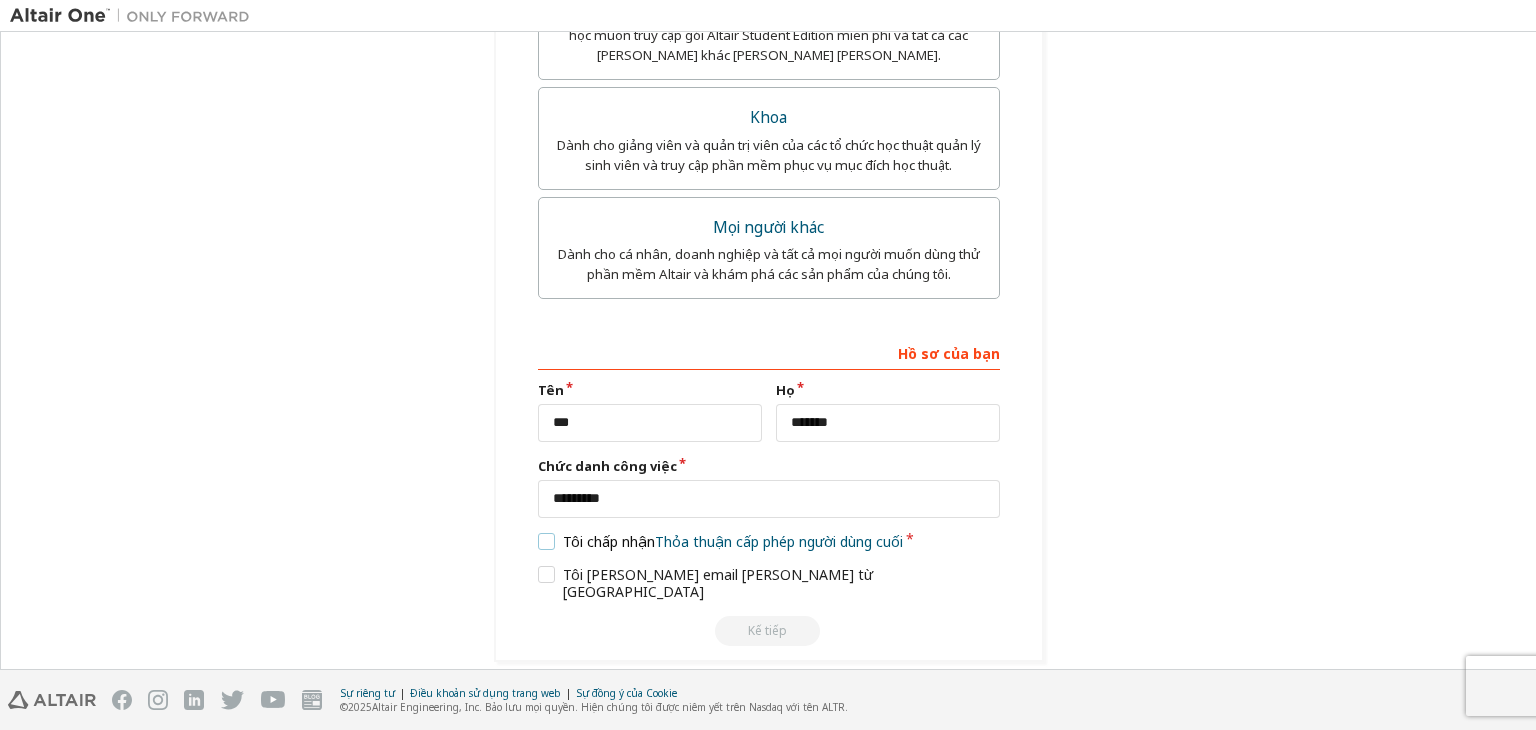 click on "Tôi chấp nhận  Thỏa thuận cấp phép người dùng cuối" at bounding box center [721, 541] 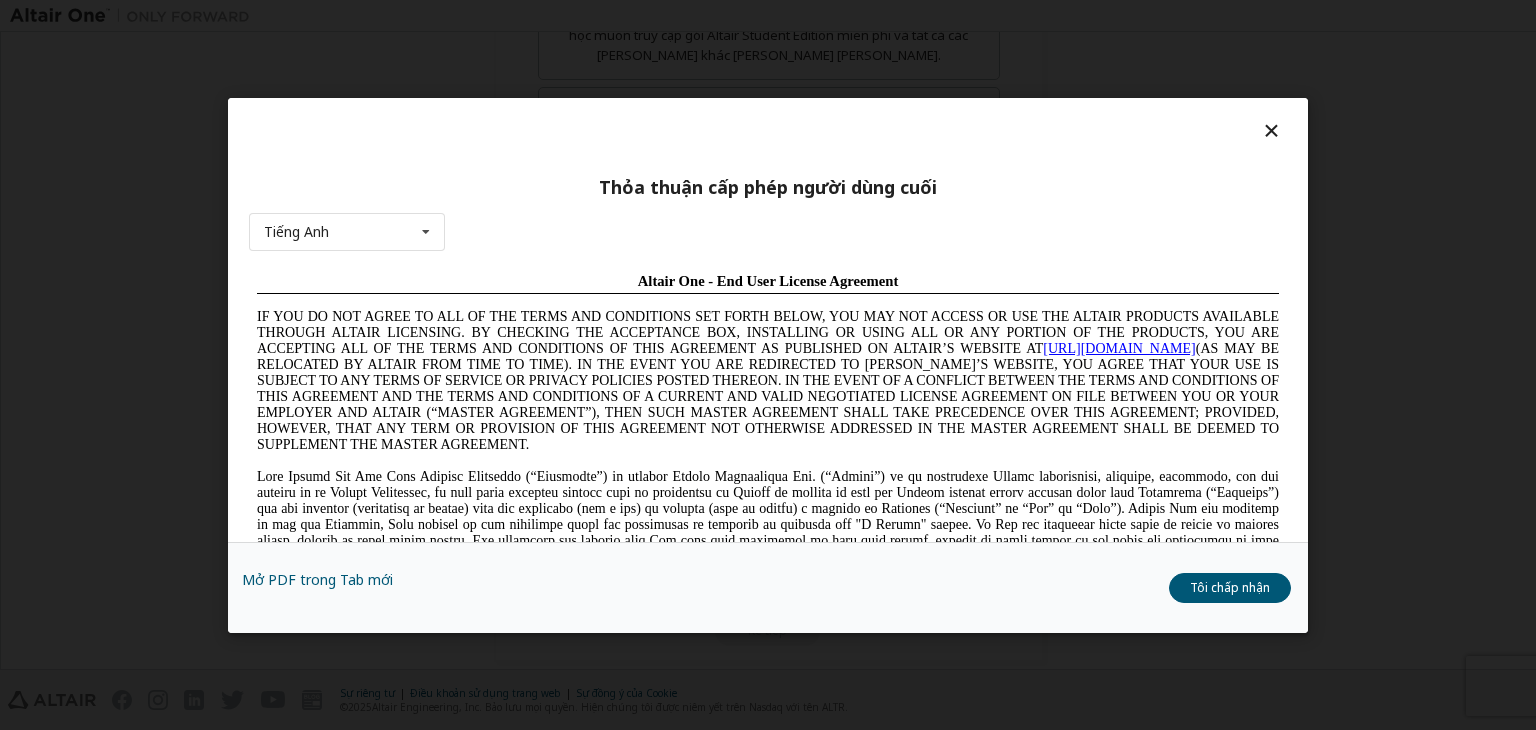 scroll, scrollTop: 0, scrollLeft: 0, axis: both 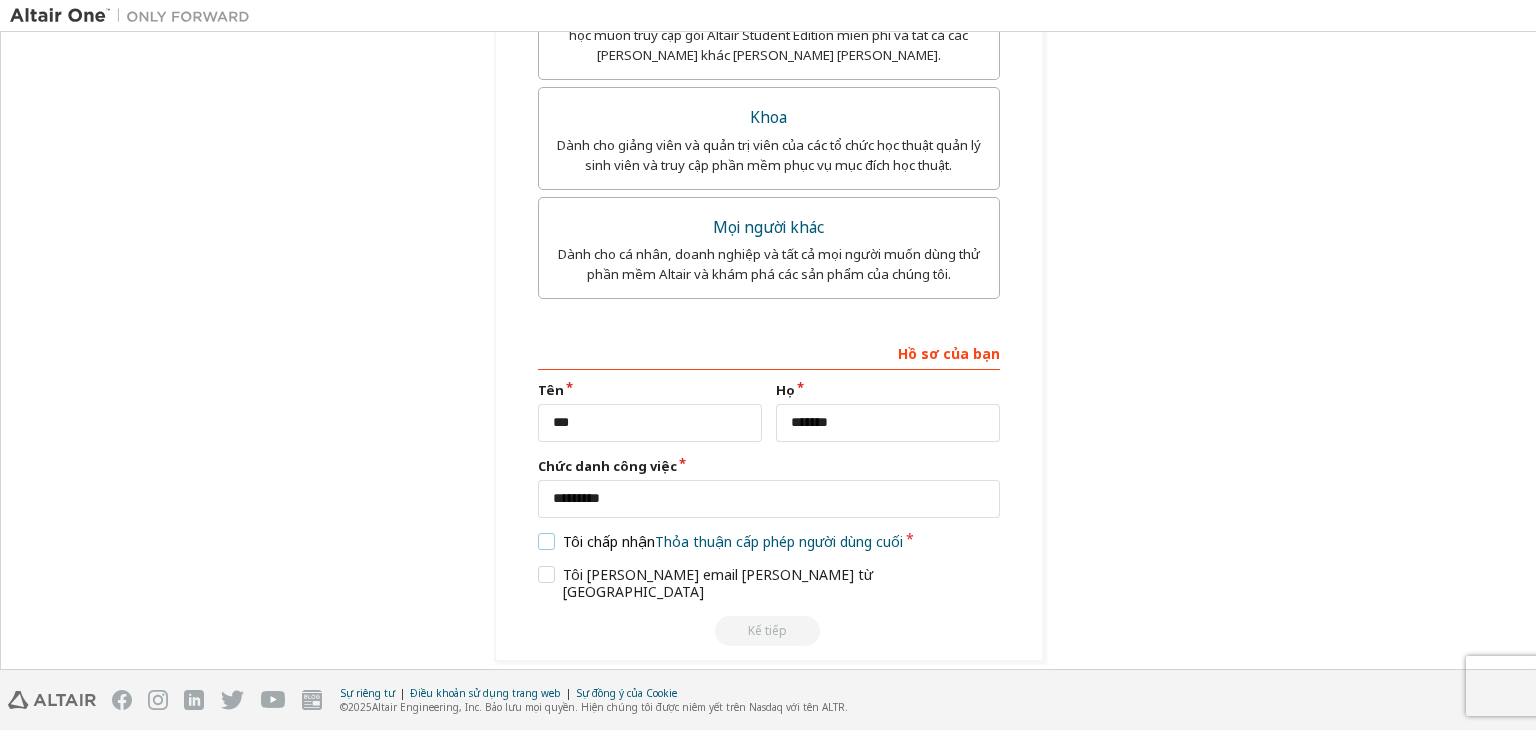 click on "Tôi chấp nhận  Thỏa thuận cấp phép người dùng cuối" at bounding box center [721, 541] 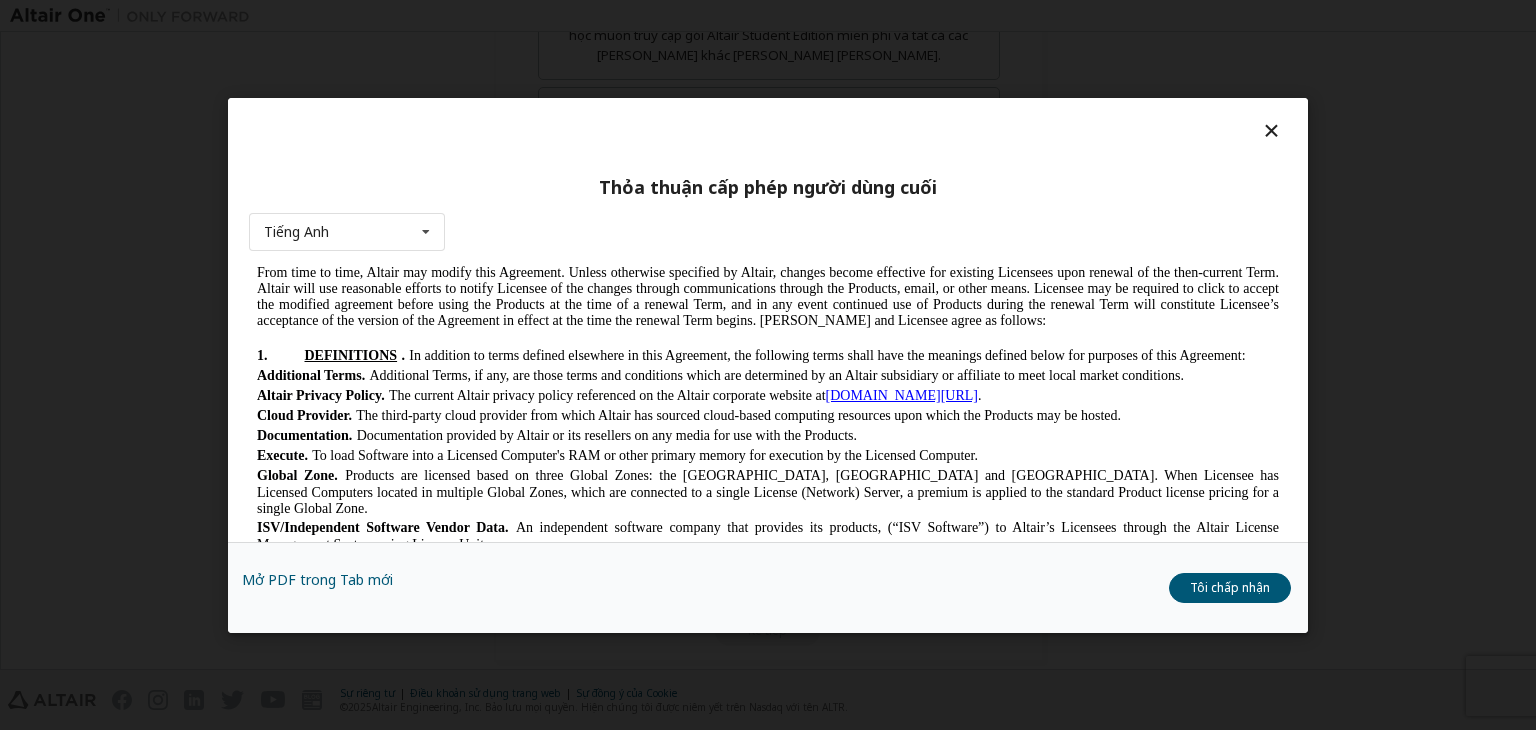 scroll, scrollTop: 400, scrollLeft: 0, axis: vertical 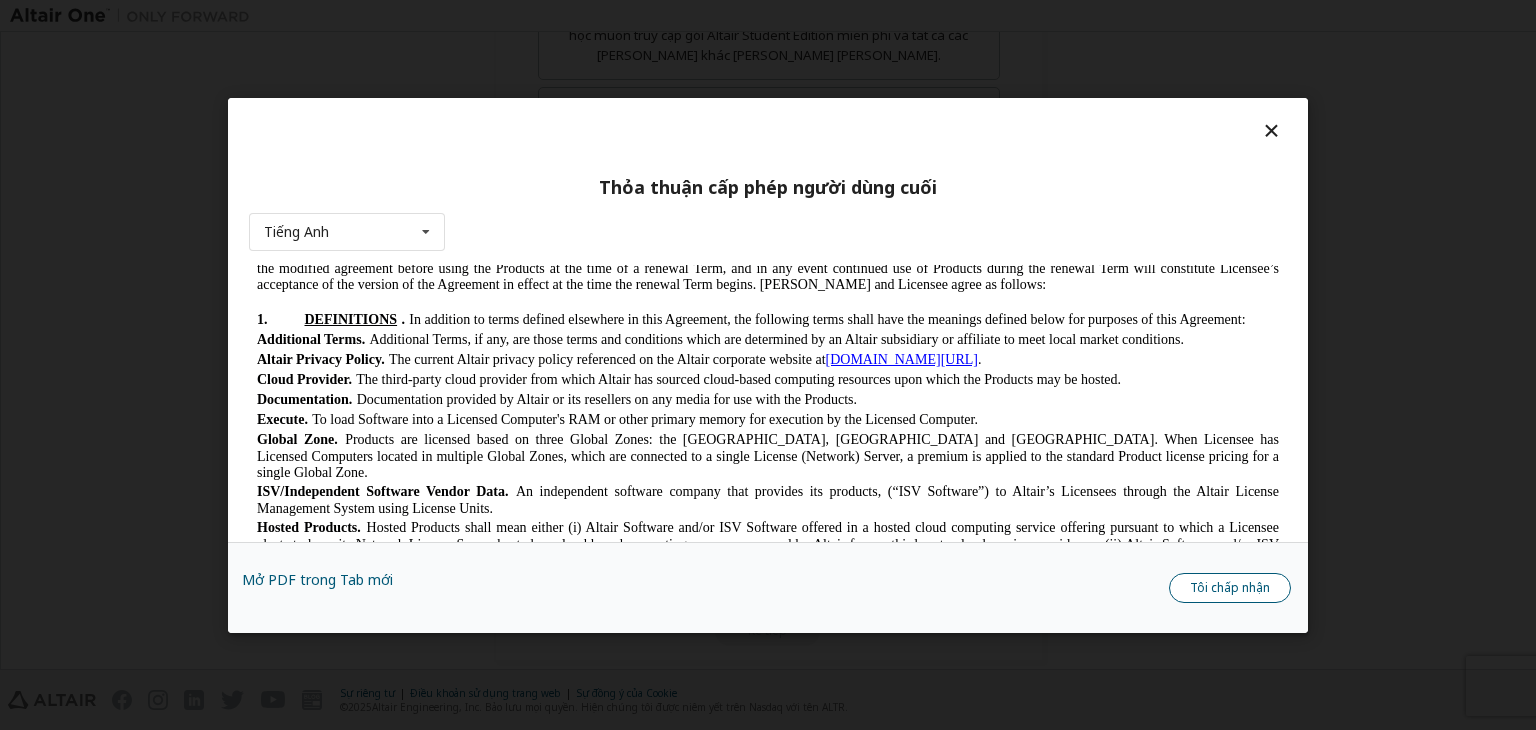 click on "Tôi chấp nhận" at bounding box center [1230, 588] 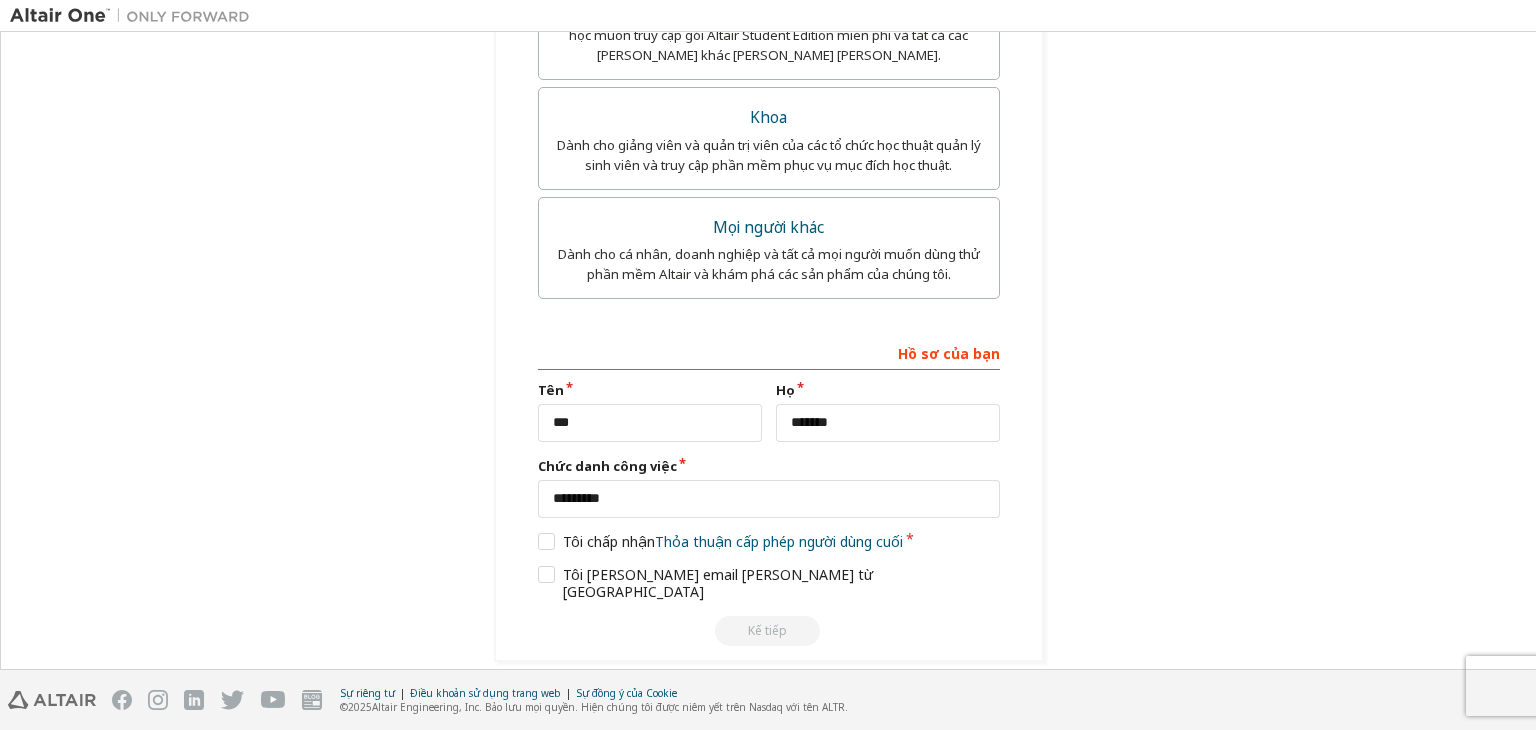 click on "Kế tiếp" at bounding box center [769, 631] 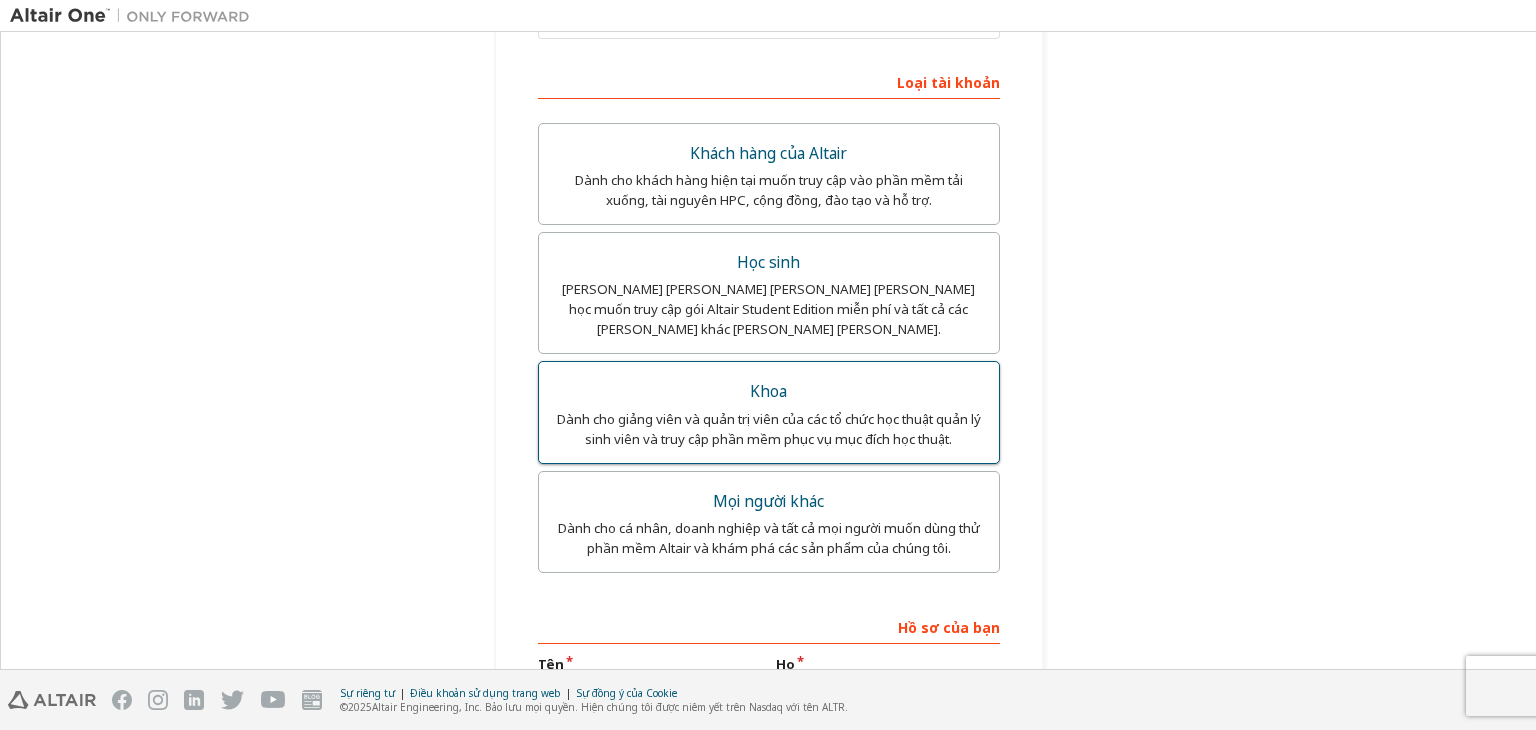 scroll, scrollTop: 432, scrollLeft: 0, axis: vertical 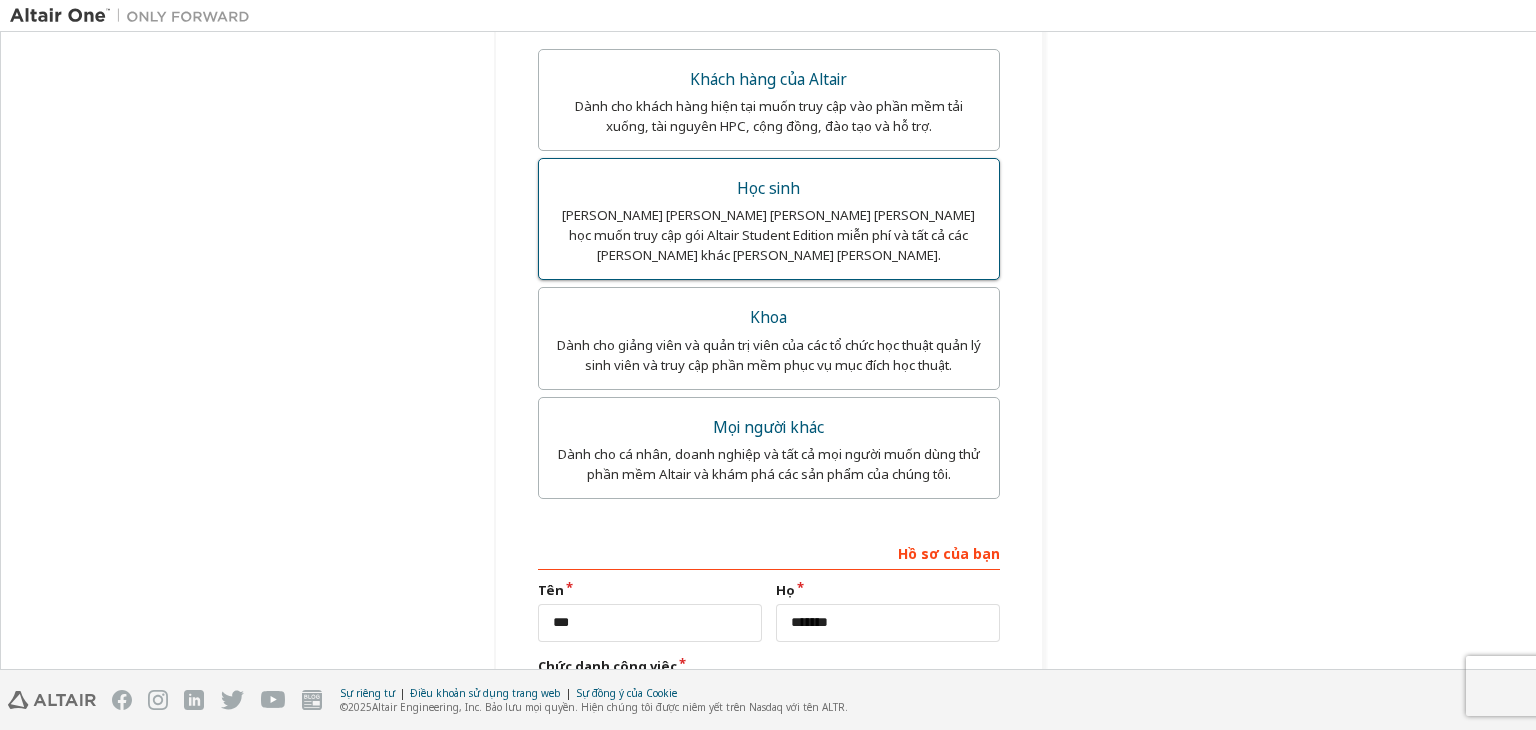 click on "[PERSON_NAME] sinh viên hiện đang theo học muốn truy cập gói Altair Student Edition miễn phí và tất cả các tài nguyên khác dành cho sinh viên." at bounding box center [769, 235] 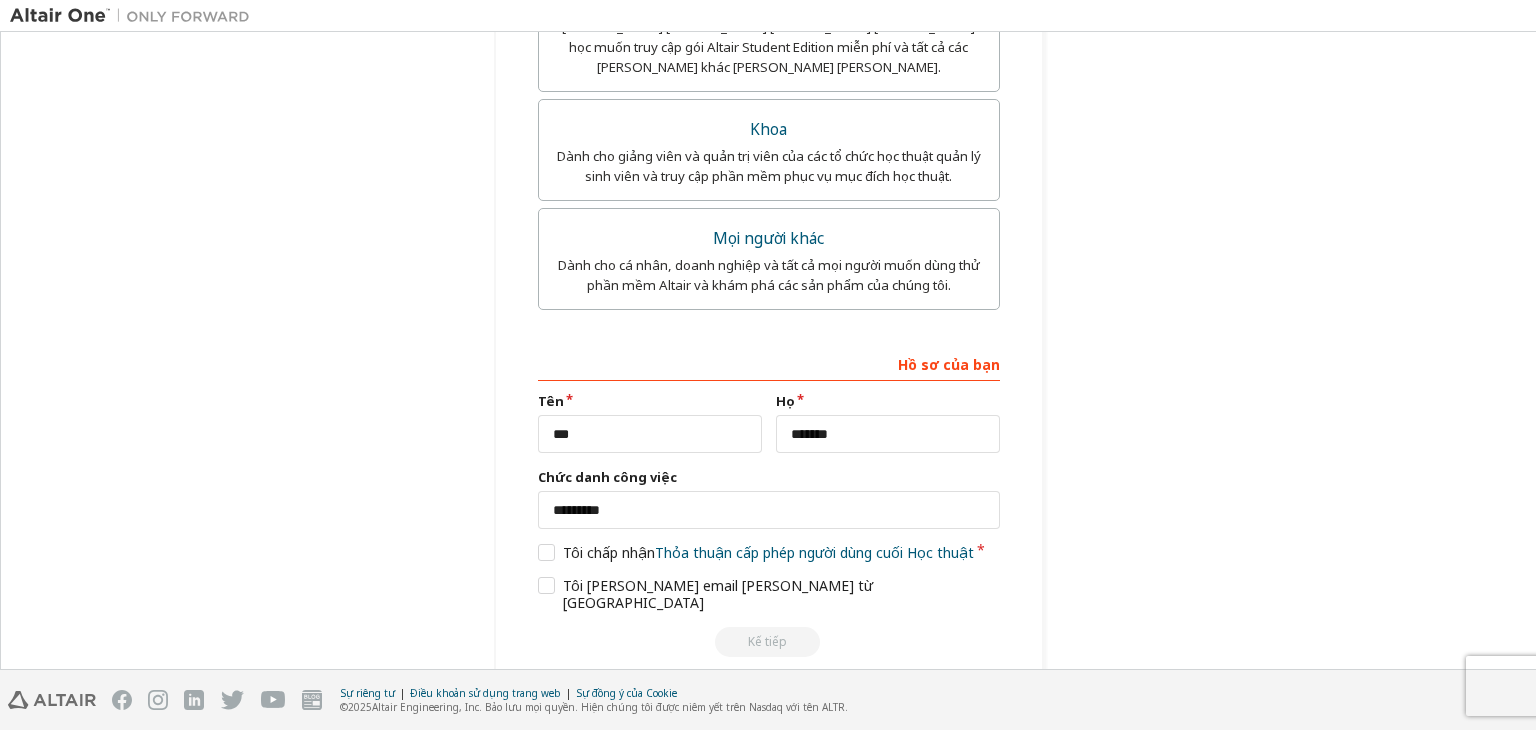 scroll, scrollTop: 727, scrollLeft: 0, axis: vertical 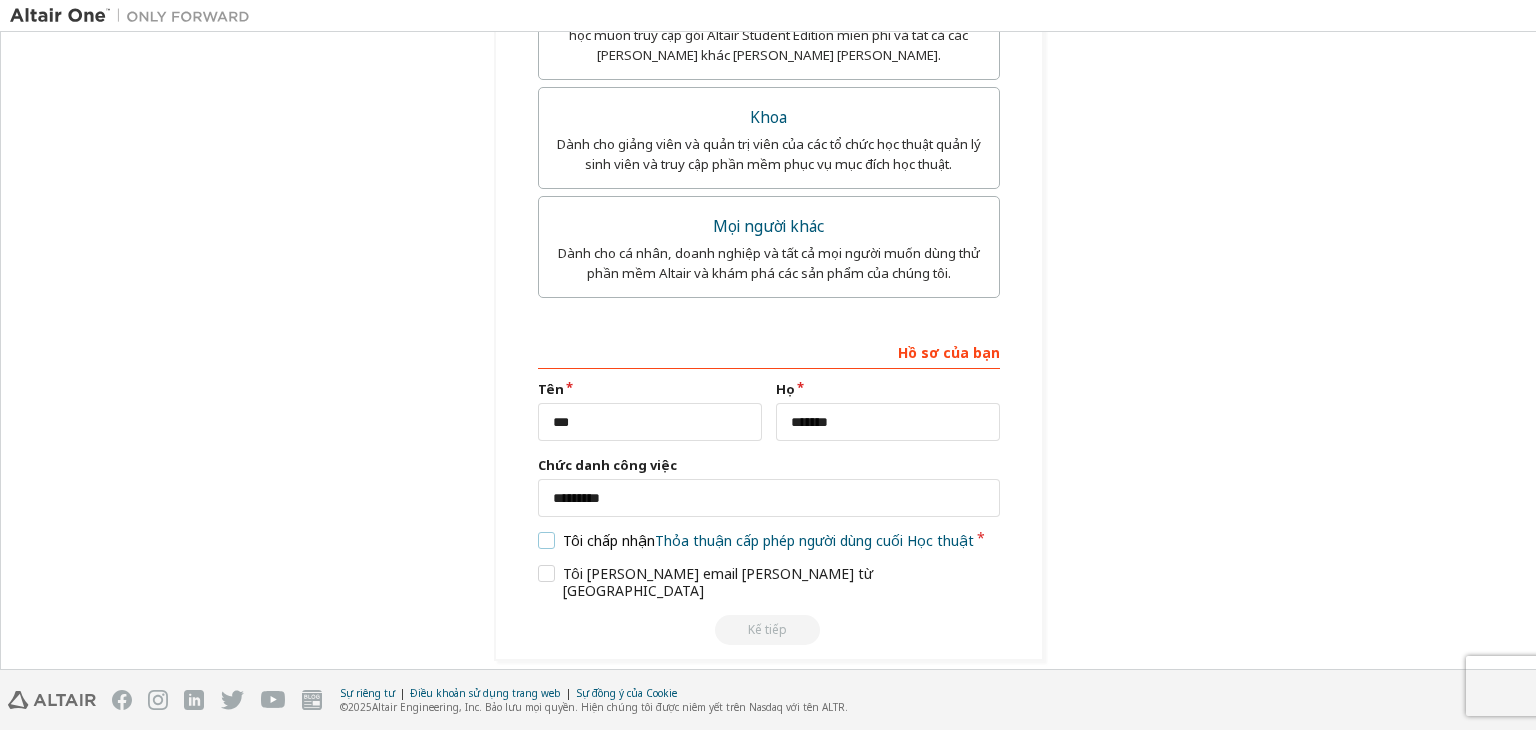 click on "Tôi chấp nhận  Thỏa thuận cấp phép người dùng cuối   Học thuật" at bounding box center (756, 540) 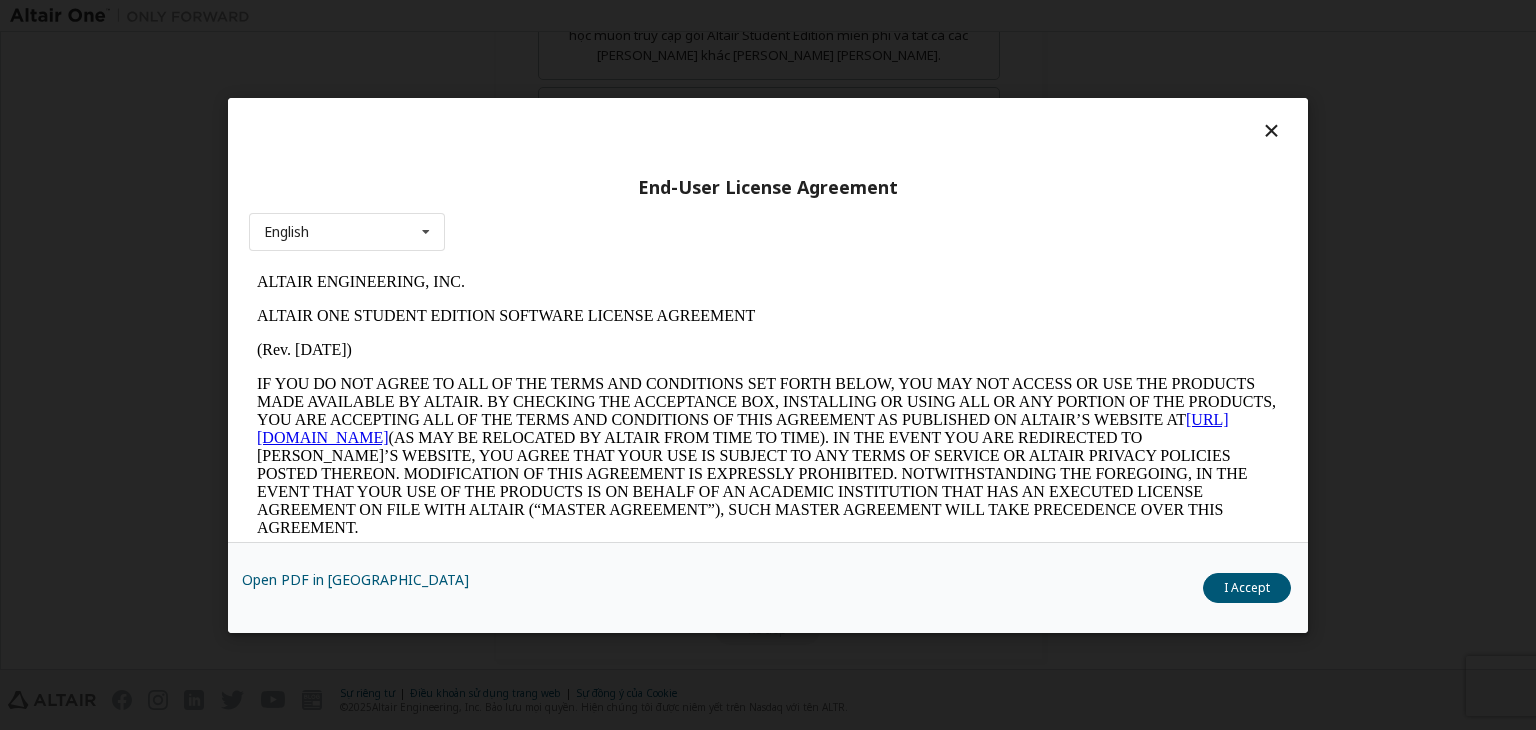 scroll, scrollTop: 0, scrollLeft: 0, axis: both 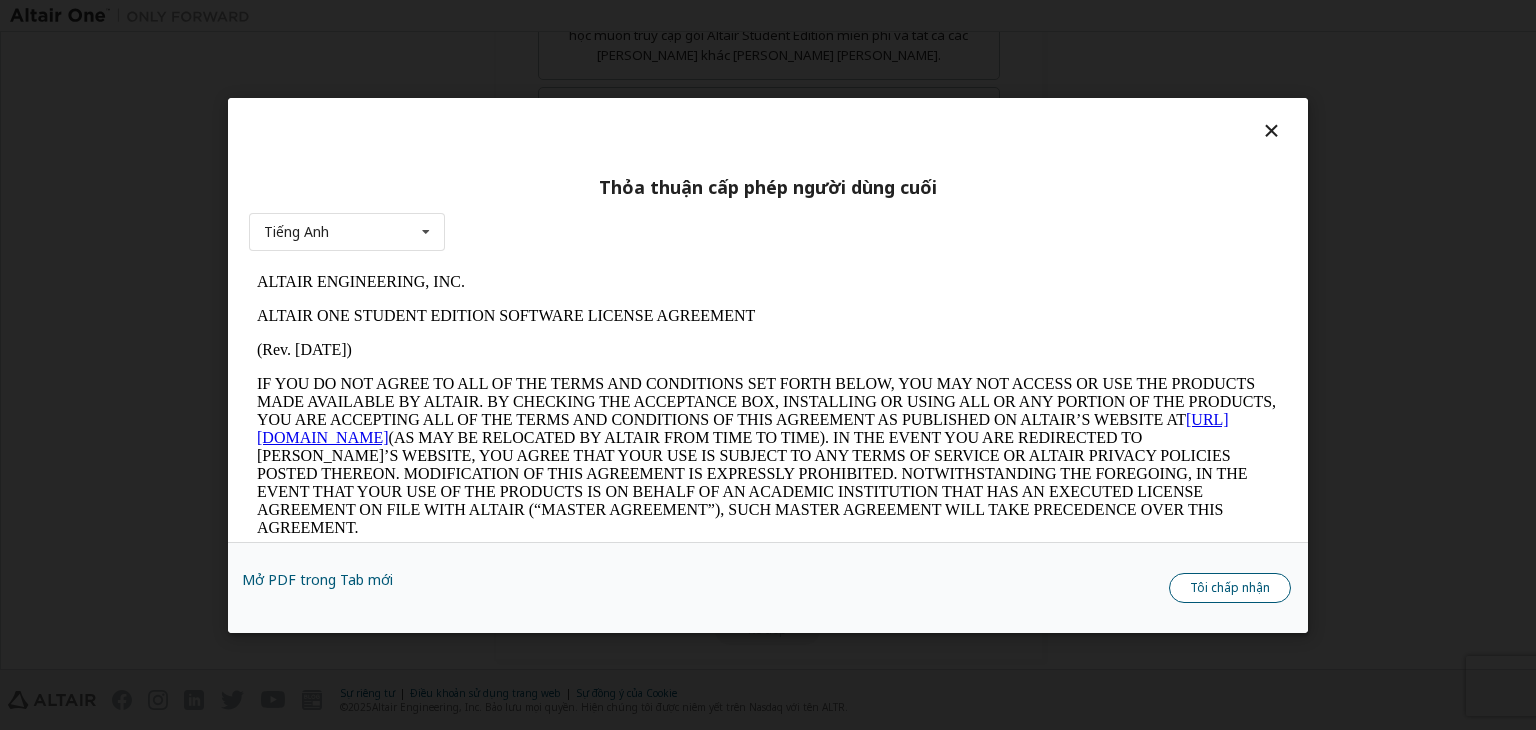 click on "Tôi chấp nhận" at bounding box center (1230, 587) 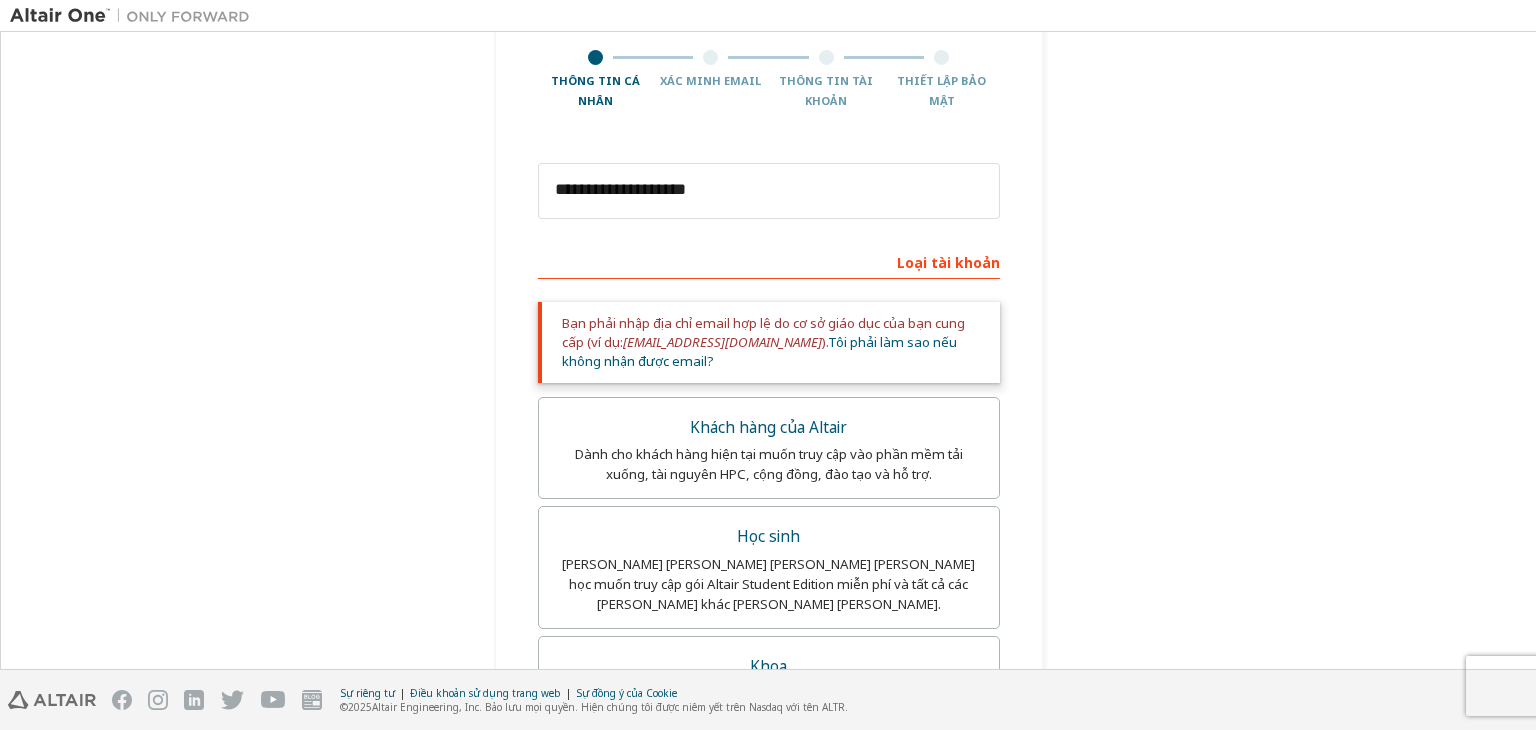 scroll, scrollTop: 127, scrollLeft: 0, axis: vertical 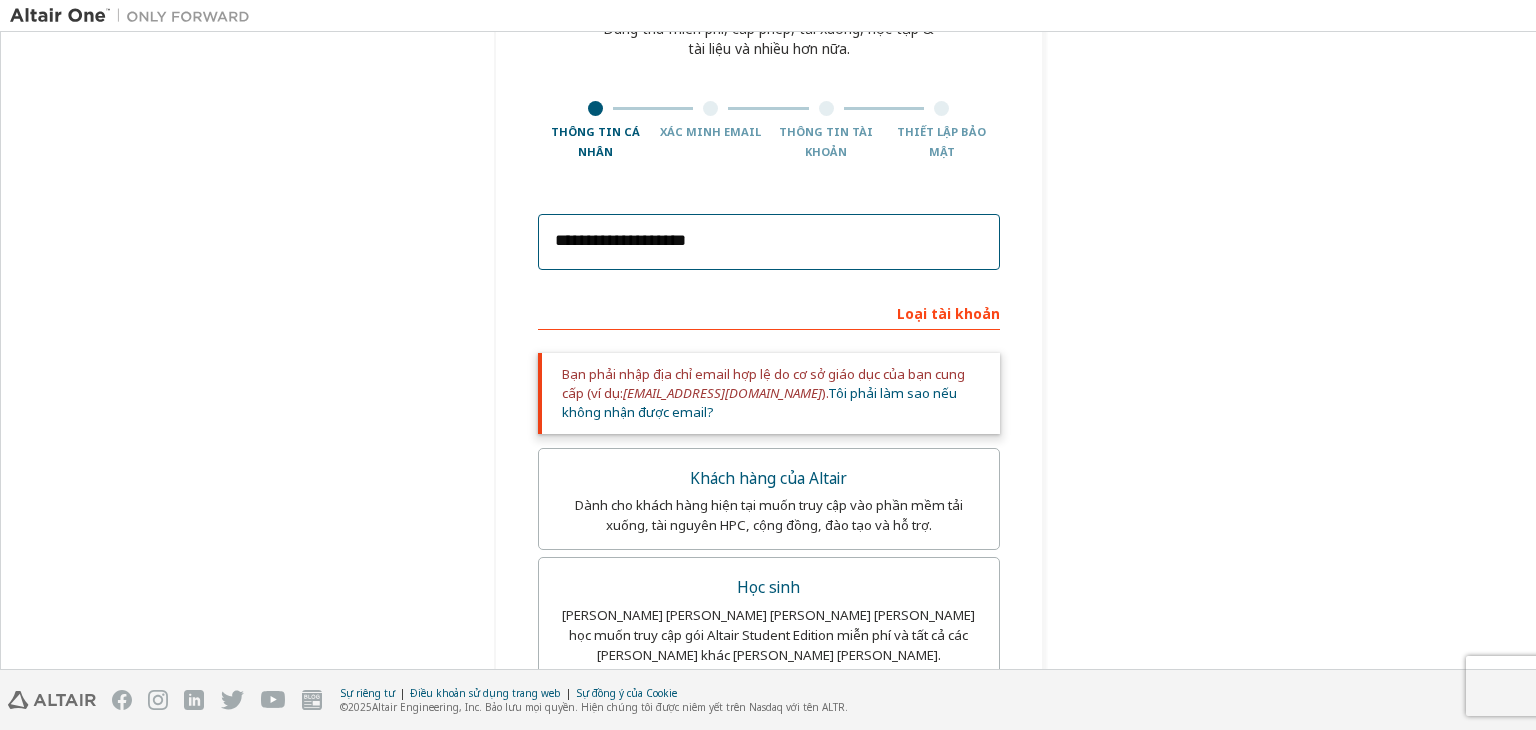 click on "**********" at bounding box center [769, 242] 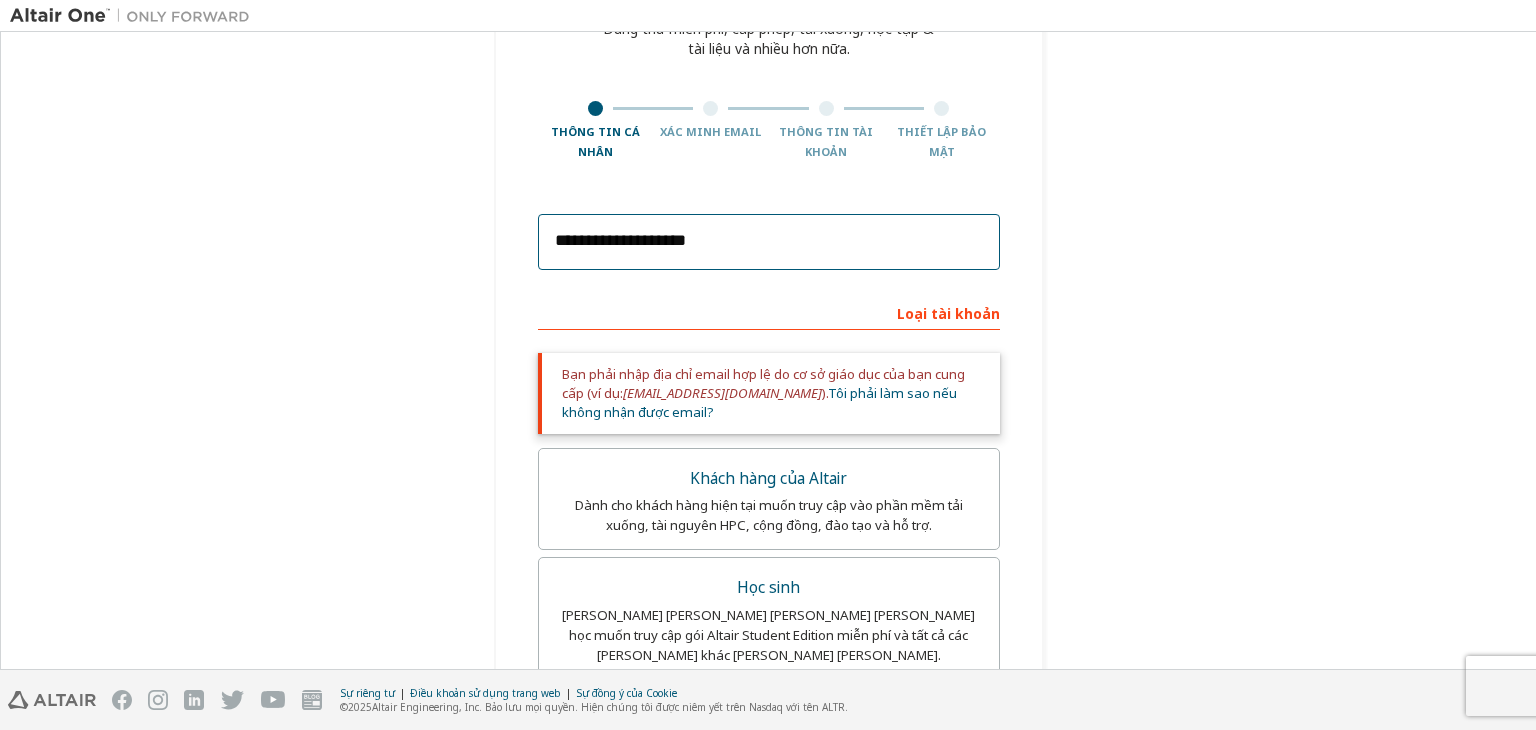 click on "**********" at bounding box center [769, 242] 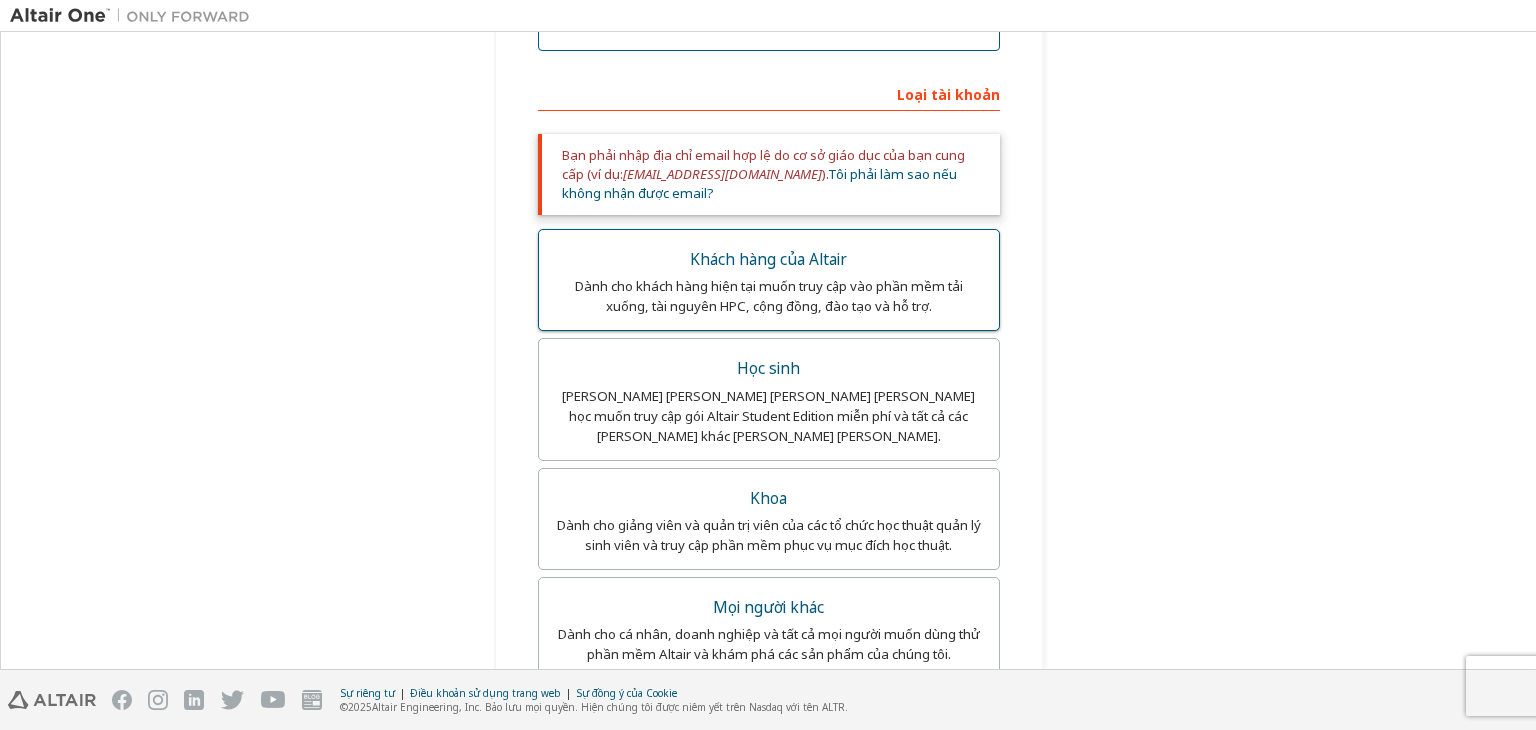 scroll, scrollTop: 427, scrollLeft: 0, axis: vertical 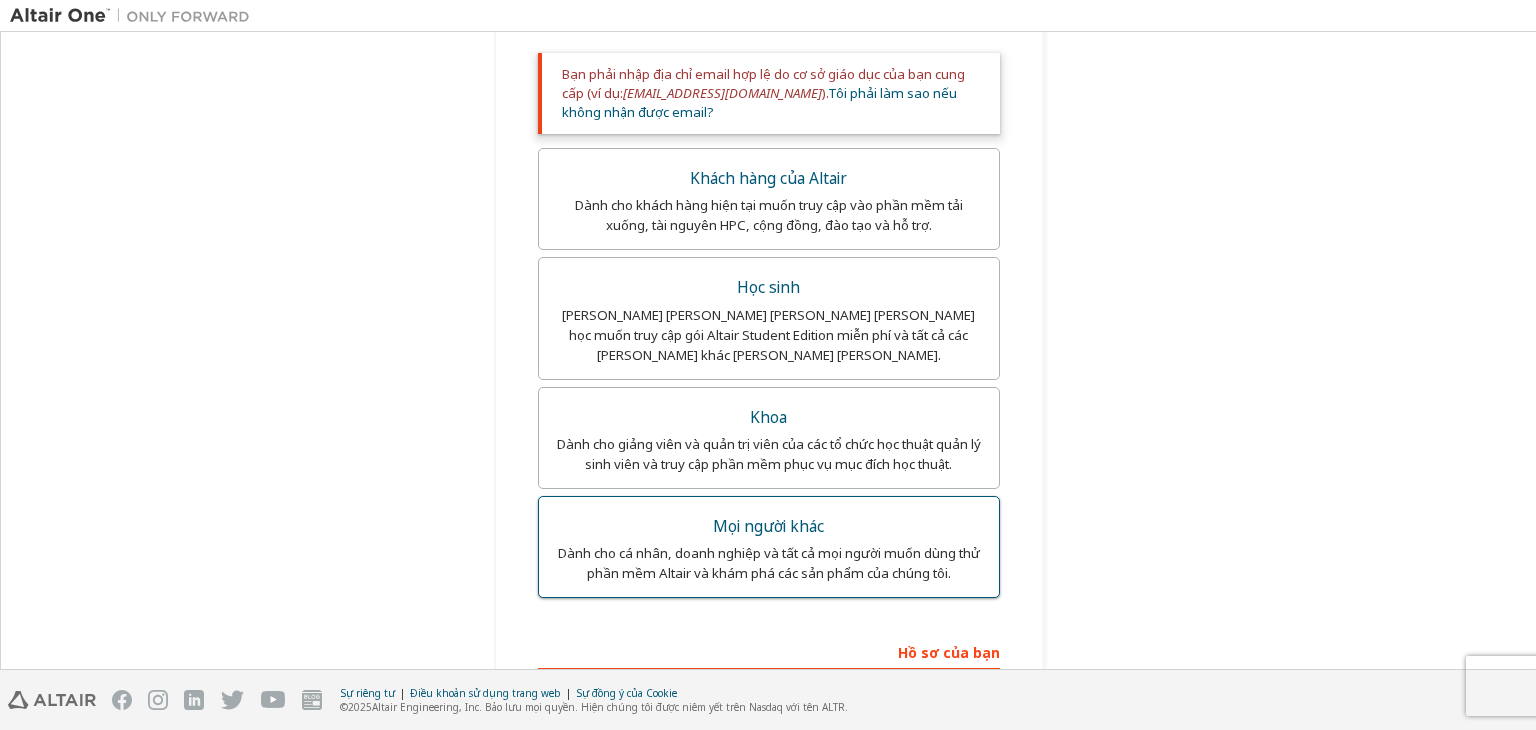 click on "Mọi người khác" at bounding box center [769, 527] 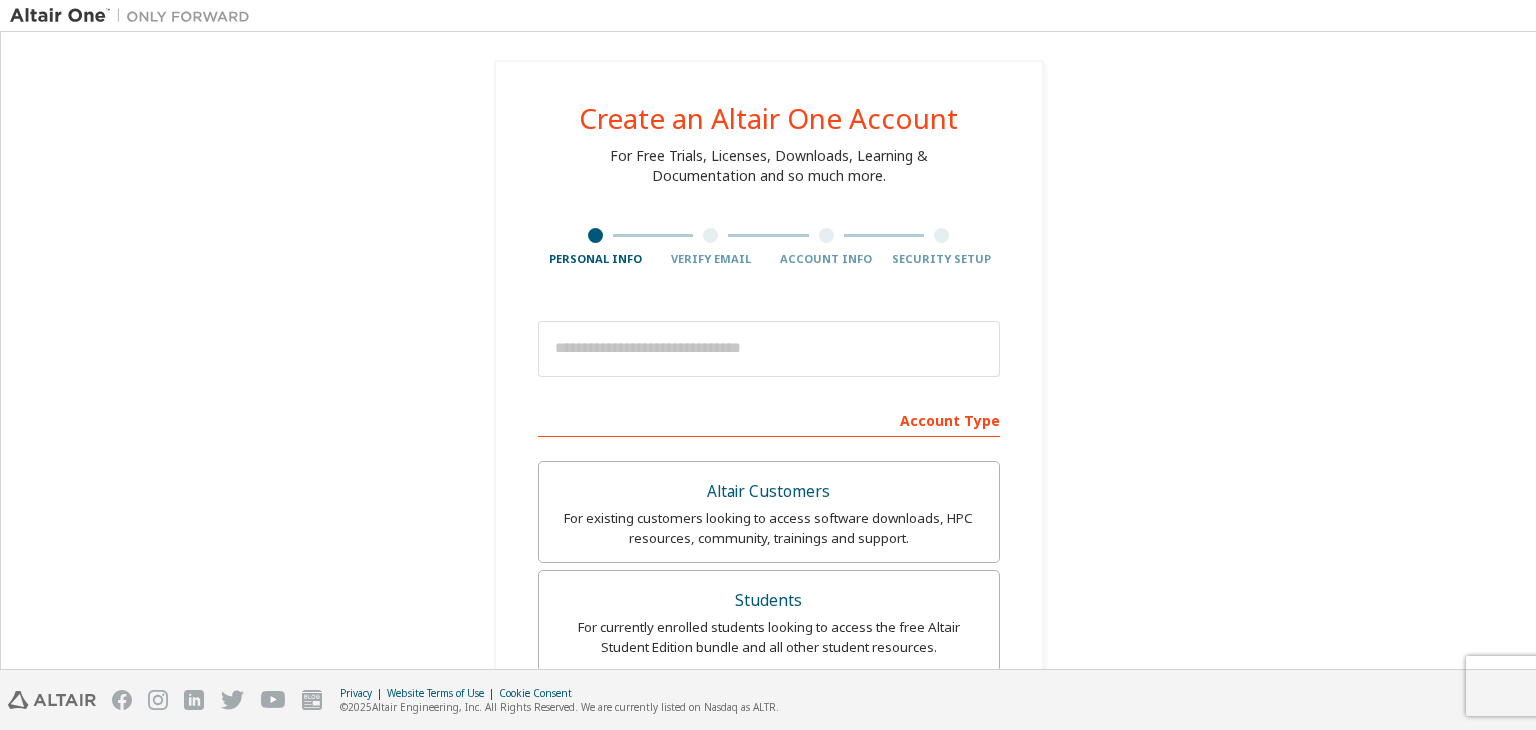 scroll, scrollTop: 0, scrollLeft: 0, axis: both 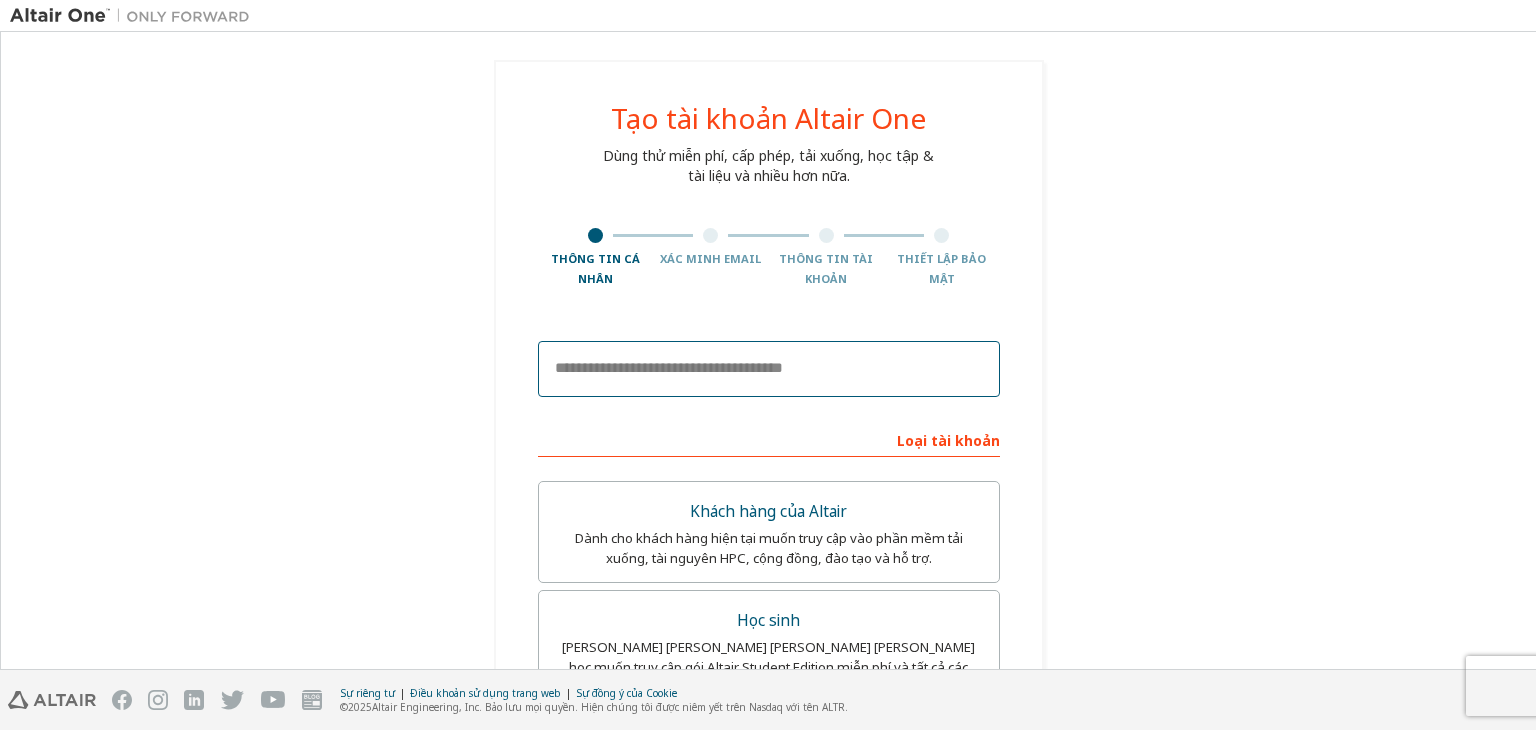 click at bounding box center (769, 369) 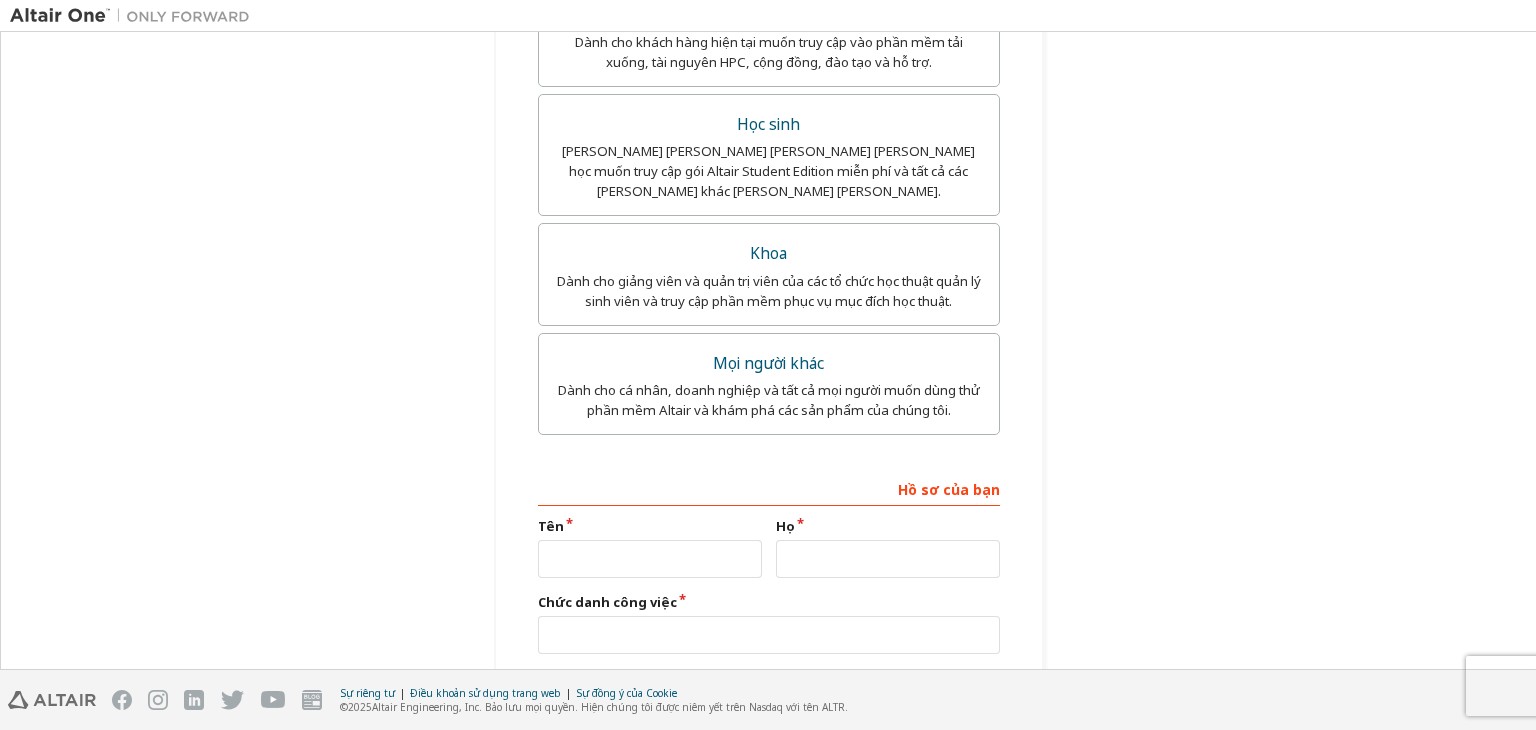 scroll, scrollTop: 500, scrollLeft: 0, axis: vertical 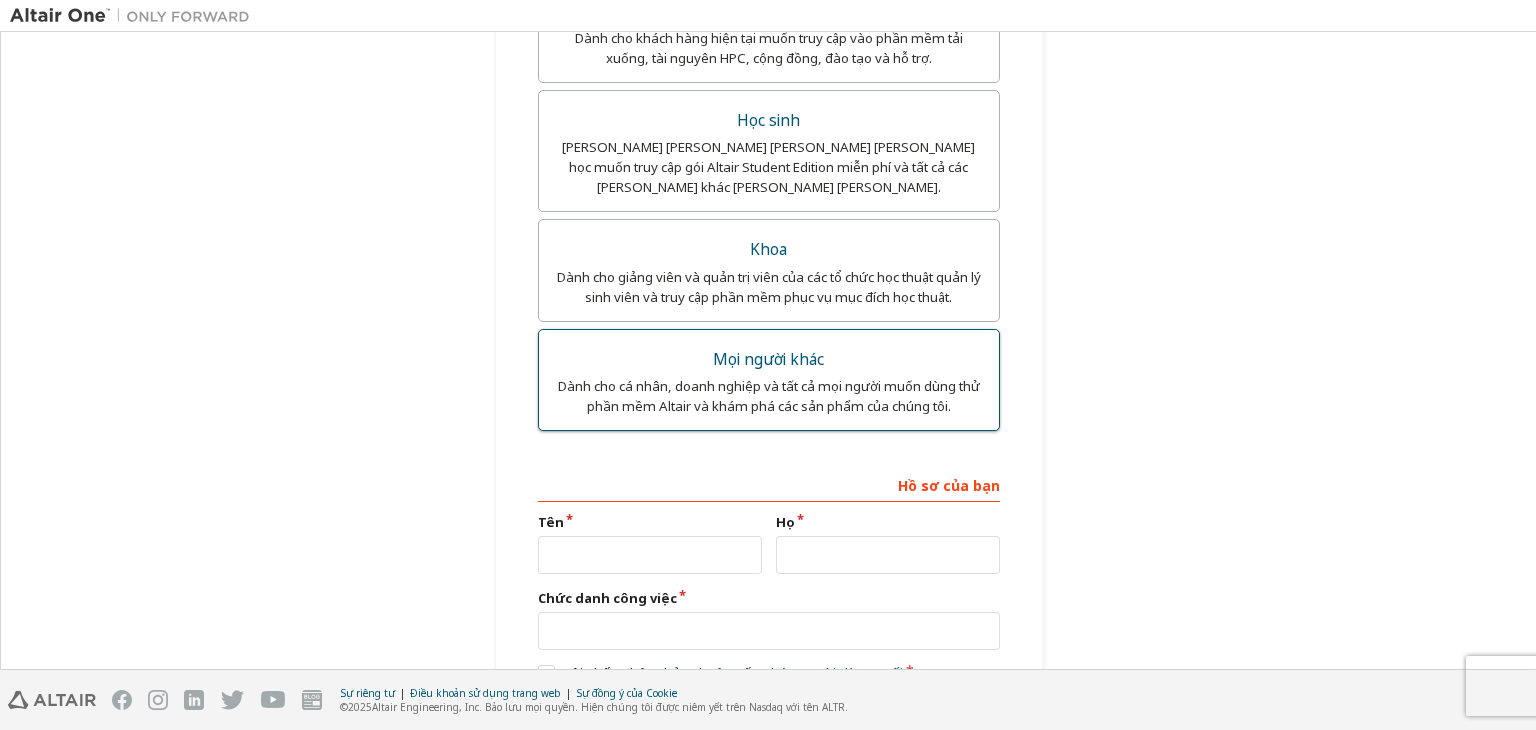 click on "Mọi người khác Dành cho cá nhân, doanh nghiệp và tất cả mọi người muốn dùng thử phần mềm Altair và khám phá các sản phẩm của chúng tôi." at bounding box center [769, 380] 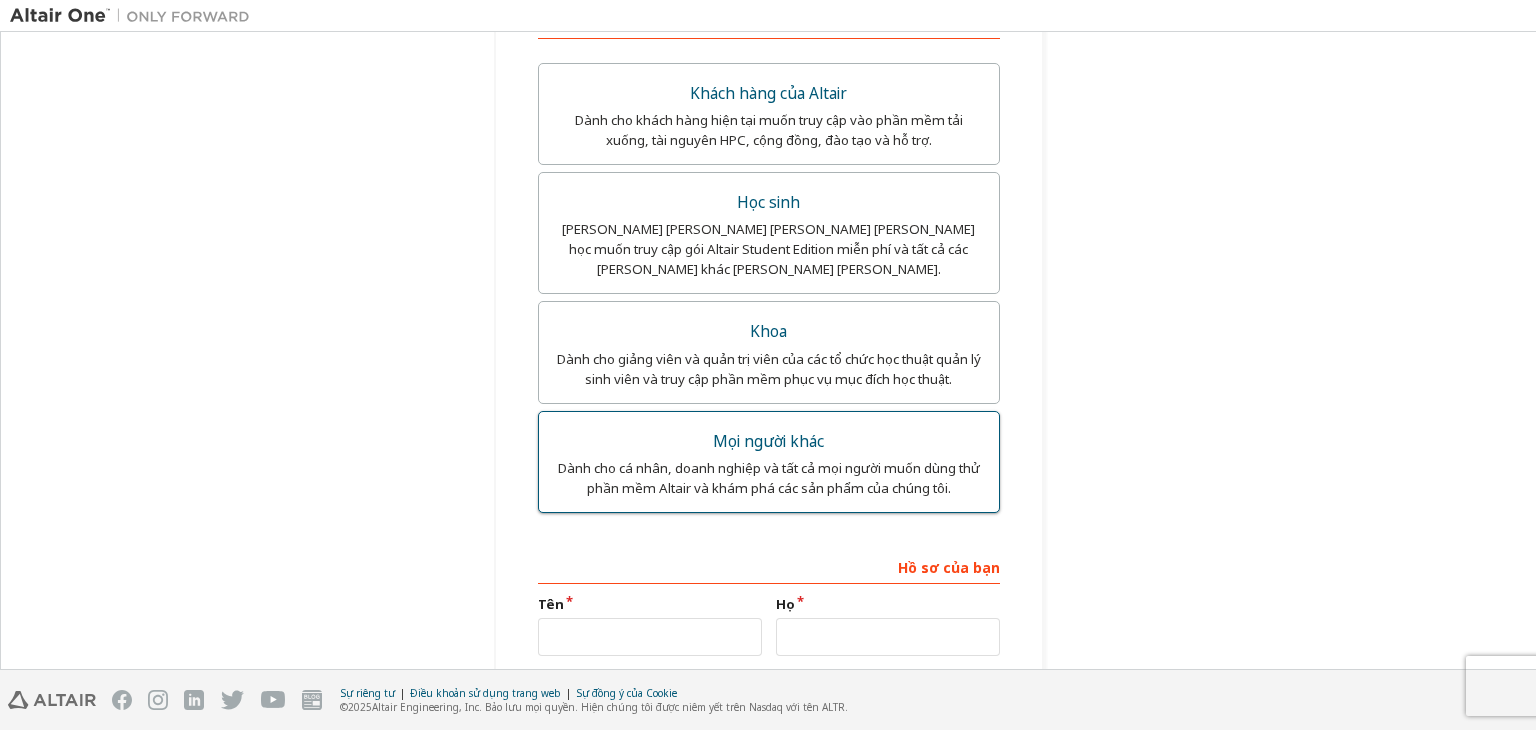 scroll, scrollTop: 632, scrollLeft: 0, axis: vertical 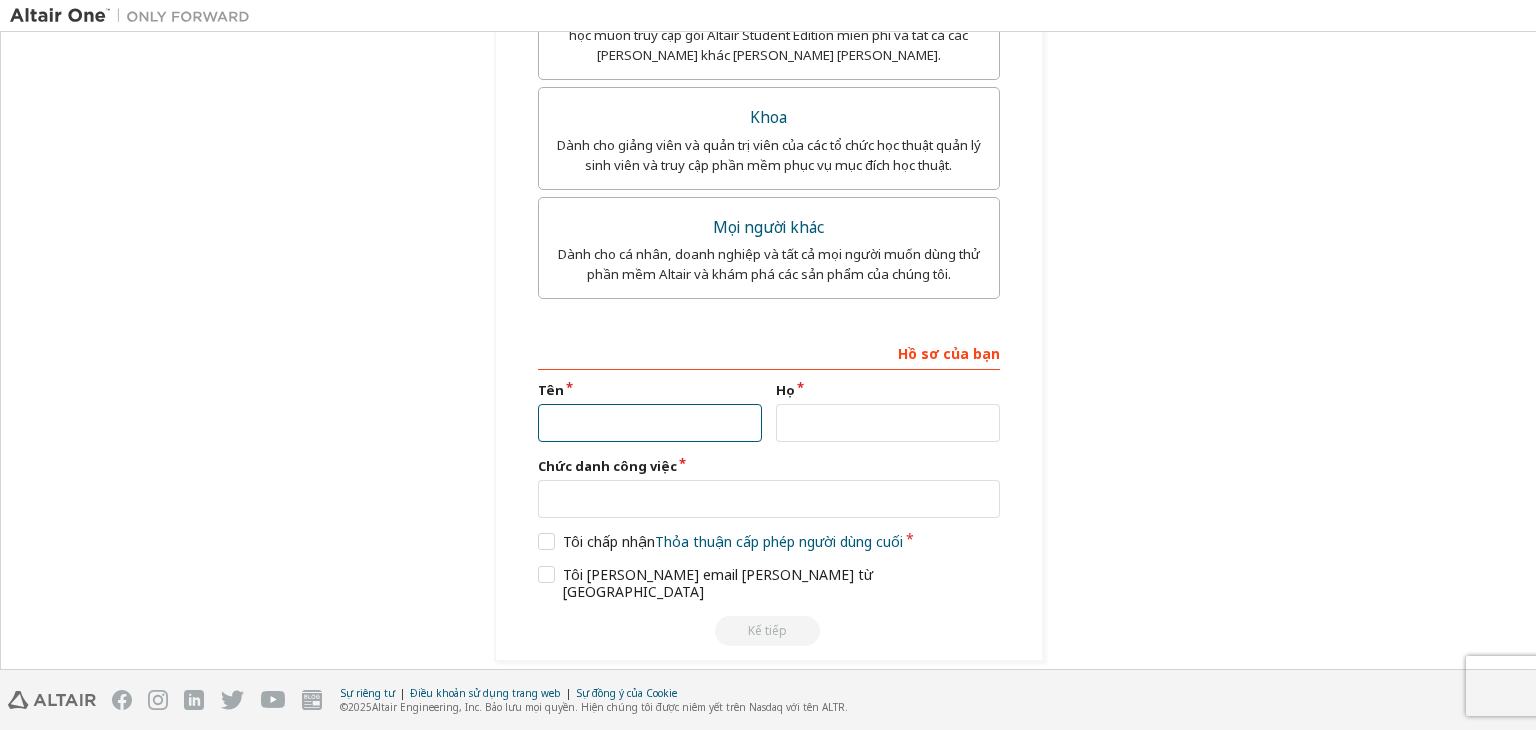 click at bounding box center [650, 423] 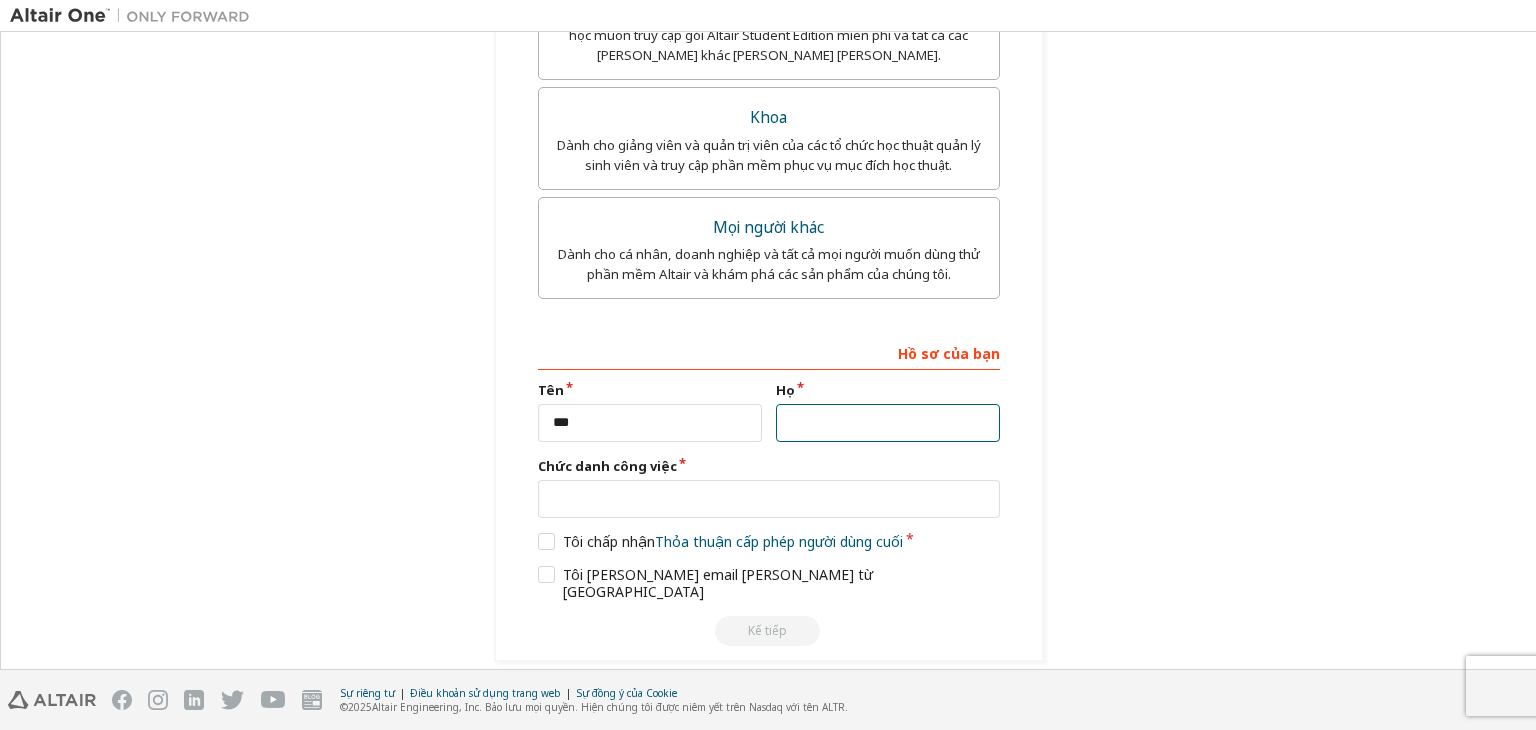 click at bounding box center (888, 423) 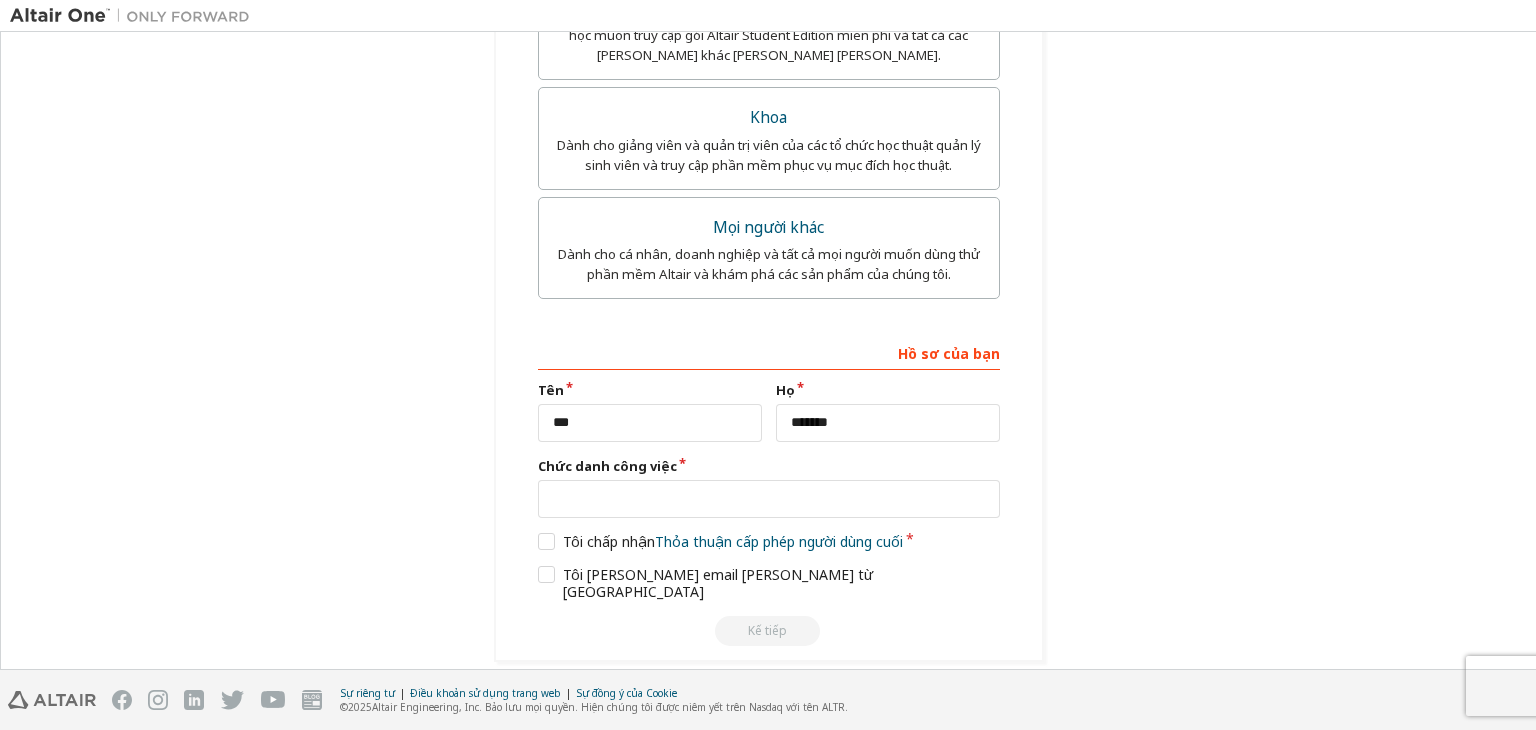 click on "Hồ sơ của bạn Tên *** Họ ******* Chức danh công việc Vui lòng cung cấp Tiểu bang/Tỉnh để giúp chúng tôi chuyển hướng nguồn lực bán hàng và hỗ trợ đến bạn hiệu quả hơn. Tôi chấp nhận  Thỏa thuận cấp phép người dùng cuối   Tôi muốn nhận email tiếp thị từ Altair Kế tiếp" at bounding box center (769, 490) 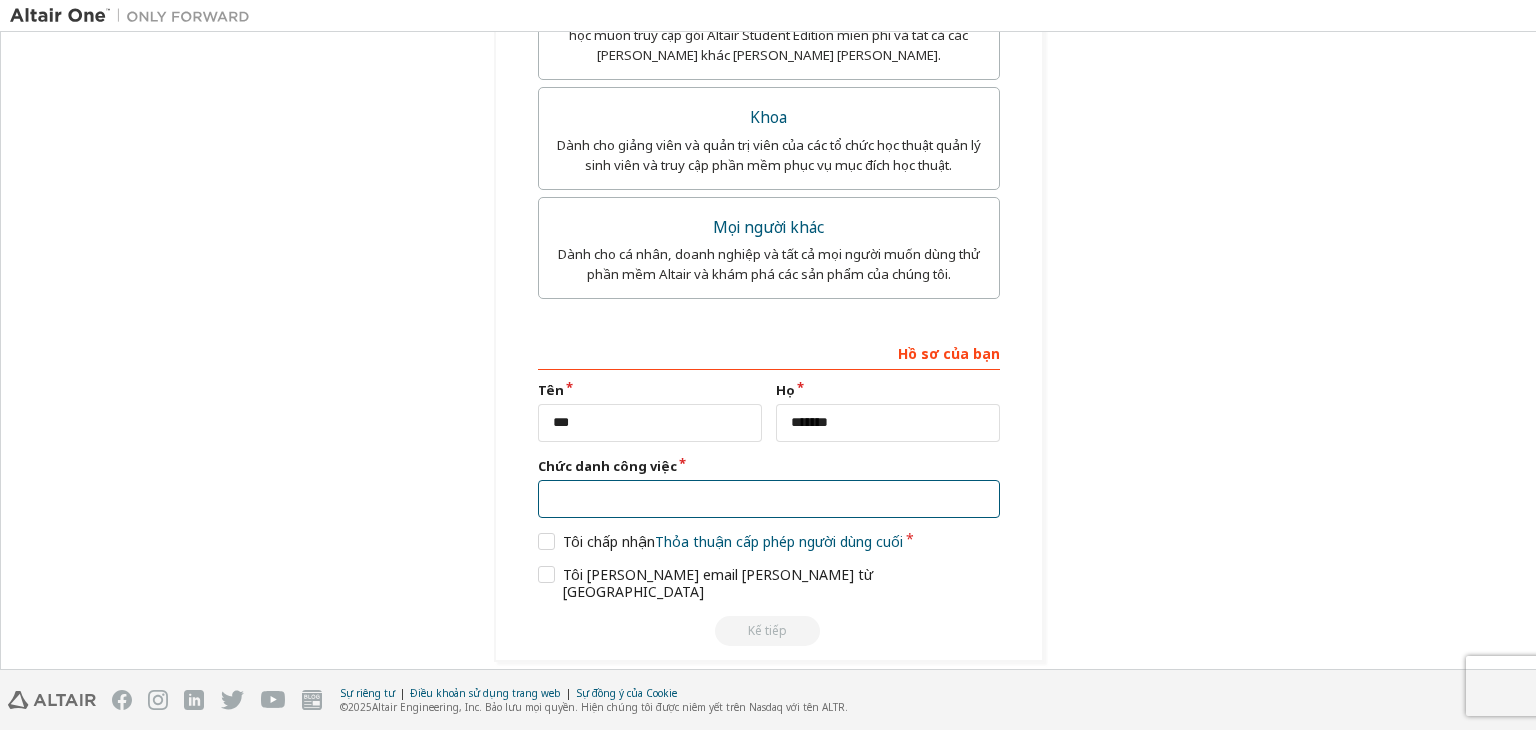 click at bounding box center (769, 499) 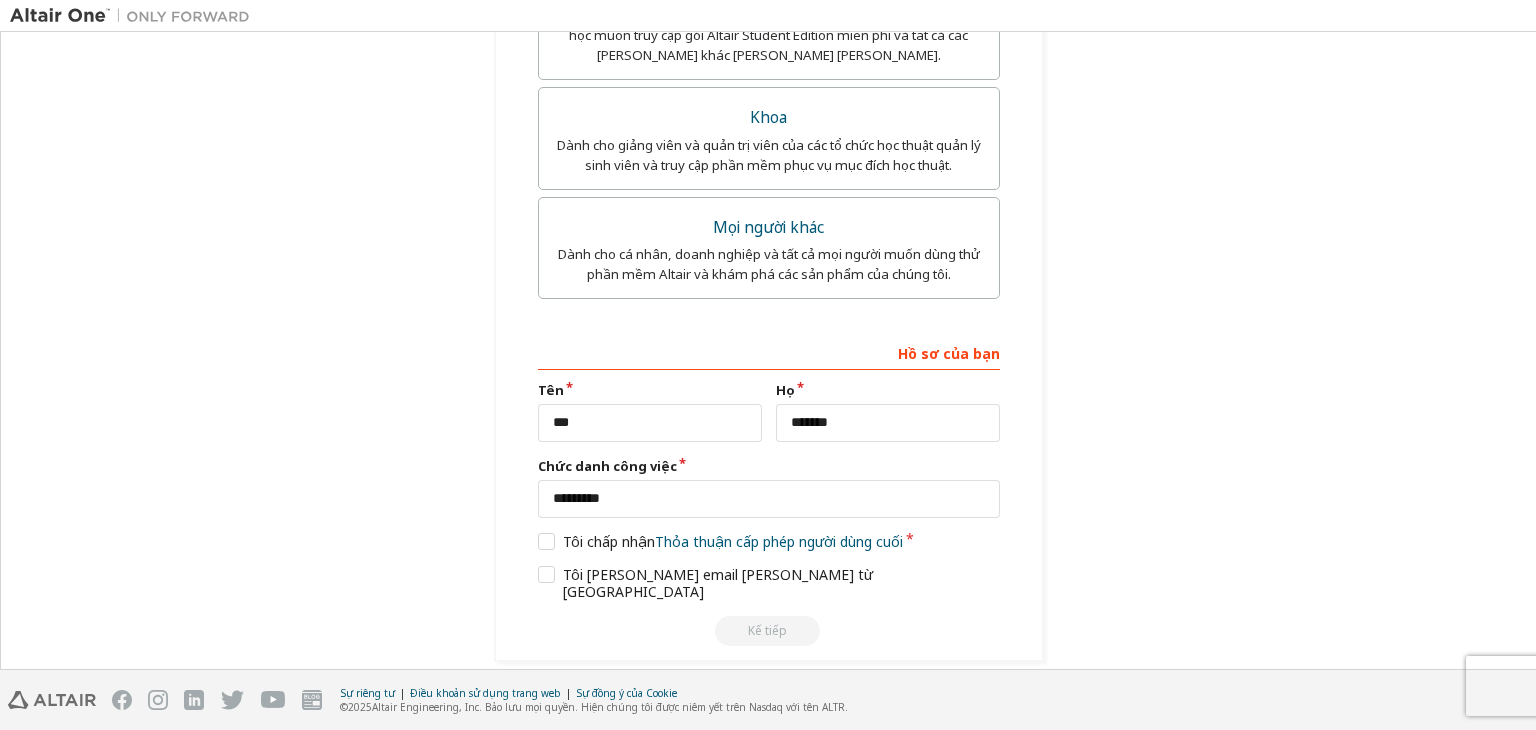 click on "**********" at bounding box center [769, 45] 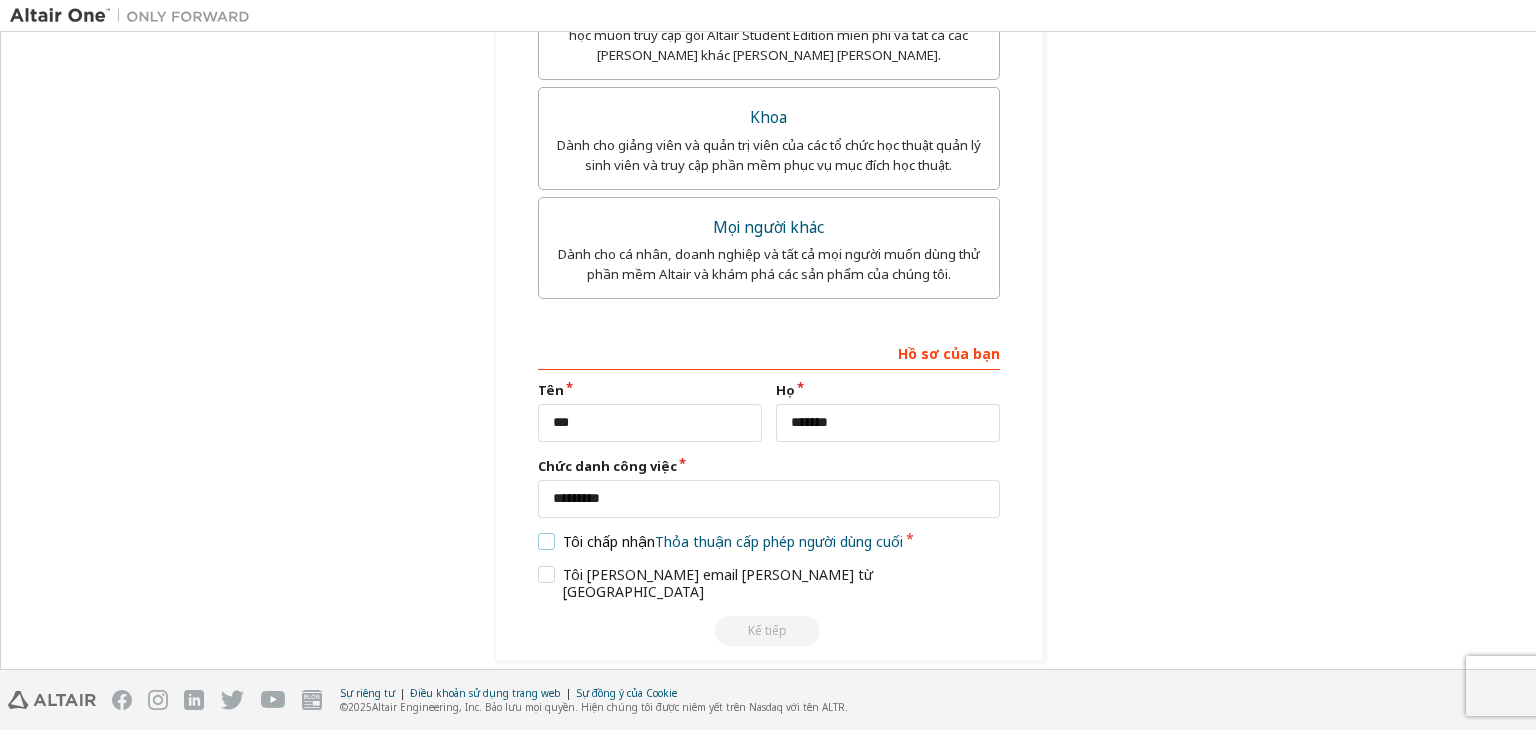click on "Tôi chấp nhận  Thỏa thuận cấp phép người dùng cuối" at bounding box center [721, 541] 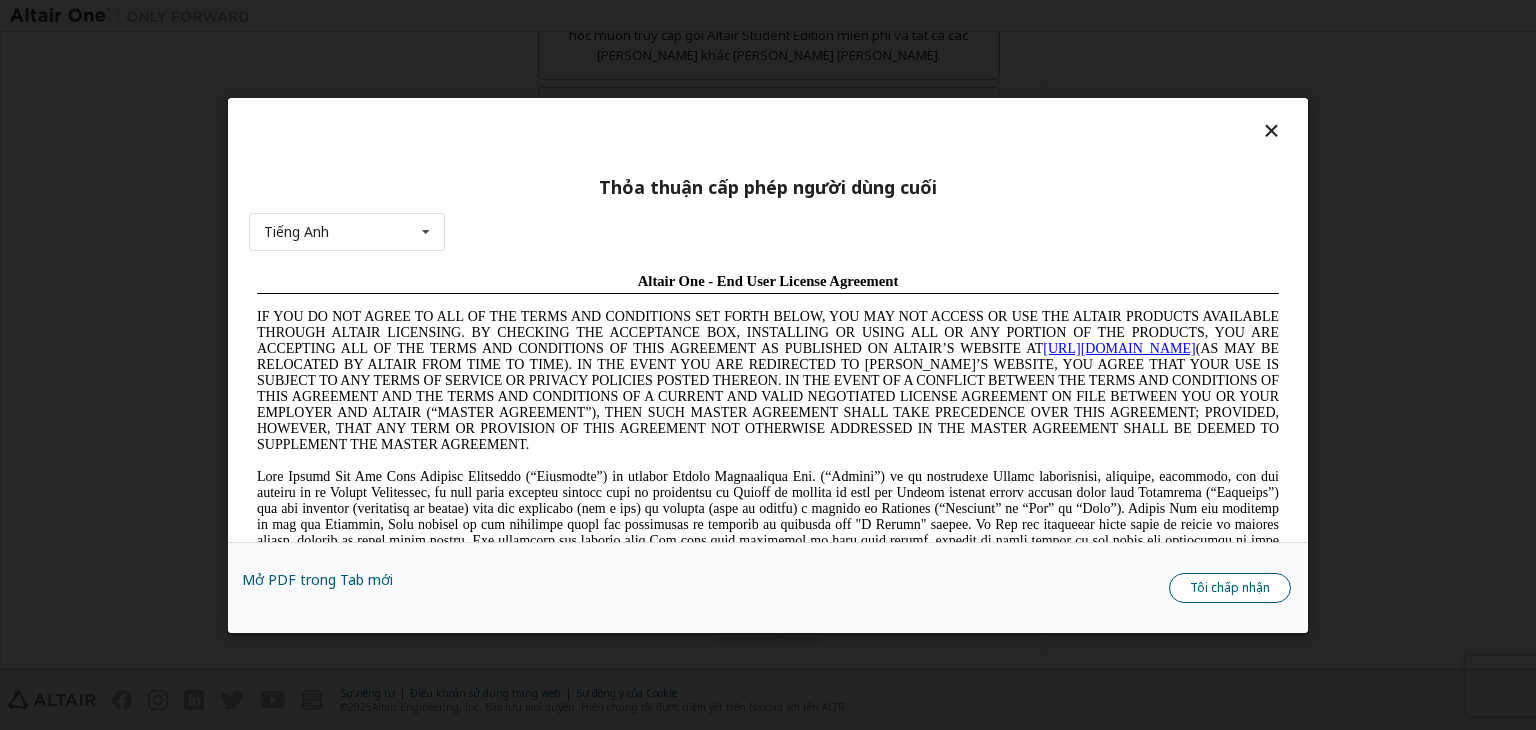 scroll, scrollTop: 0, scrollLeft: 0, axis: both 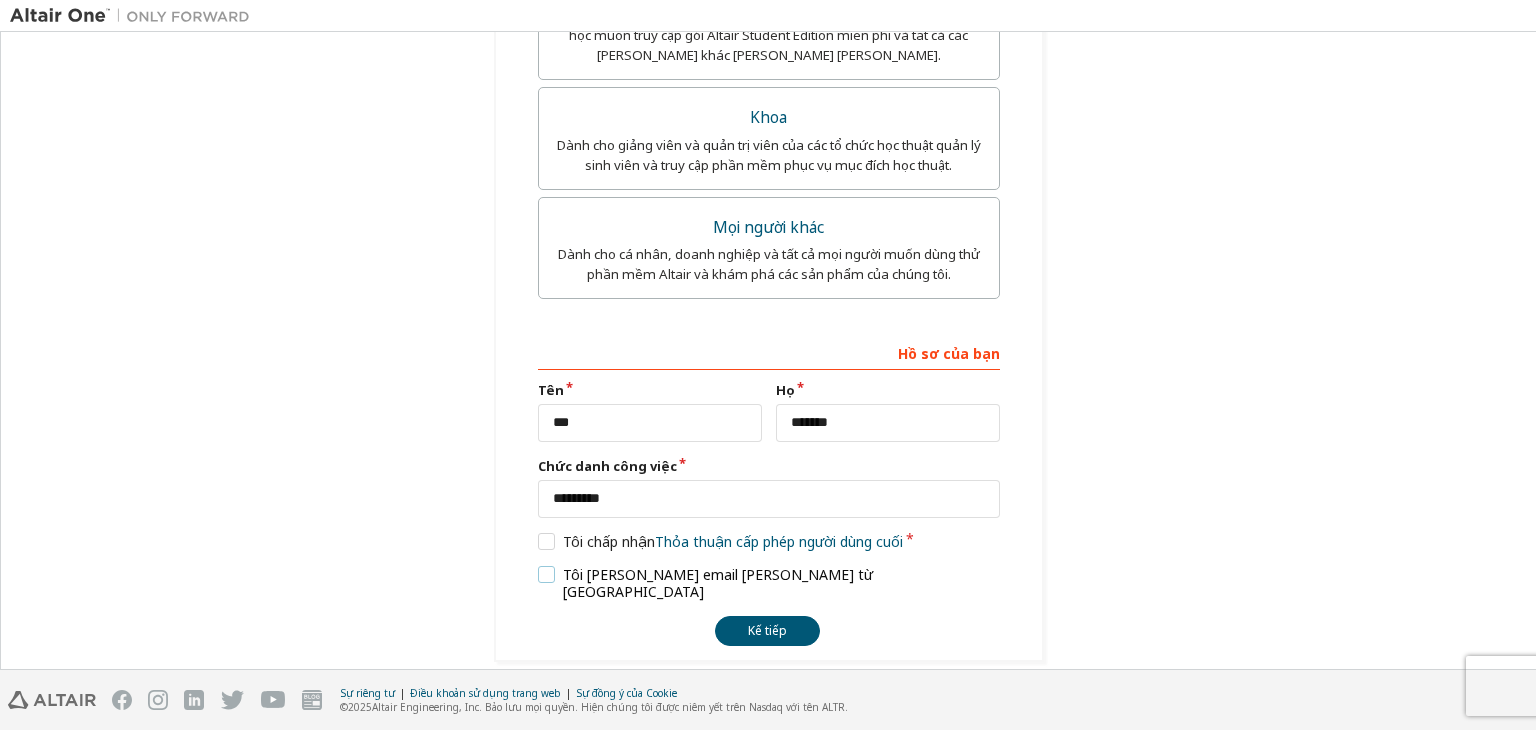 click on "Tôi muốn nhận email tiếp thị từ [GEOGRAPHIC_DATA]" at bounding box center (769, 583) 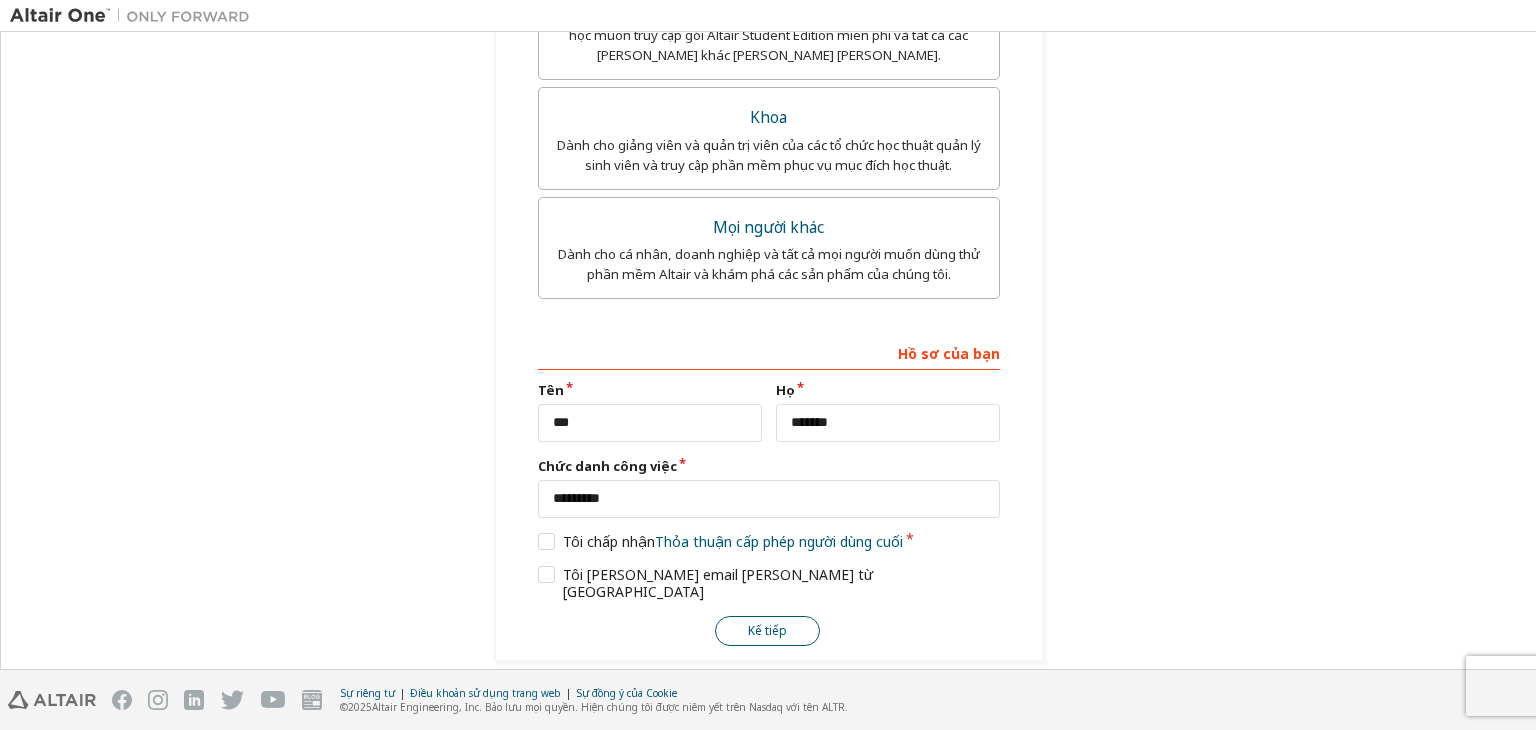 click on "Kế tiếp" at bounding box center (767, 631) 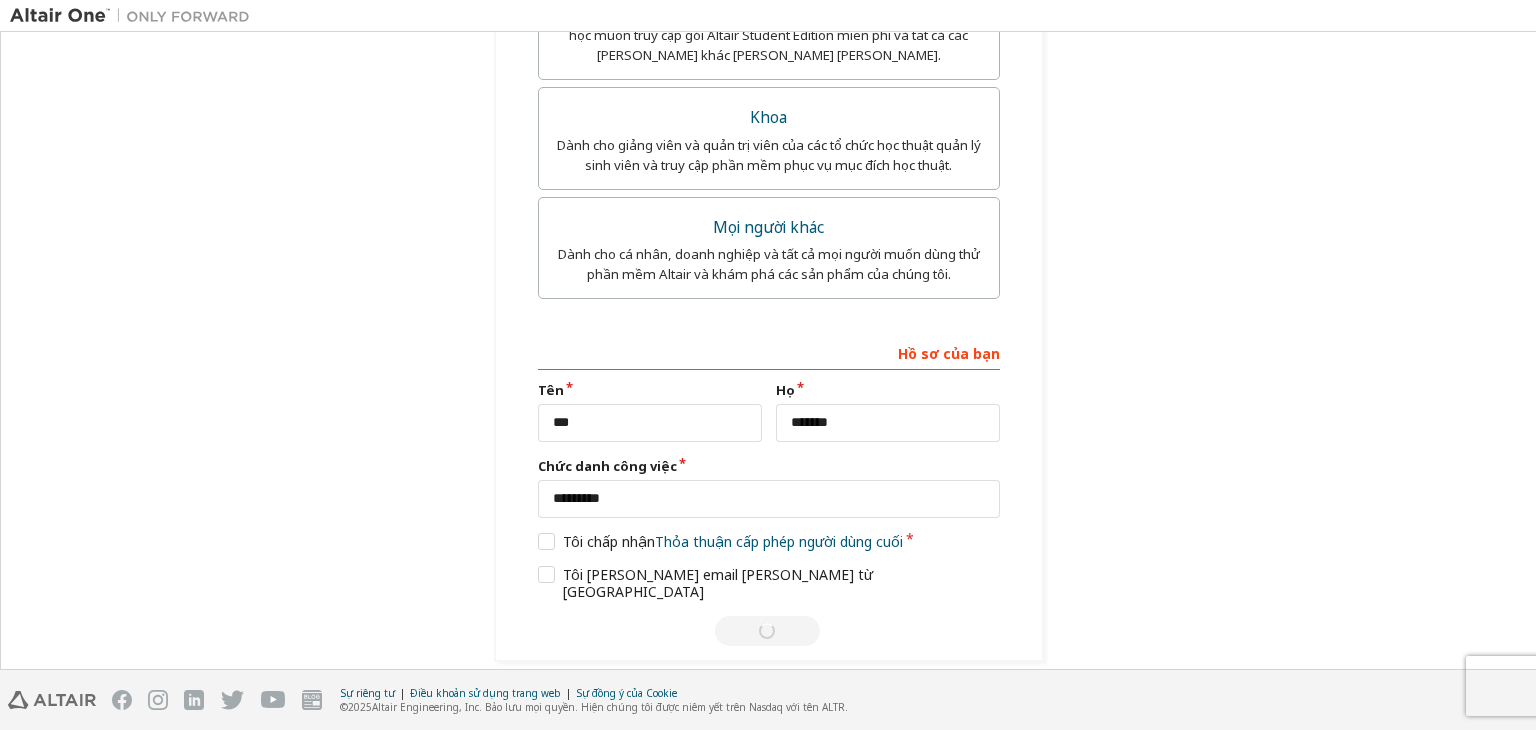 scroll, scrollTop: 0, scrollLeft: 0, axis: both 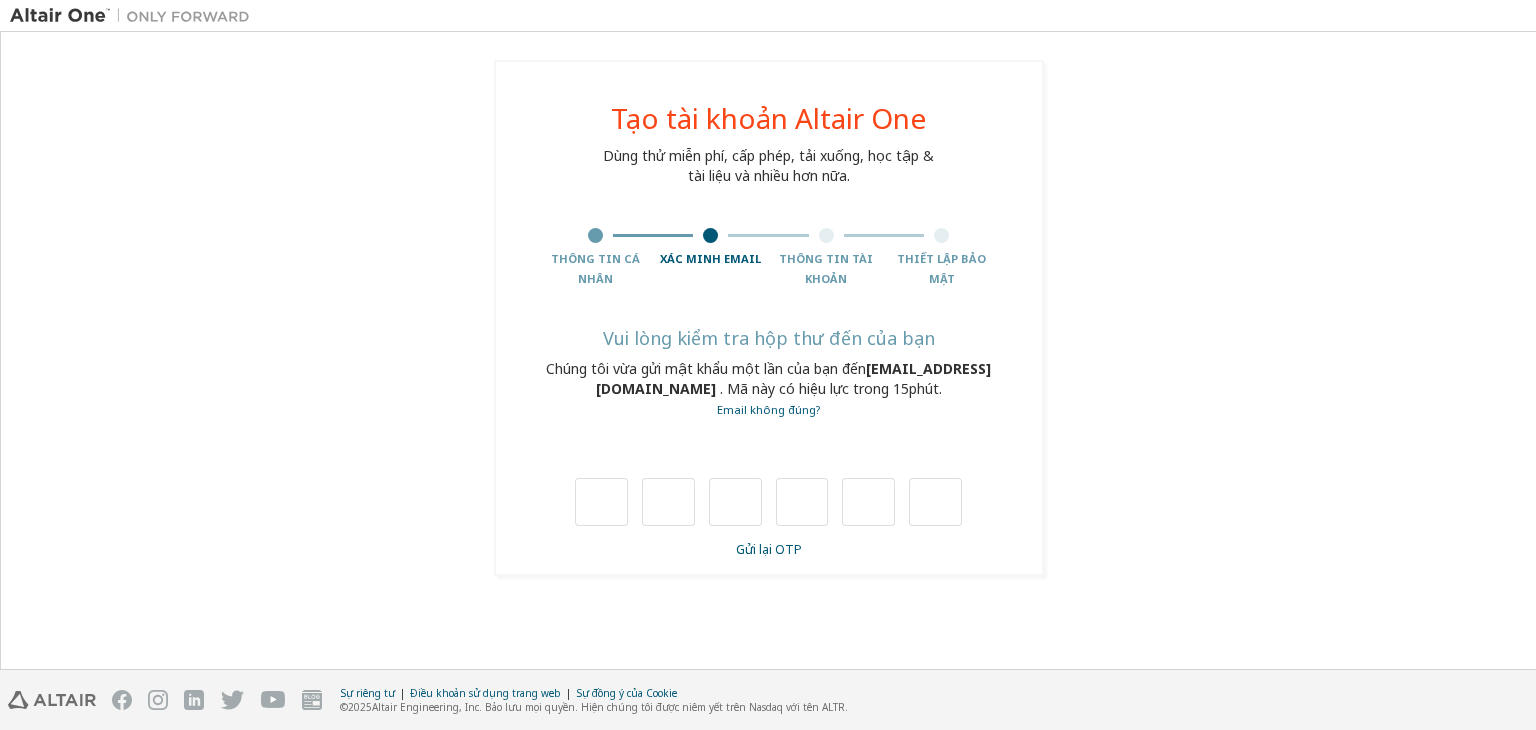 type on "*" 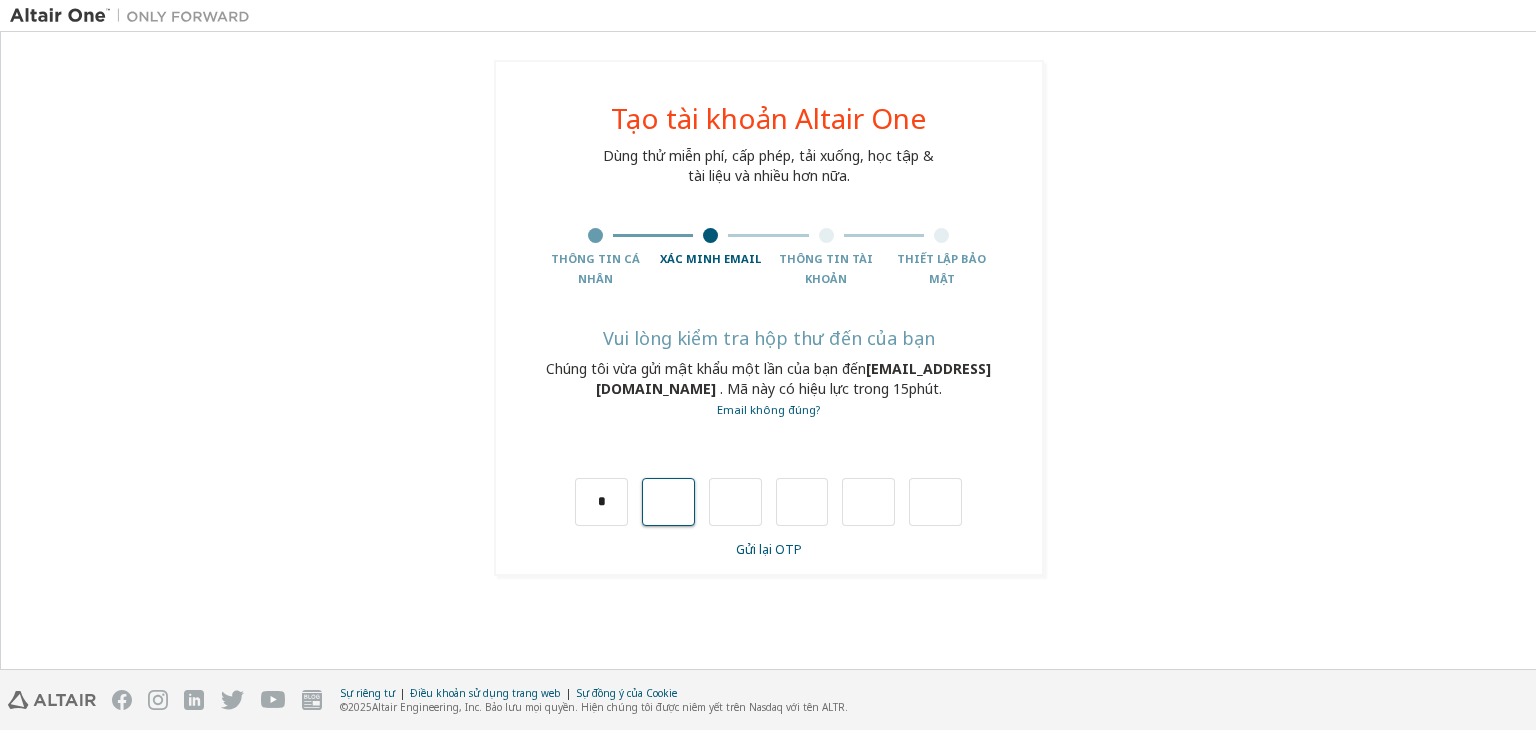 type on "*" 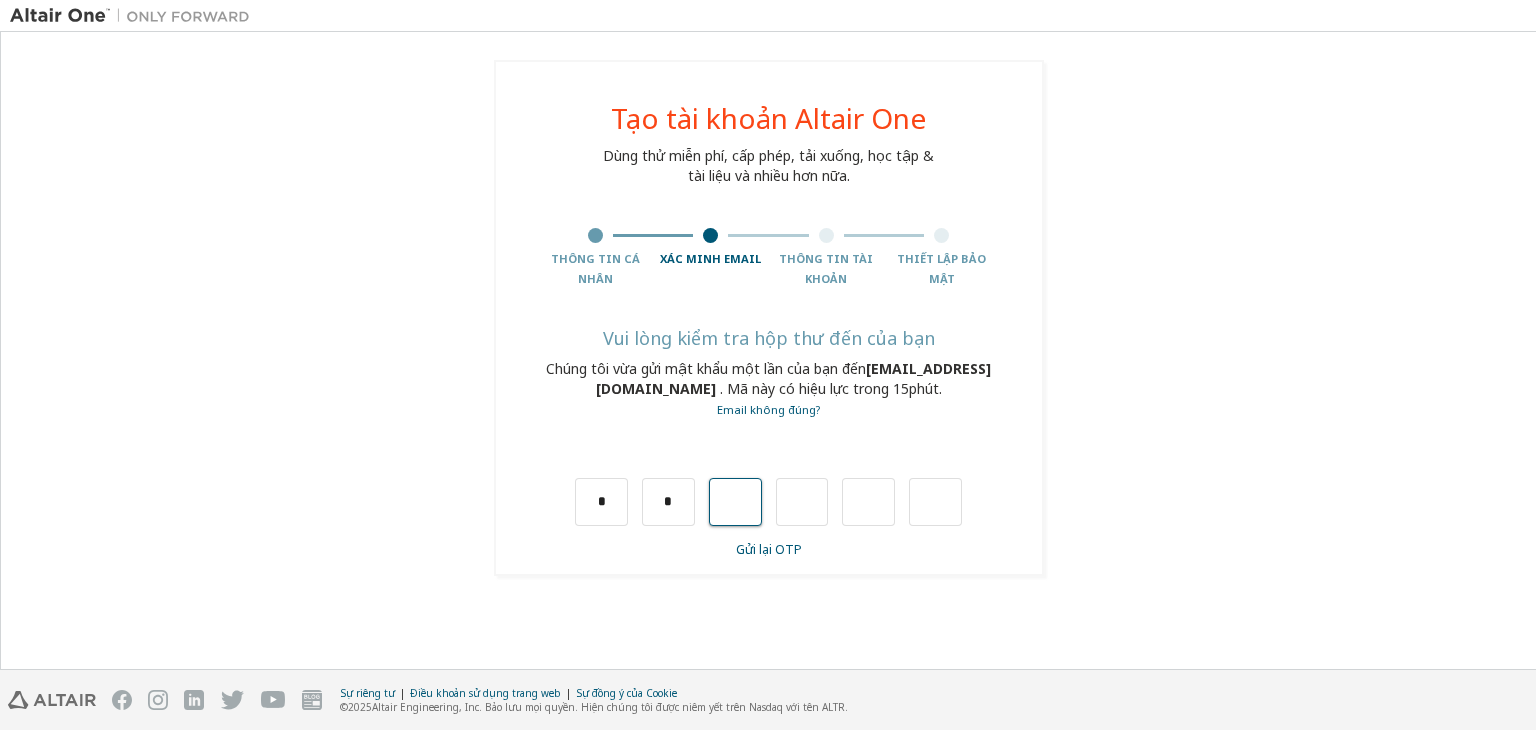 type on "*" 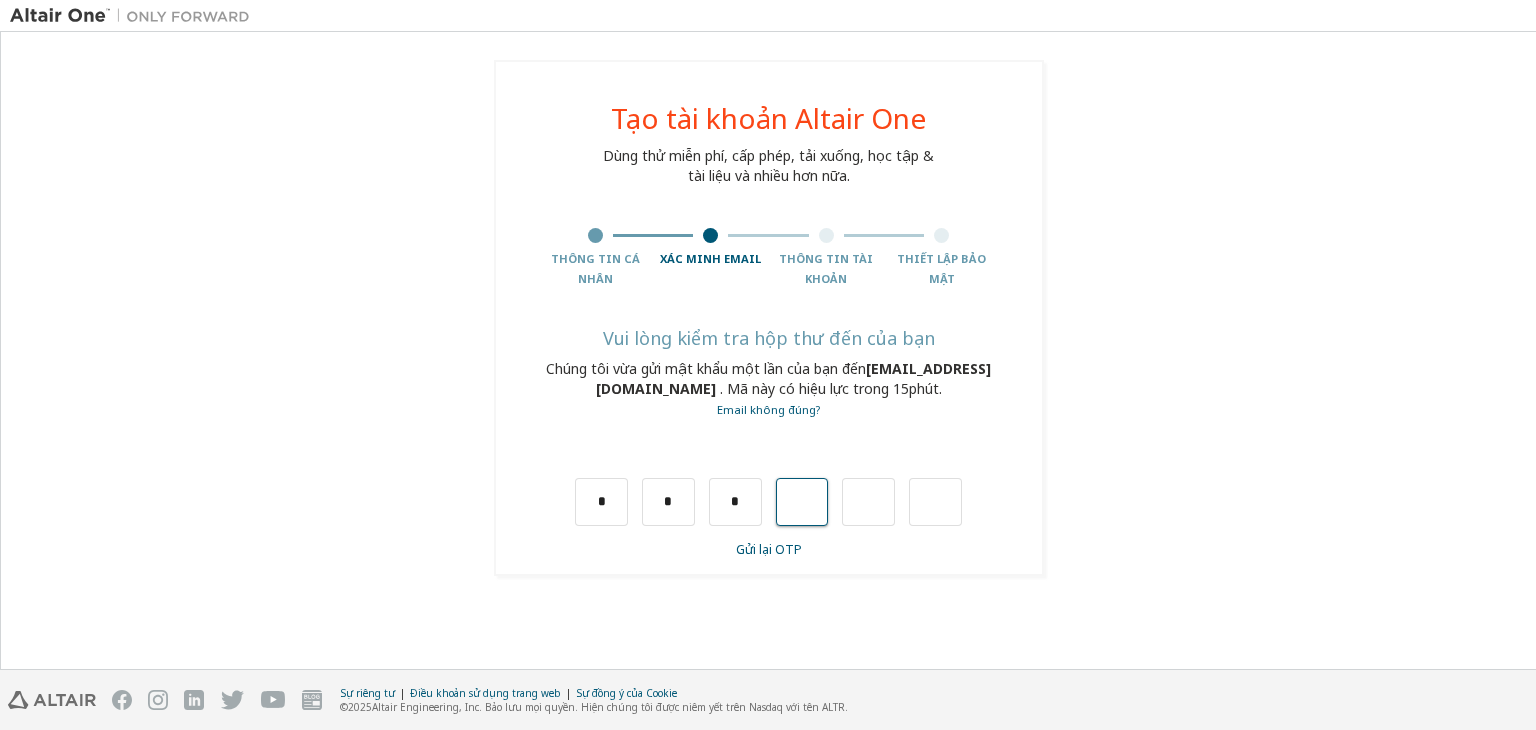 type on "*" 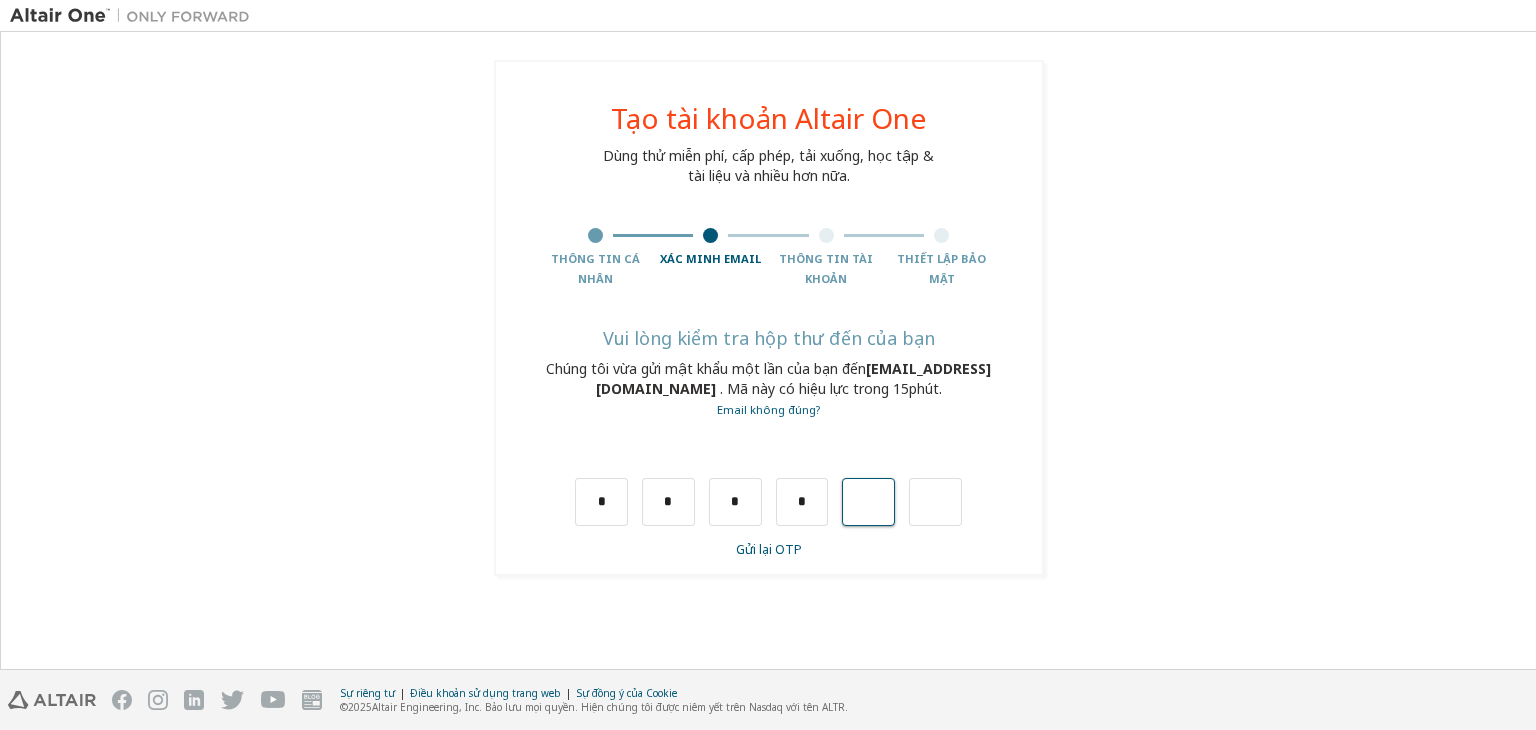 type on "*" 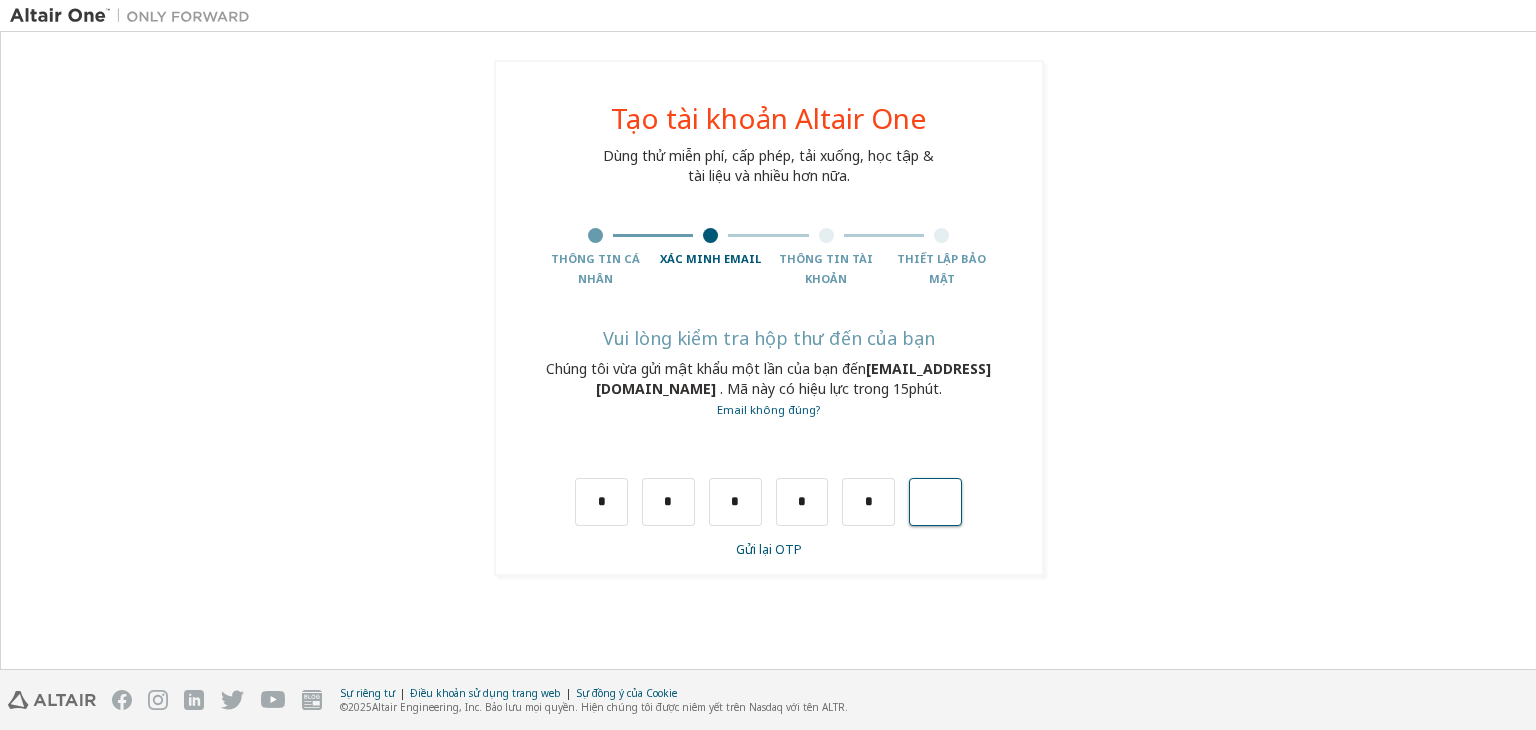 type on "*" 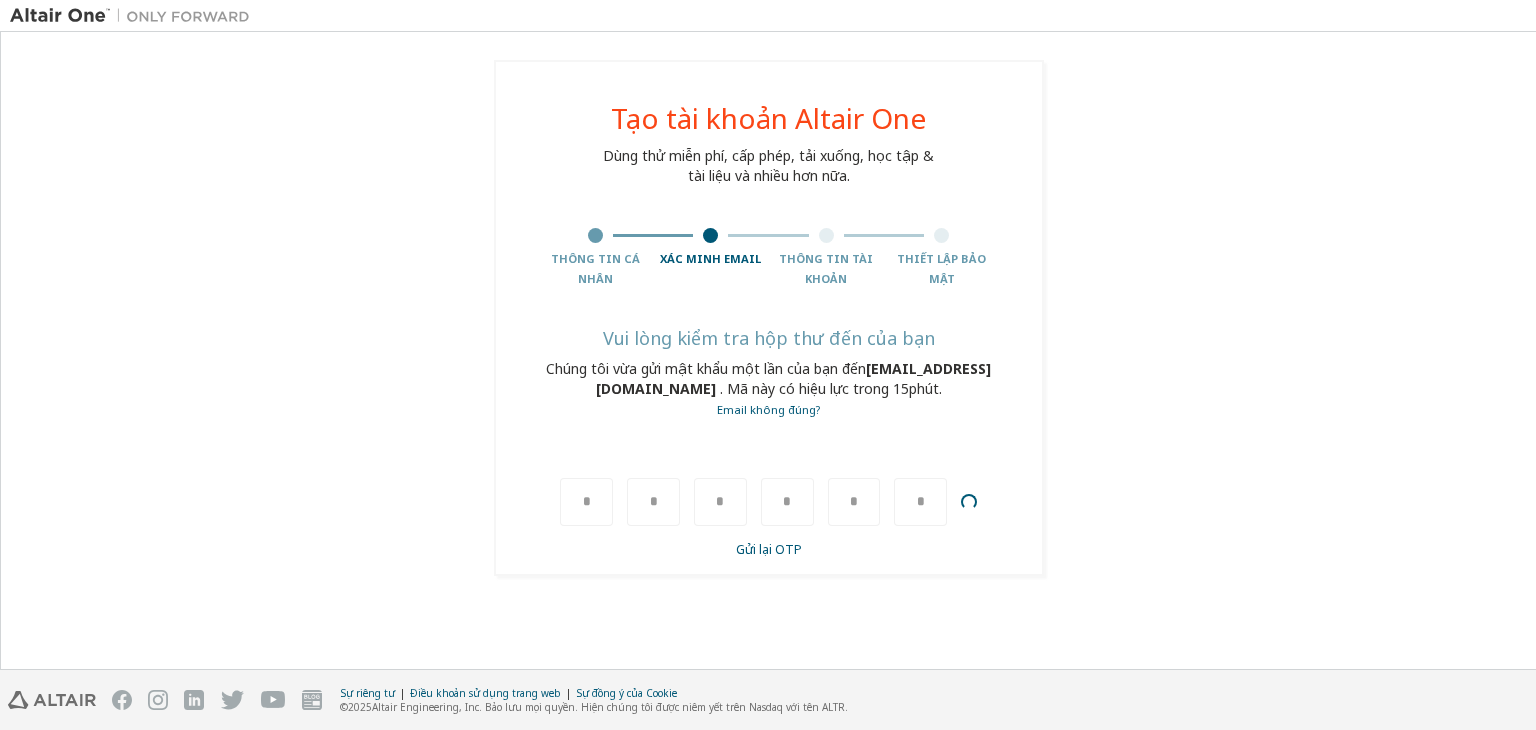 type 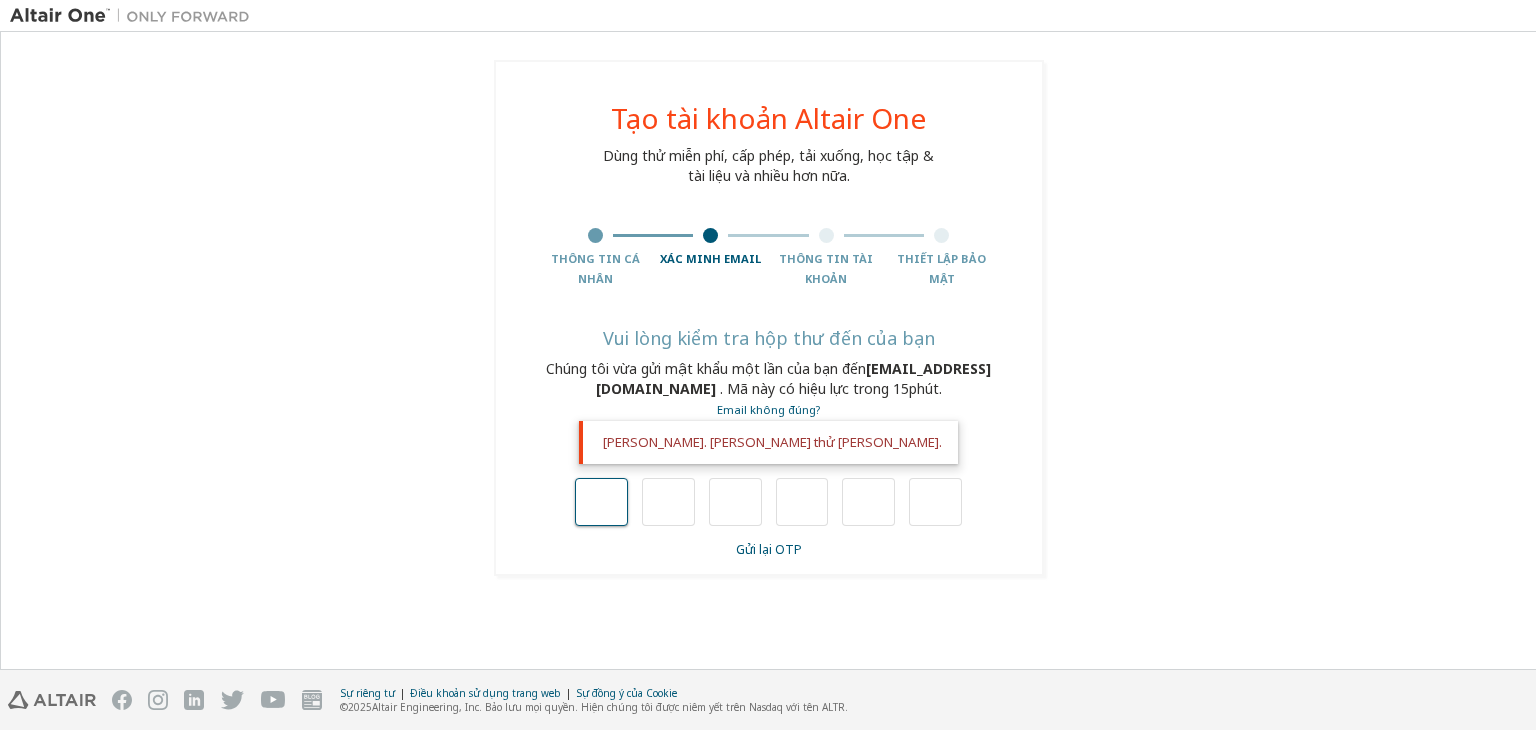click at bounding box center (601, 502) 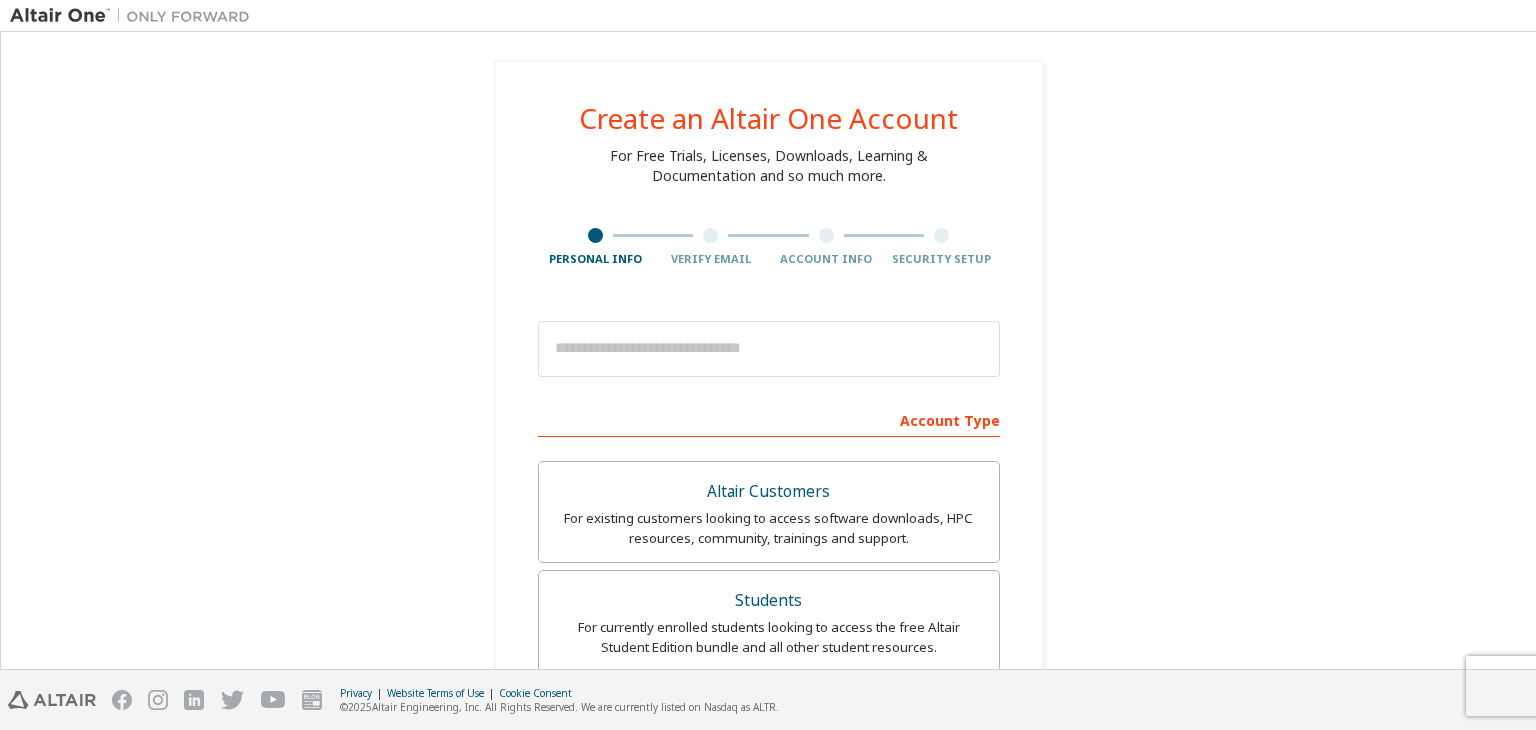 scroll, scrollTop: 0, scrollLeft: 0, axis: both 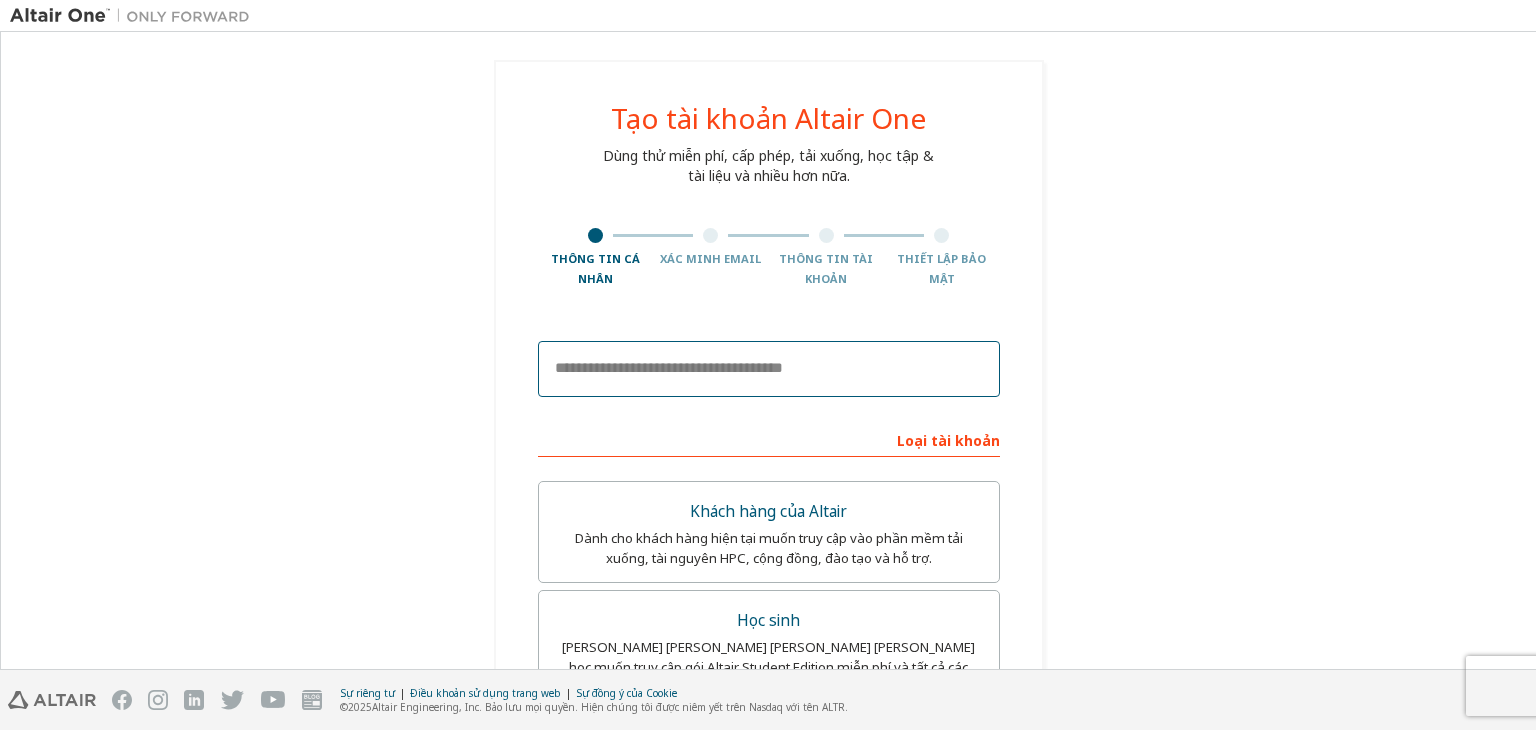 drag, startPoint x: 694, startPoint y: 345, endPoint x: 692, endPoint y: 355, distance: 10.198039 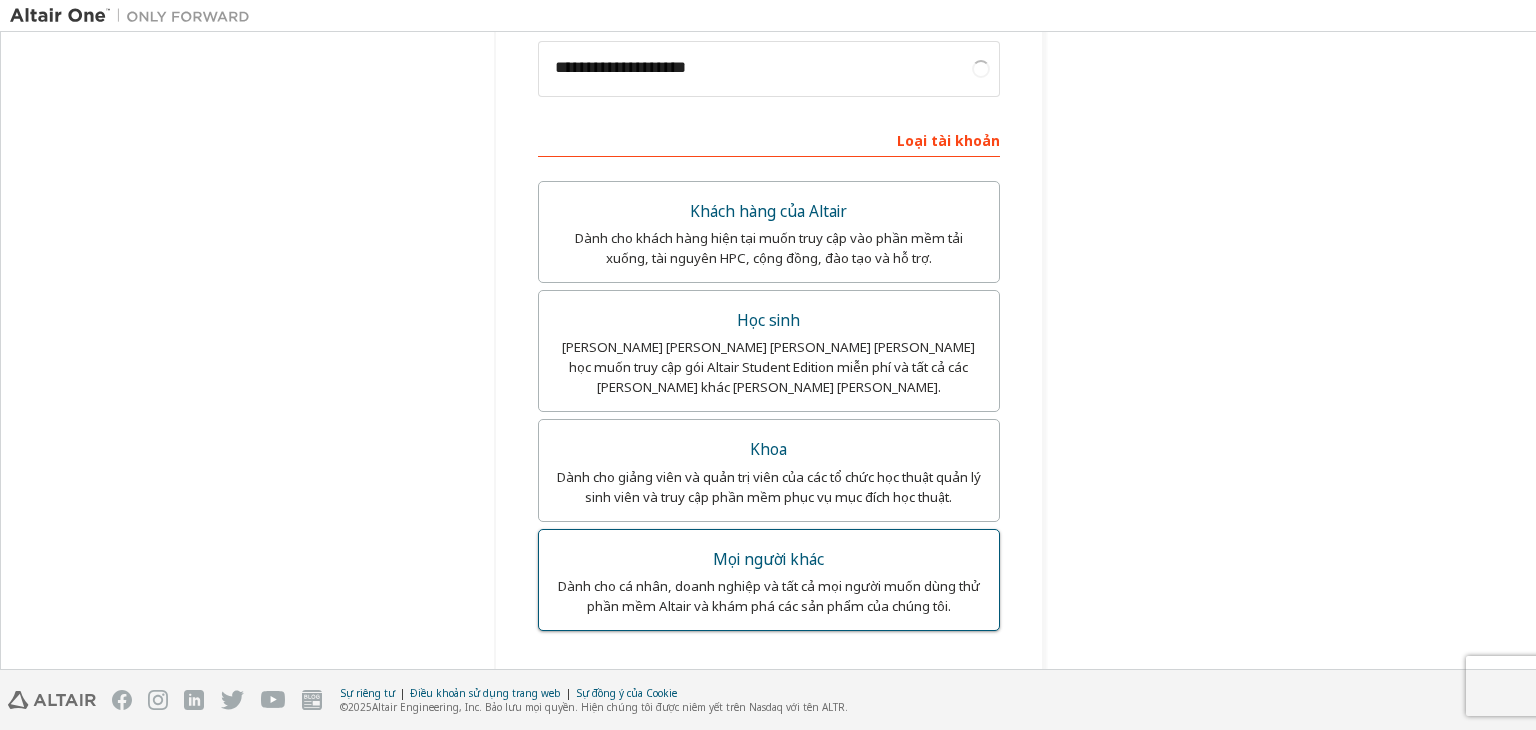 click on "Dành cho cá nhân, doanh nghiệp và tất cả mọi người muốn dùng thử phần mềm Altair và khám phá các sản phẩm của chúng tôi." at bounding box center [769, 596] 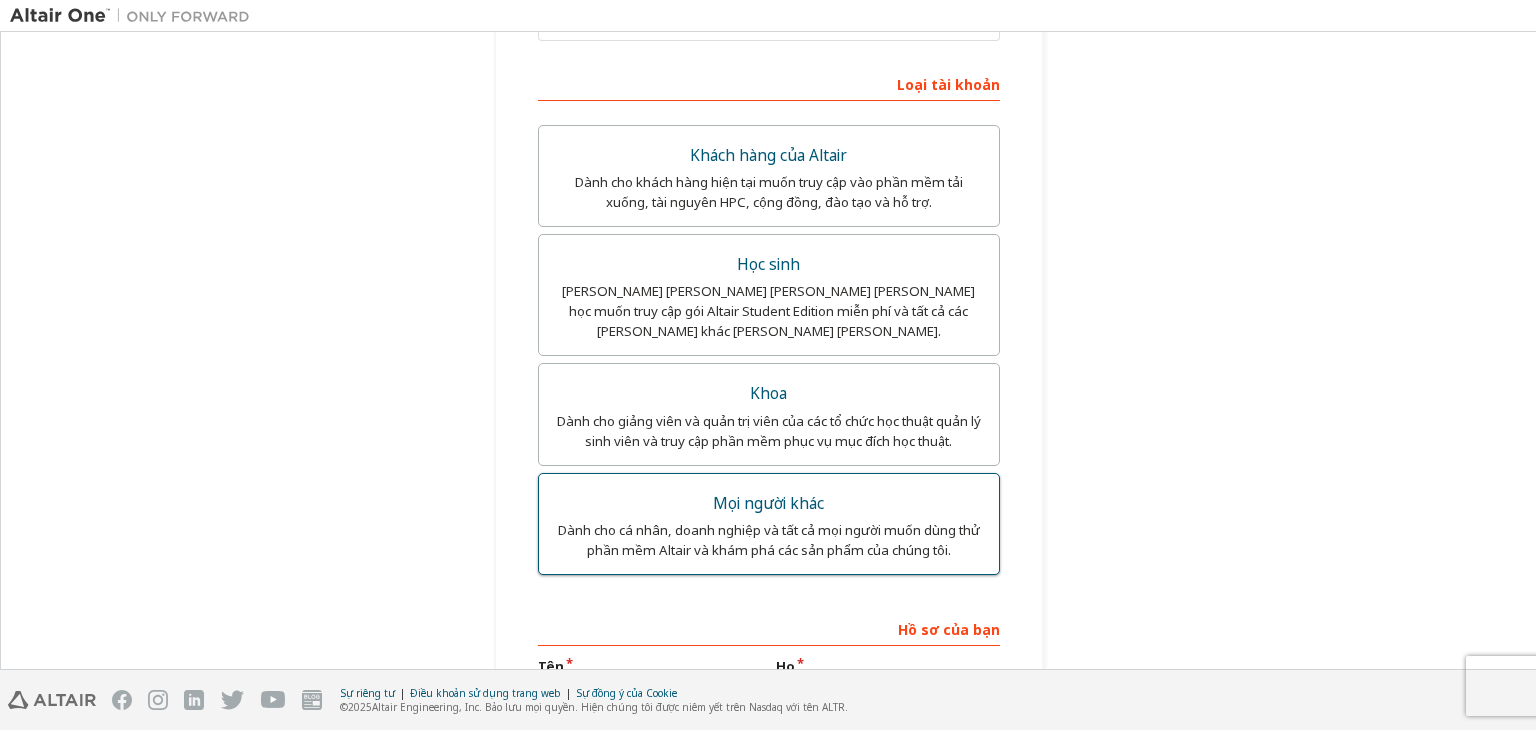 scroll, scrollTop: 632, scrollLeft: 0, axis: vertical 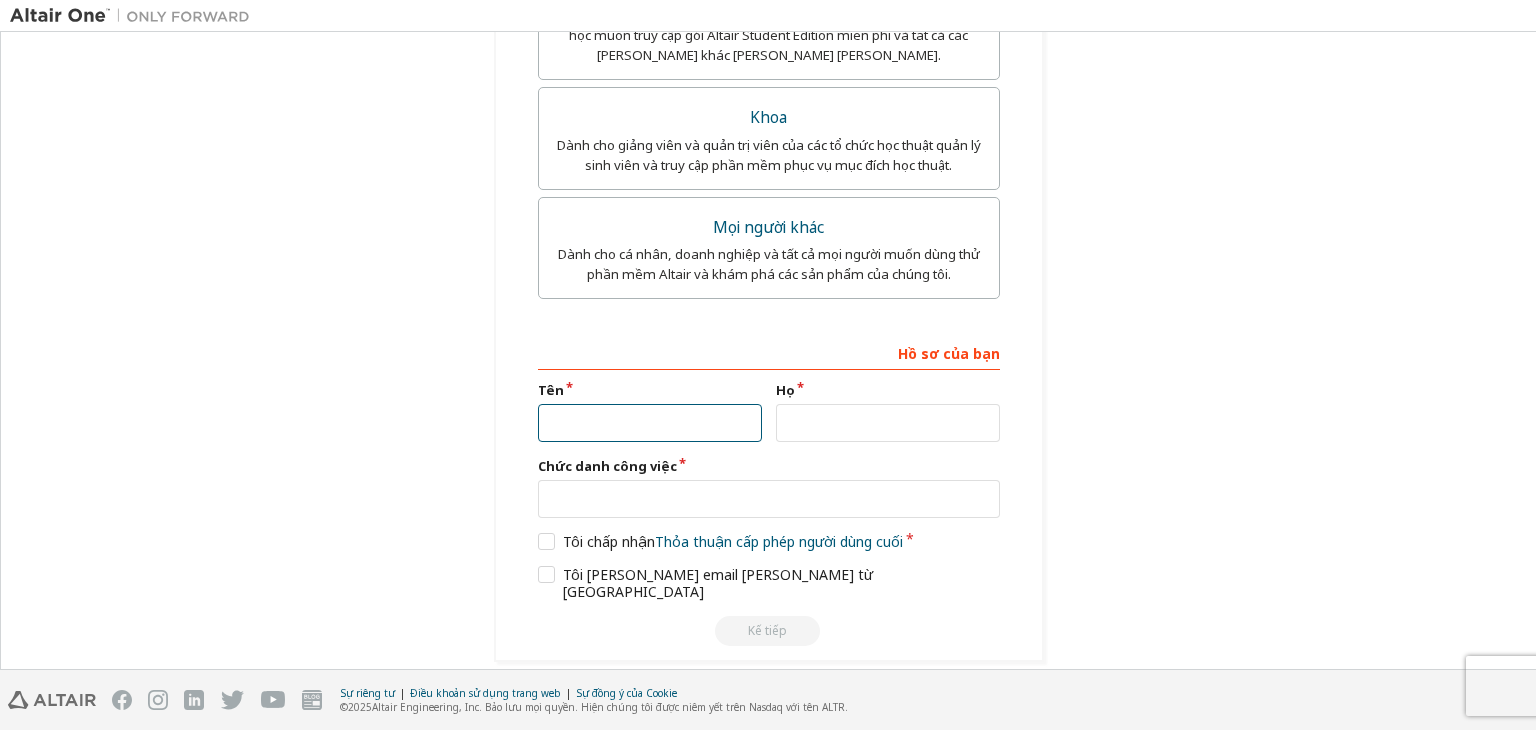 click at bounding box center (650, 423) 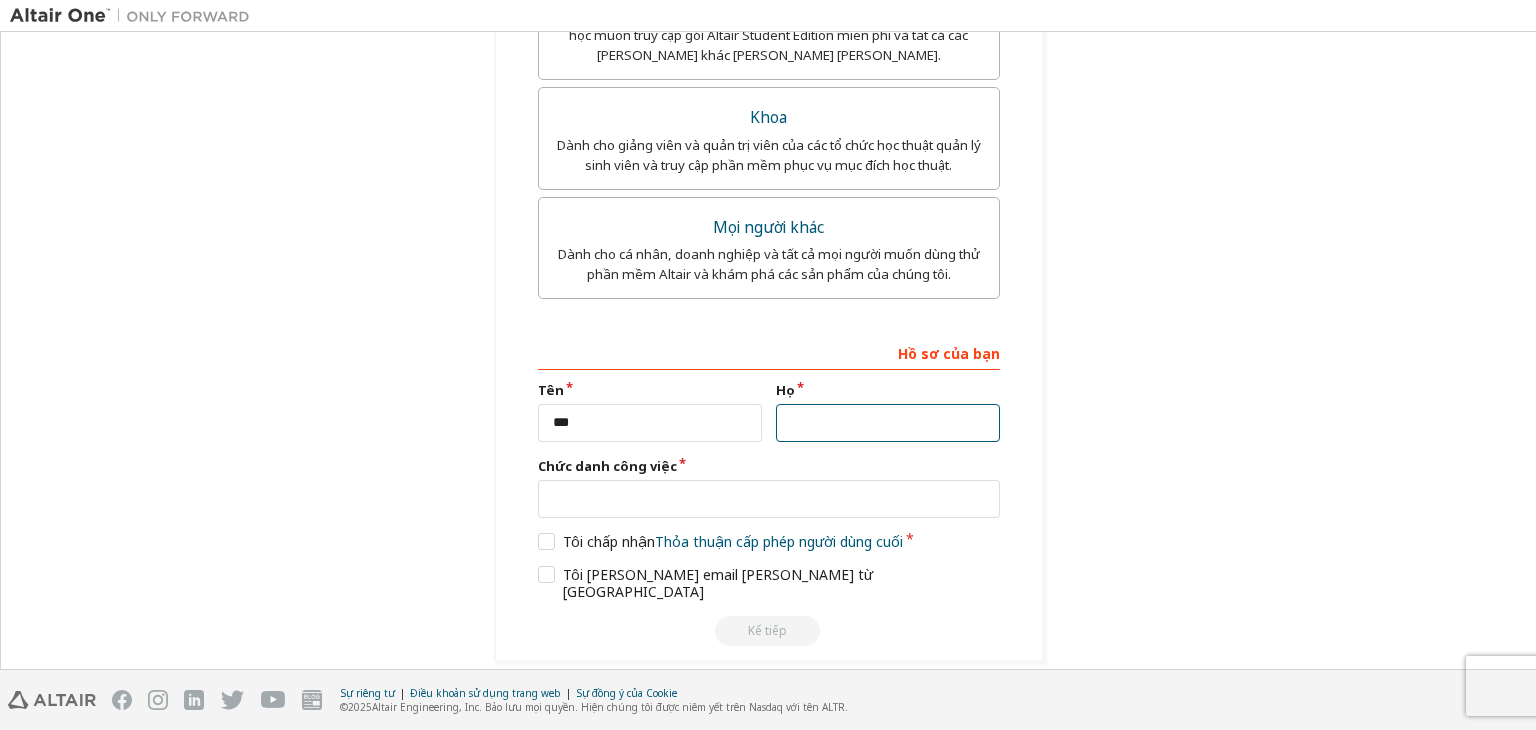 click at bounding box center [888, 423] 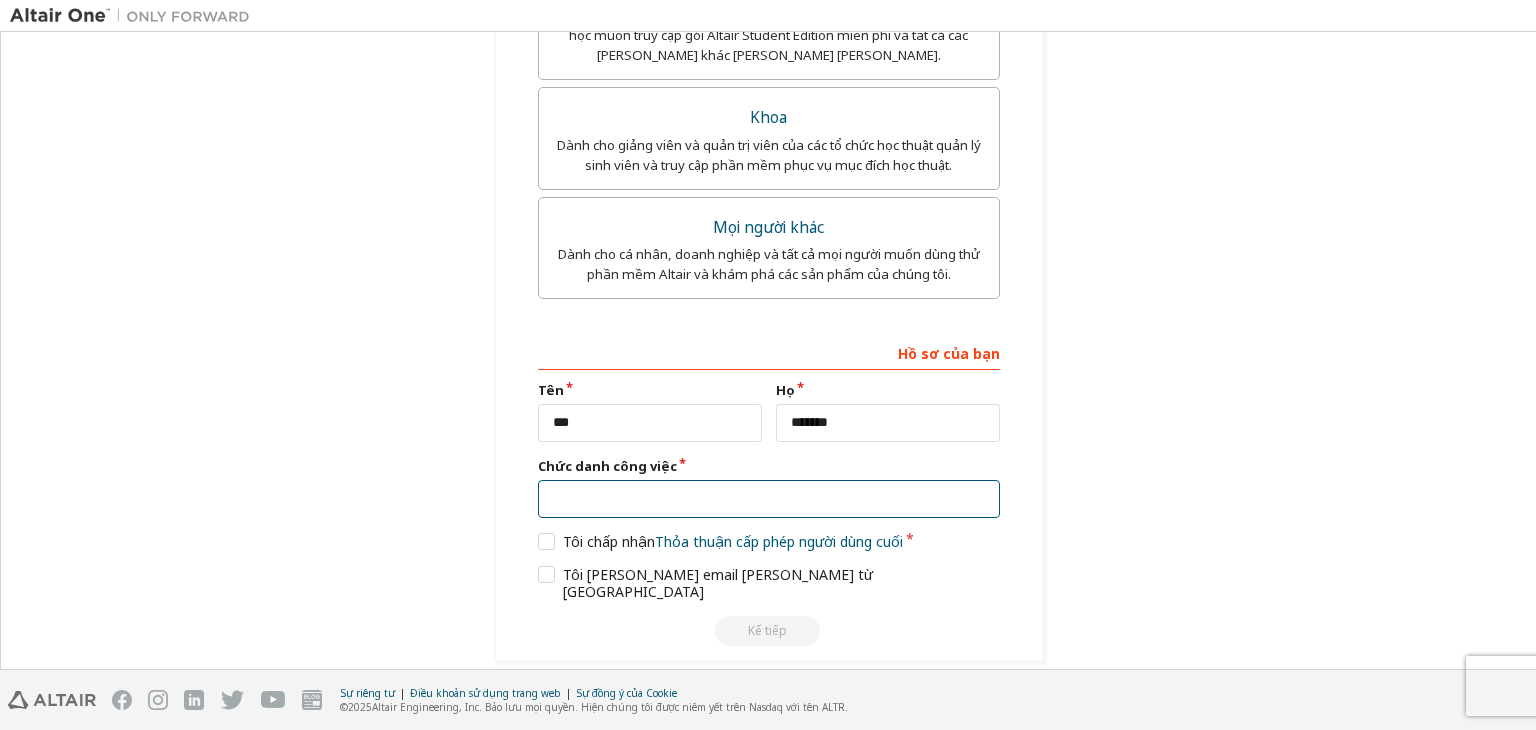 click at bounding box center [769, 499] 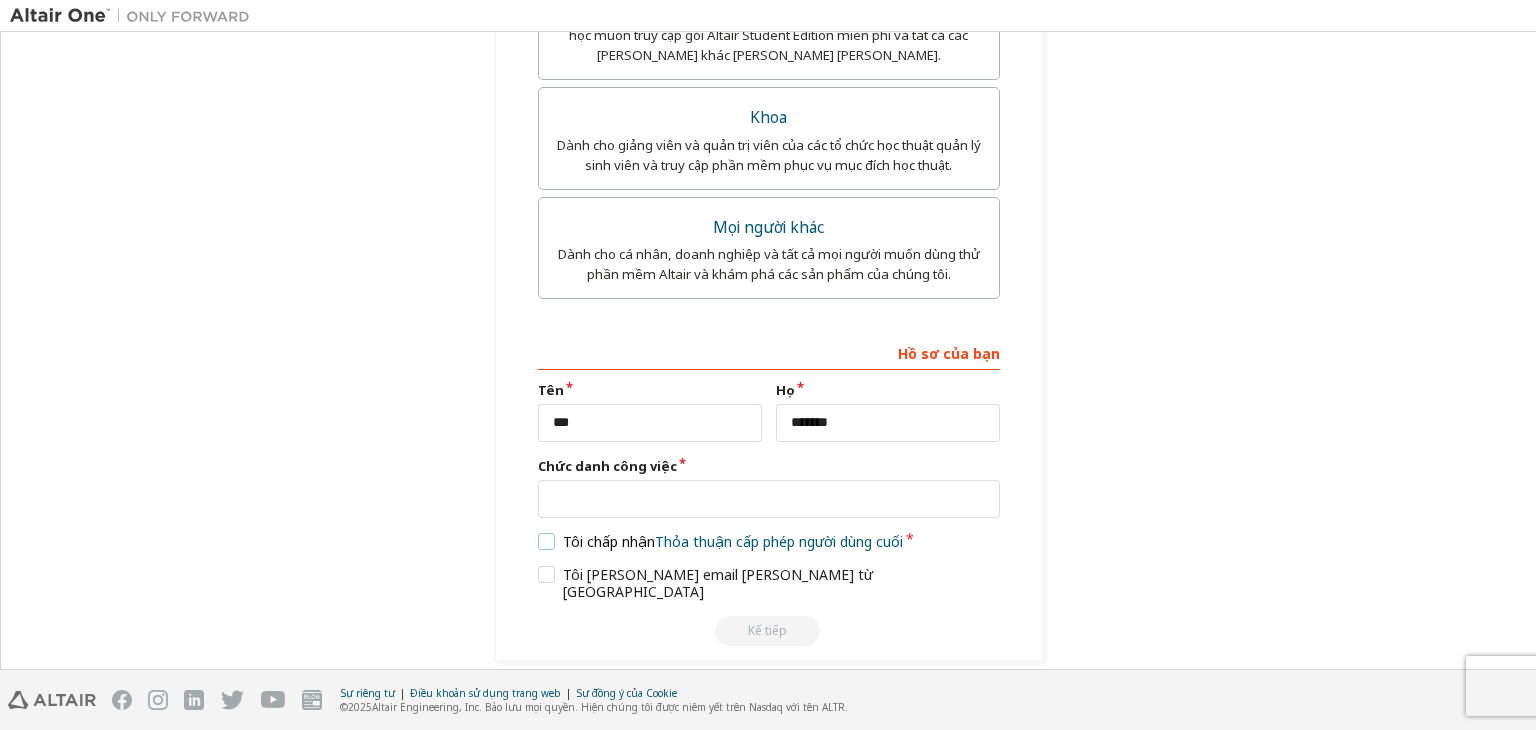 click on "Tôi chấp nhận  Thỏa thuận cấp phép người dùng cuối" at bounding box center (721, 541) 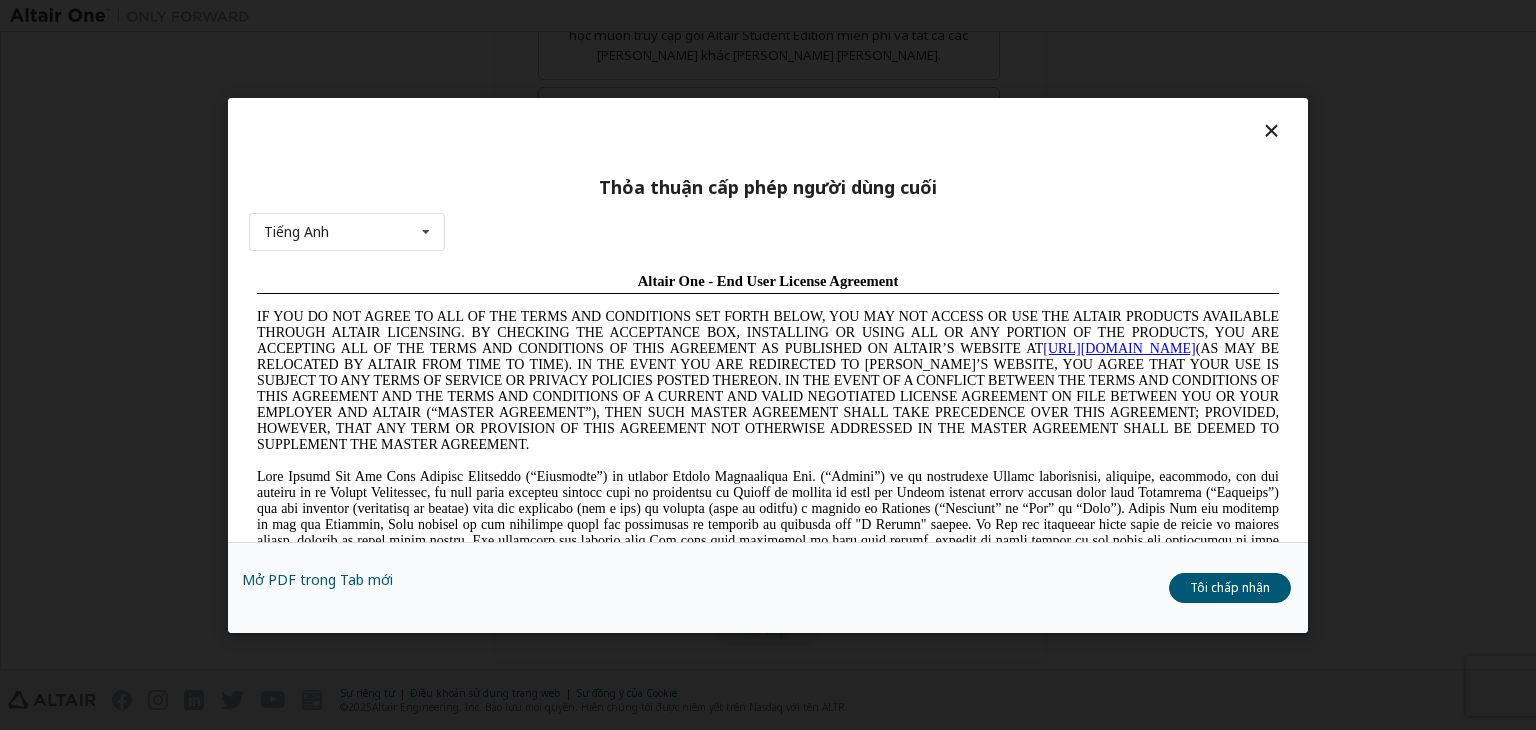 scroll, scrollTop: 0, scrollLeft: 0, axis: both 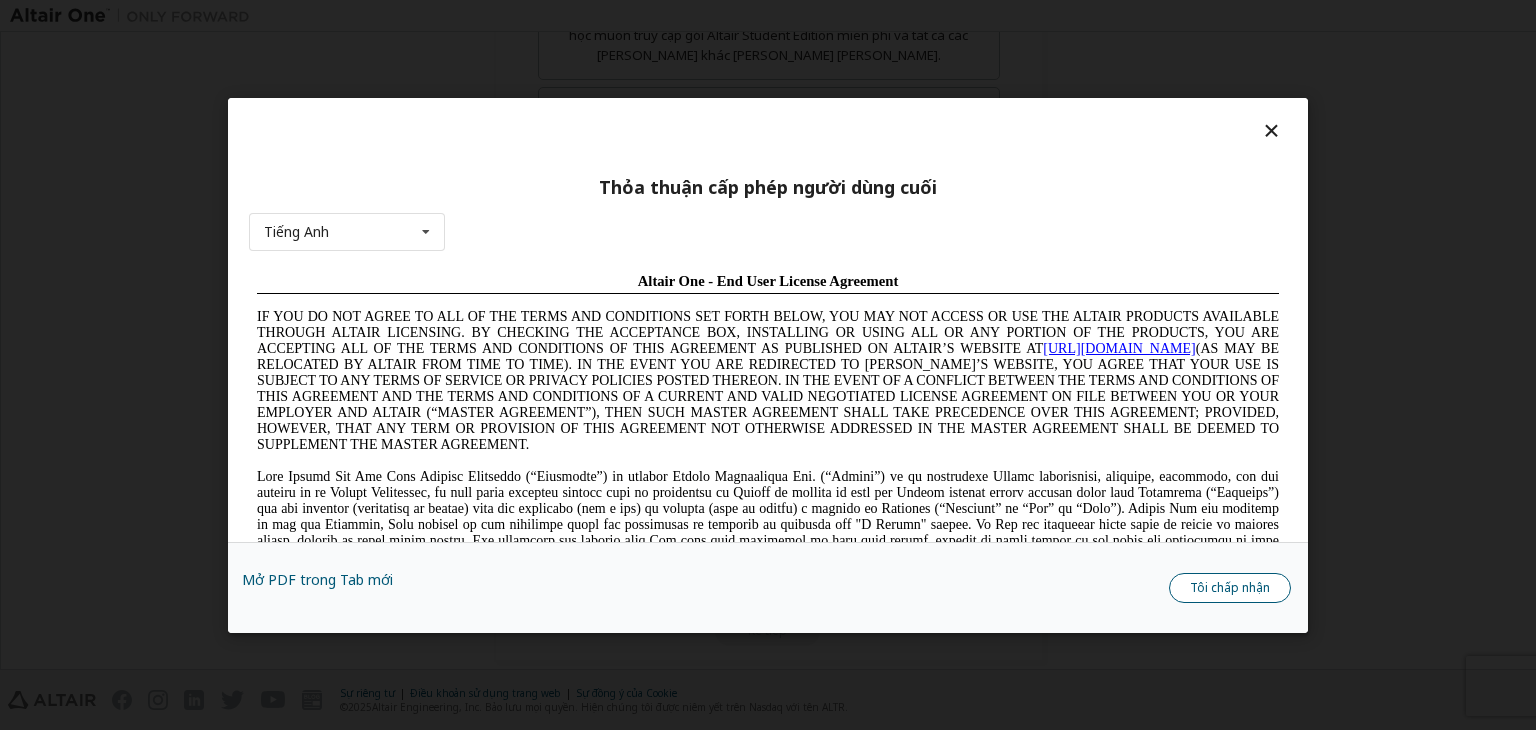 click on "Tôi chấp nhận" at bounding box center (1230, 588) 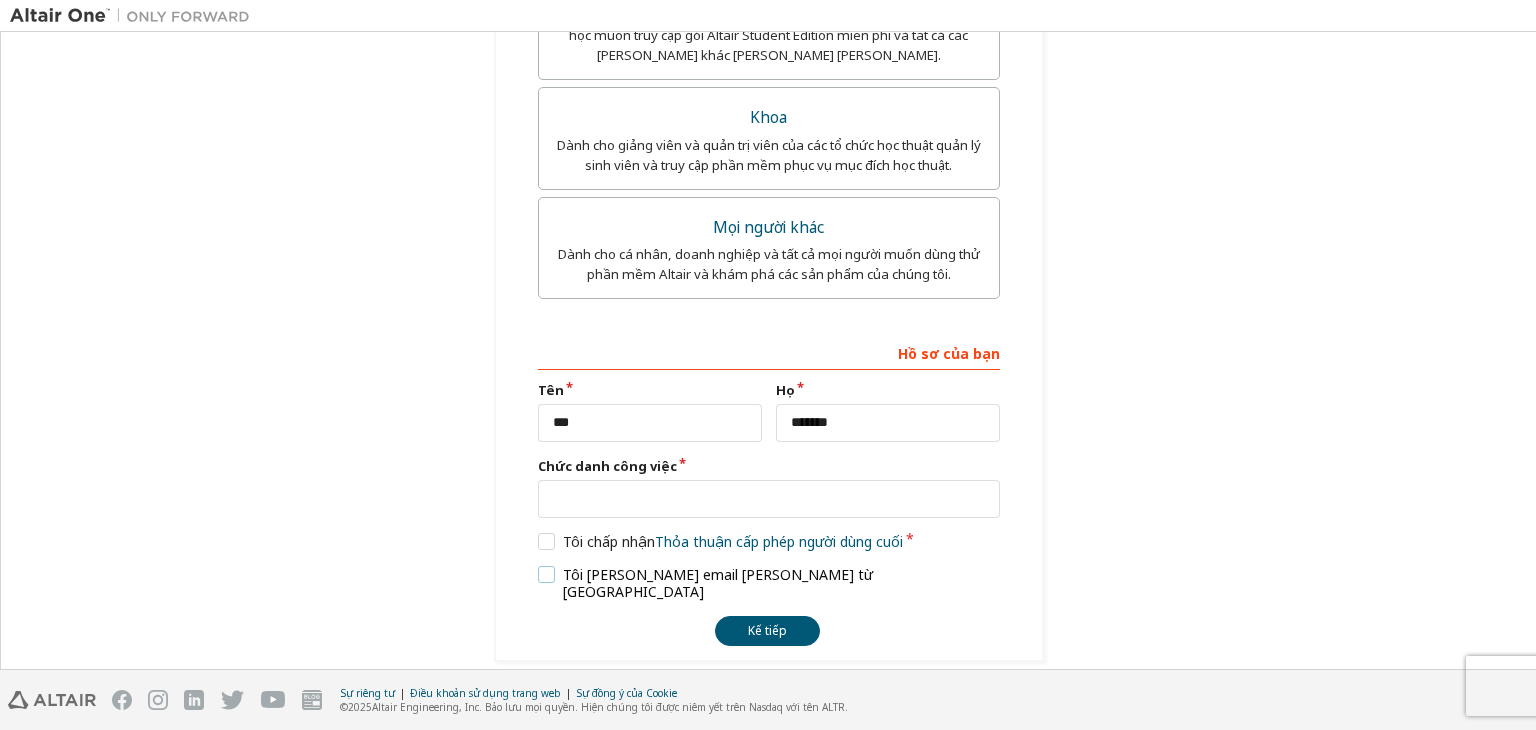 click on "Tôi muốn nhận email tiếp thị từ [GEOGRAPHIC_DATA]" at bounding box center (769, 583) 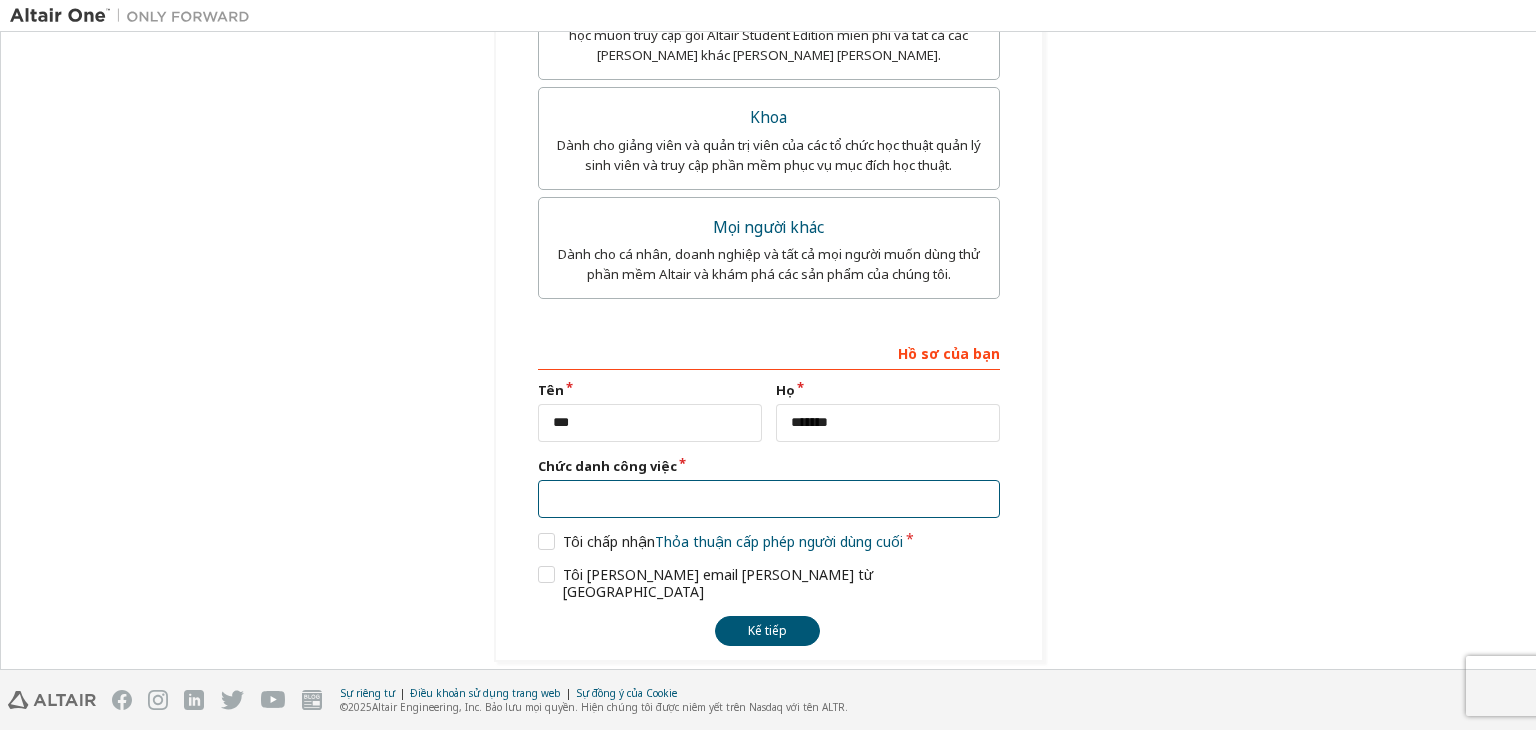 click at bounding box center [769, 499] 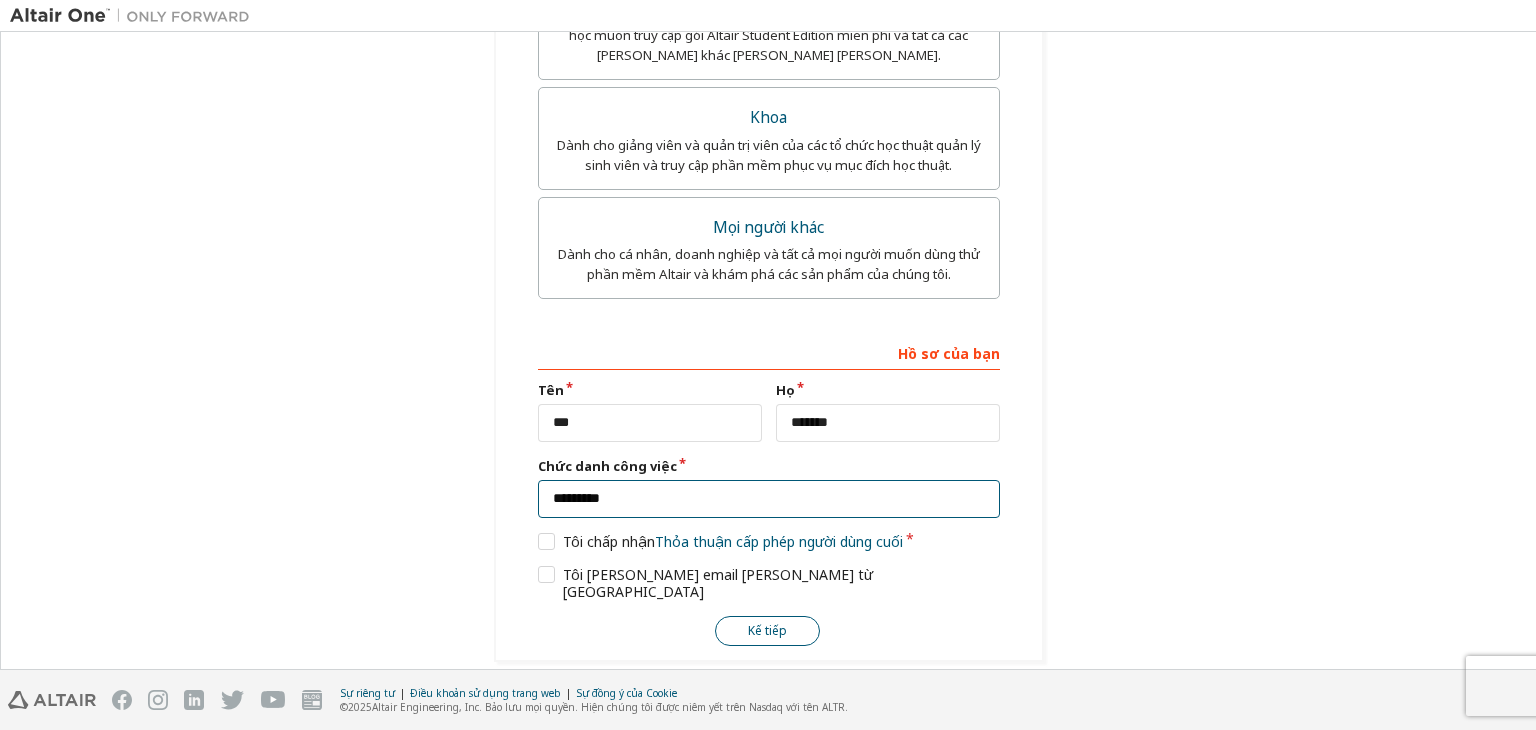 type on "*********" 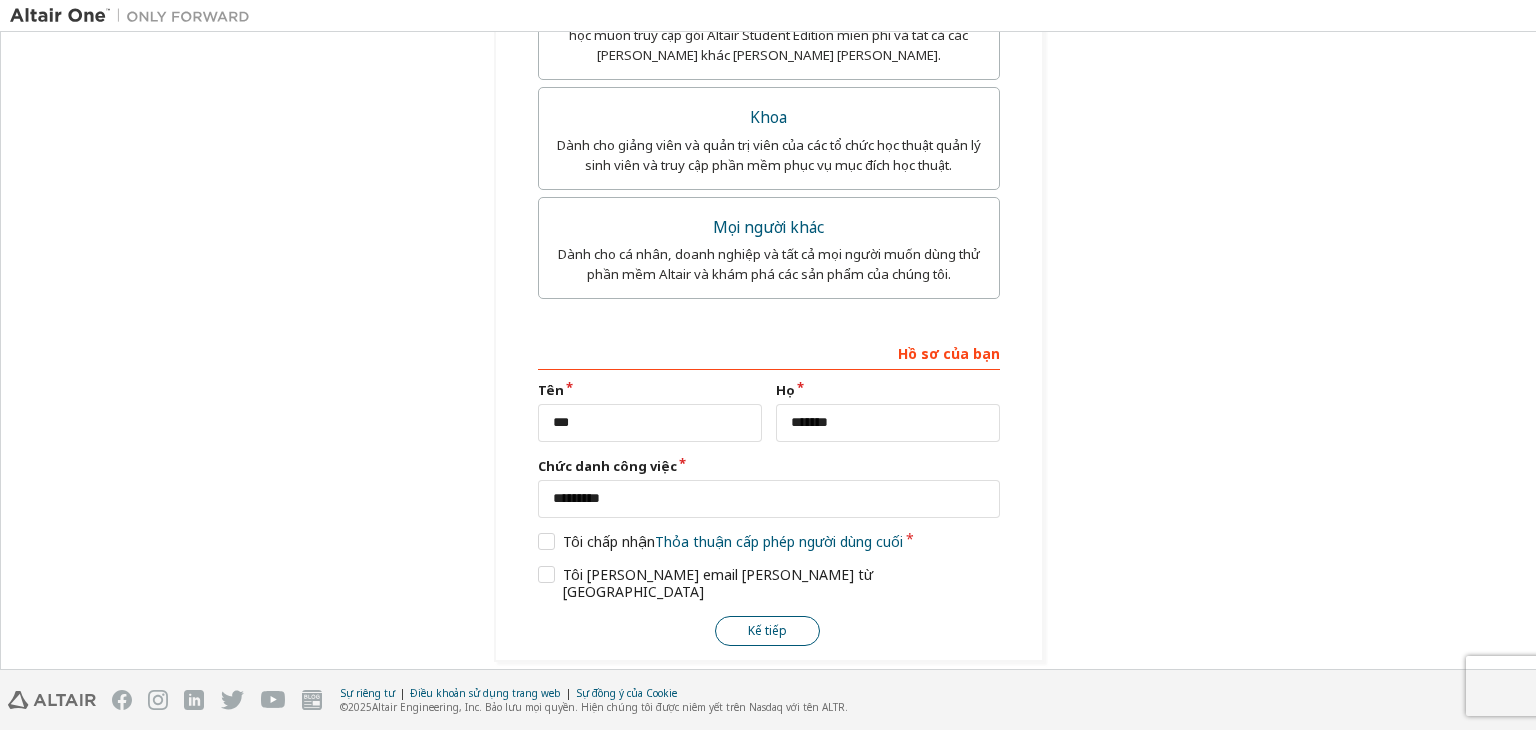 click on "Kế tiếp" at bounding box center (767, 630) 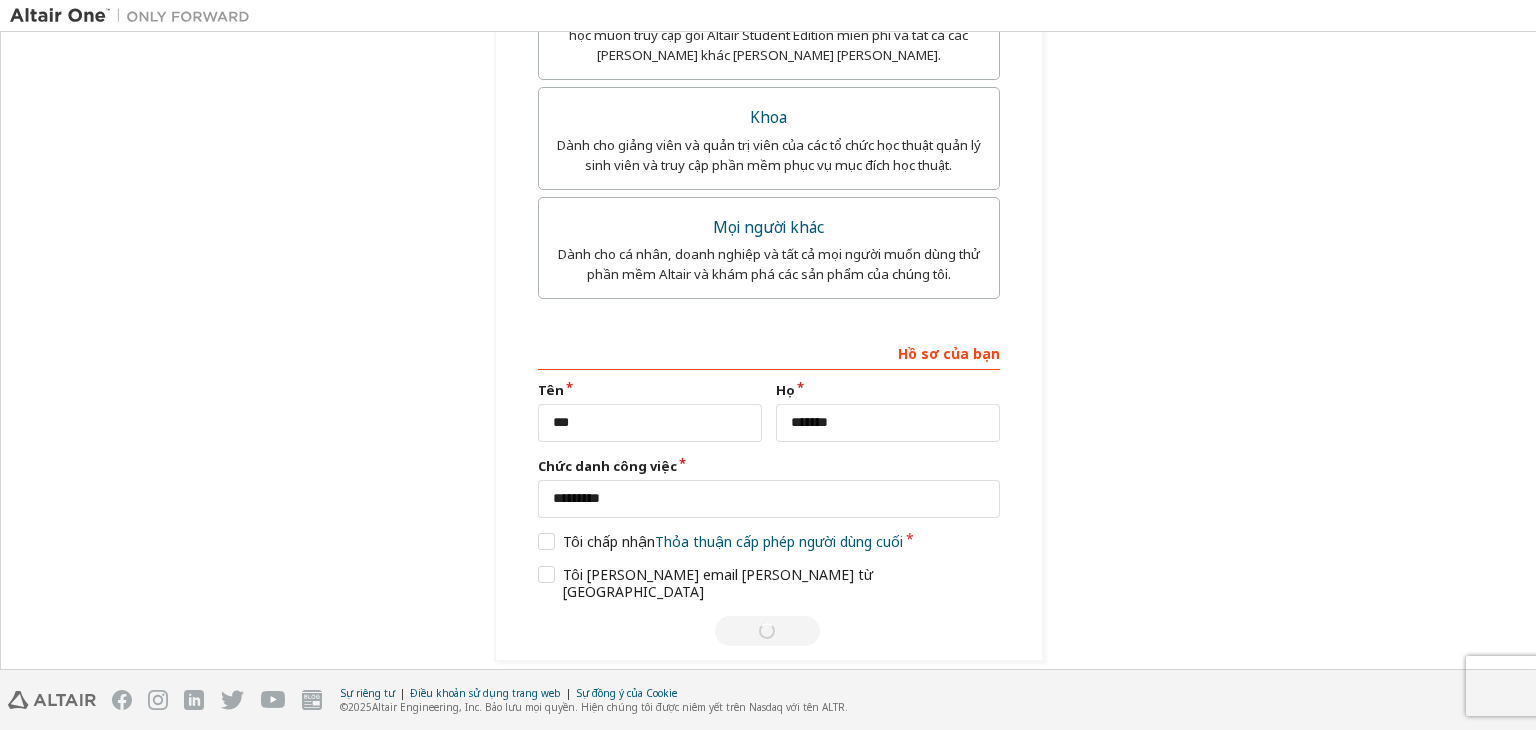 scroll, scrollTop: 0, scrollLeft: 0, axis: both 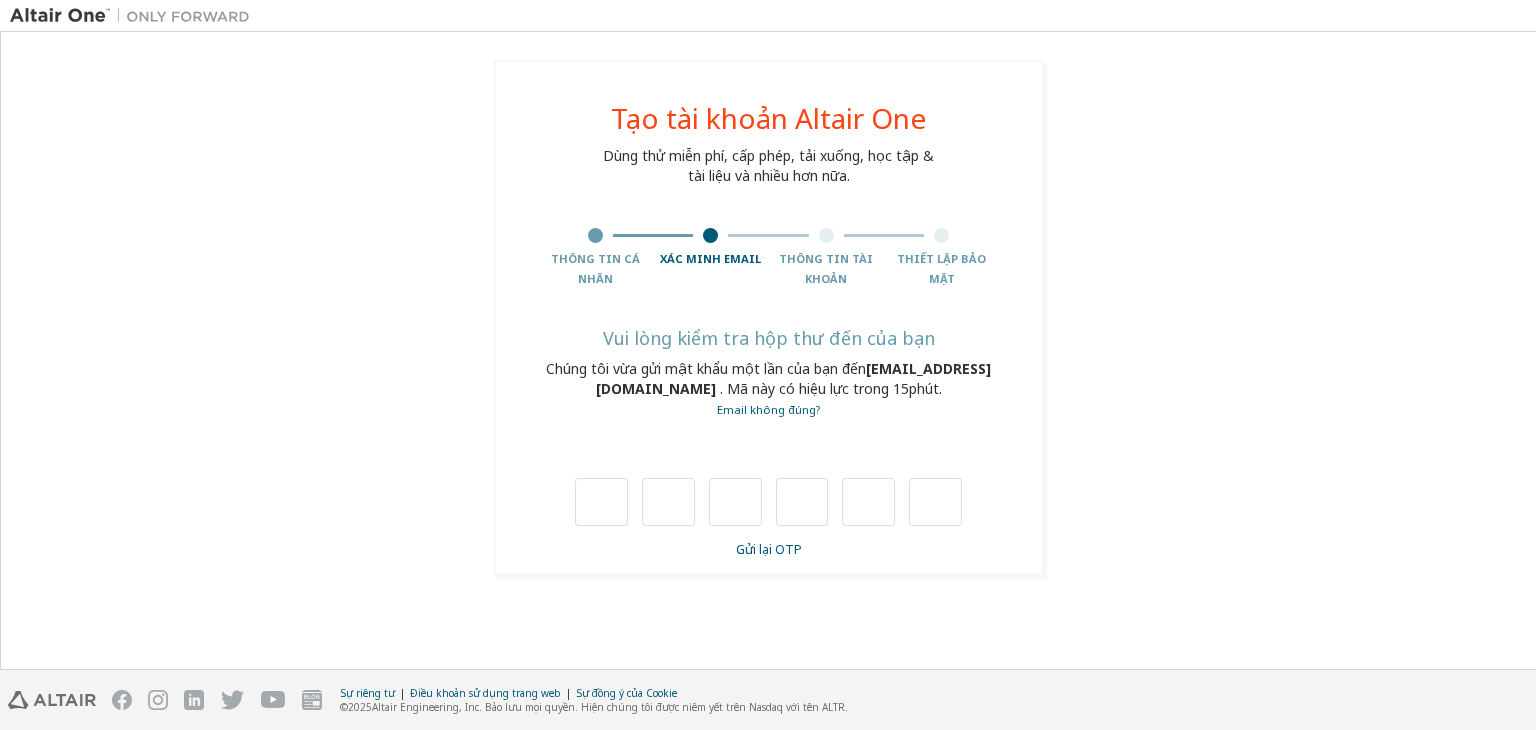 type on "*" 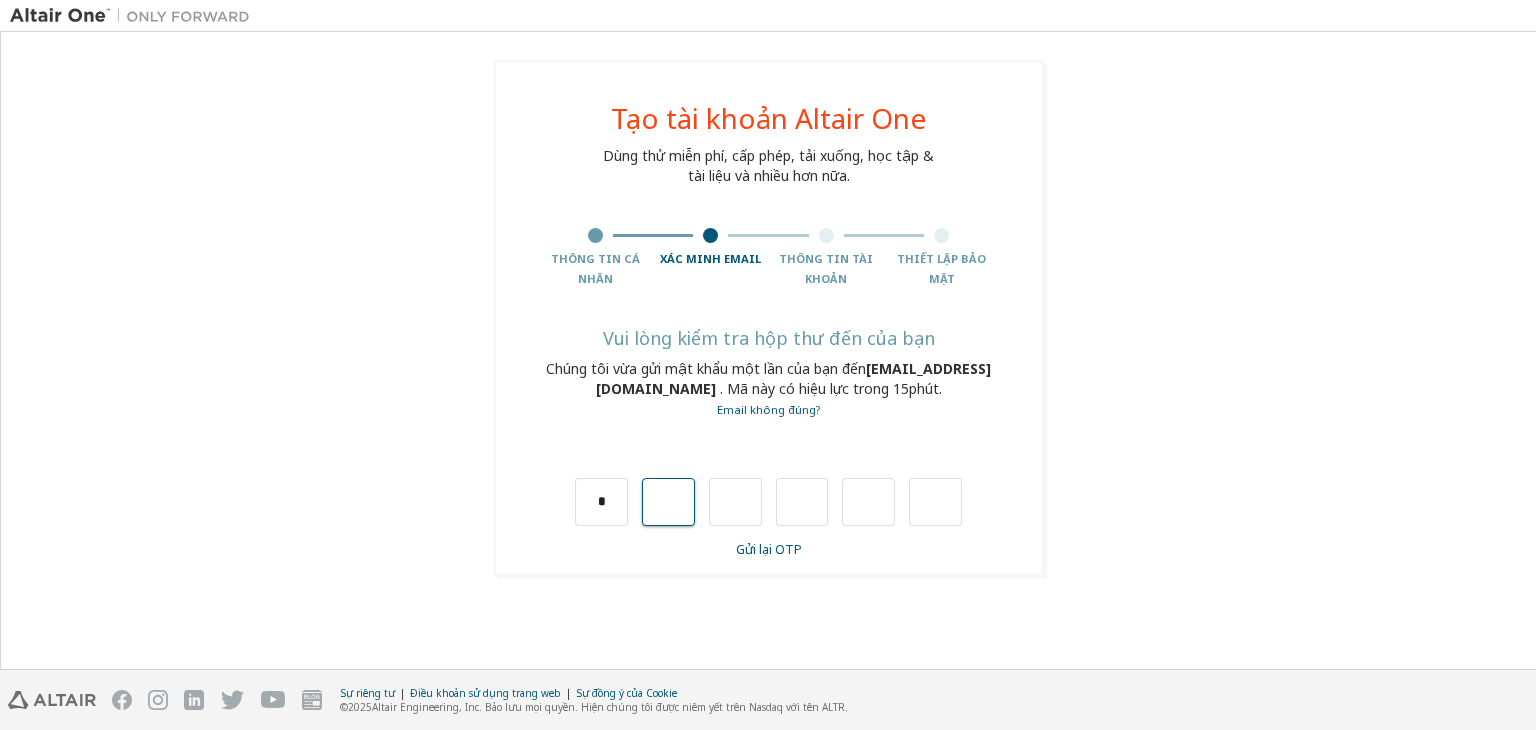 type on "*" 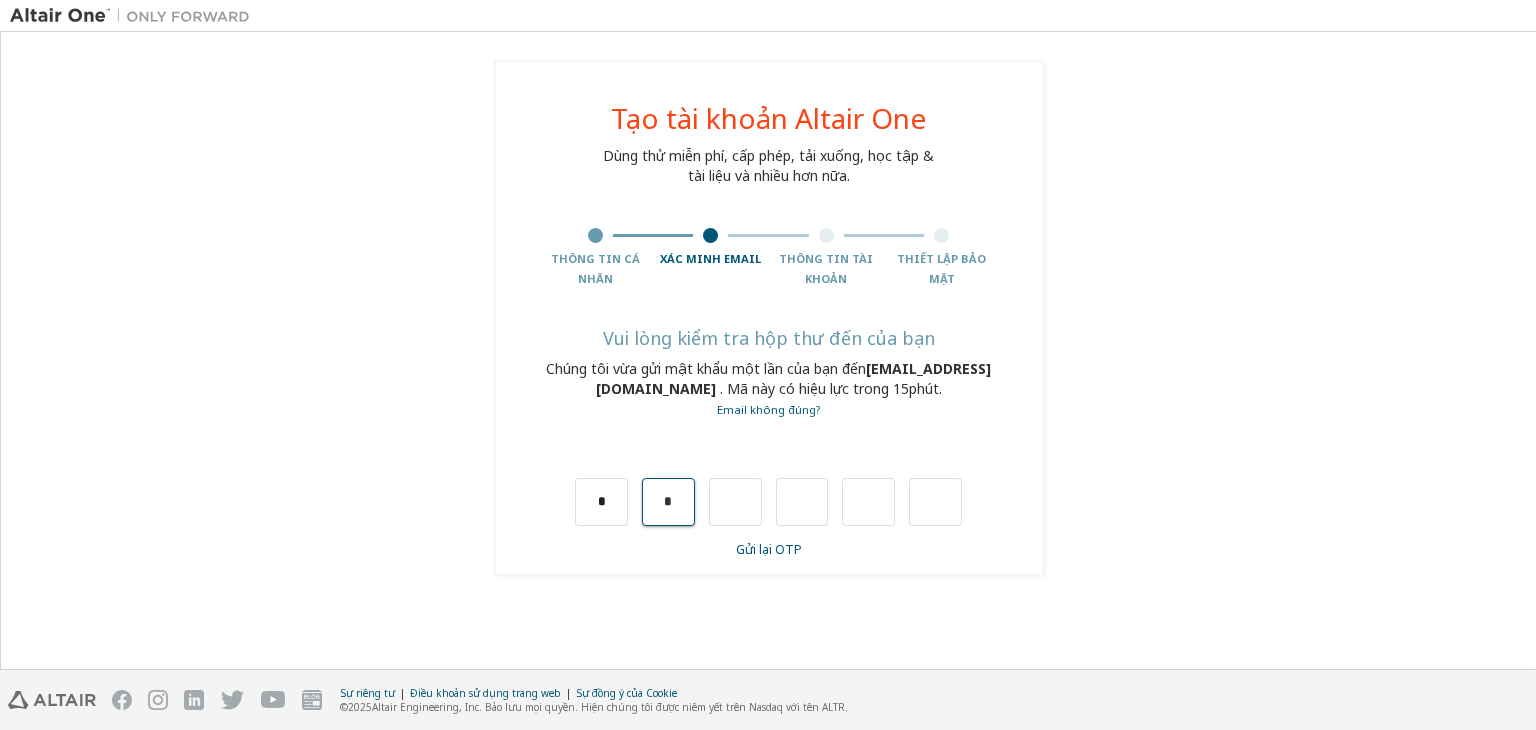 click on "*" at bounding box center (668, 502) 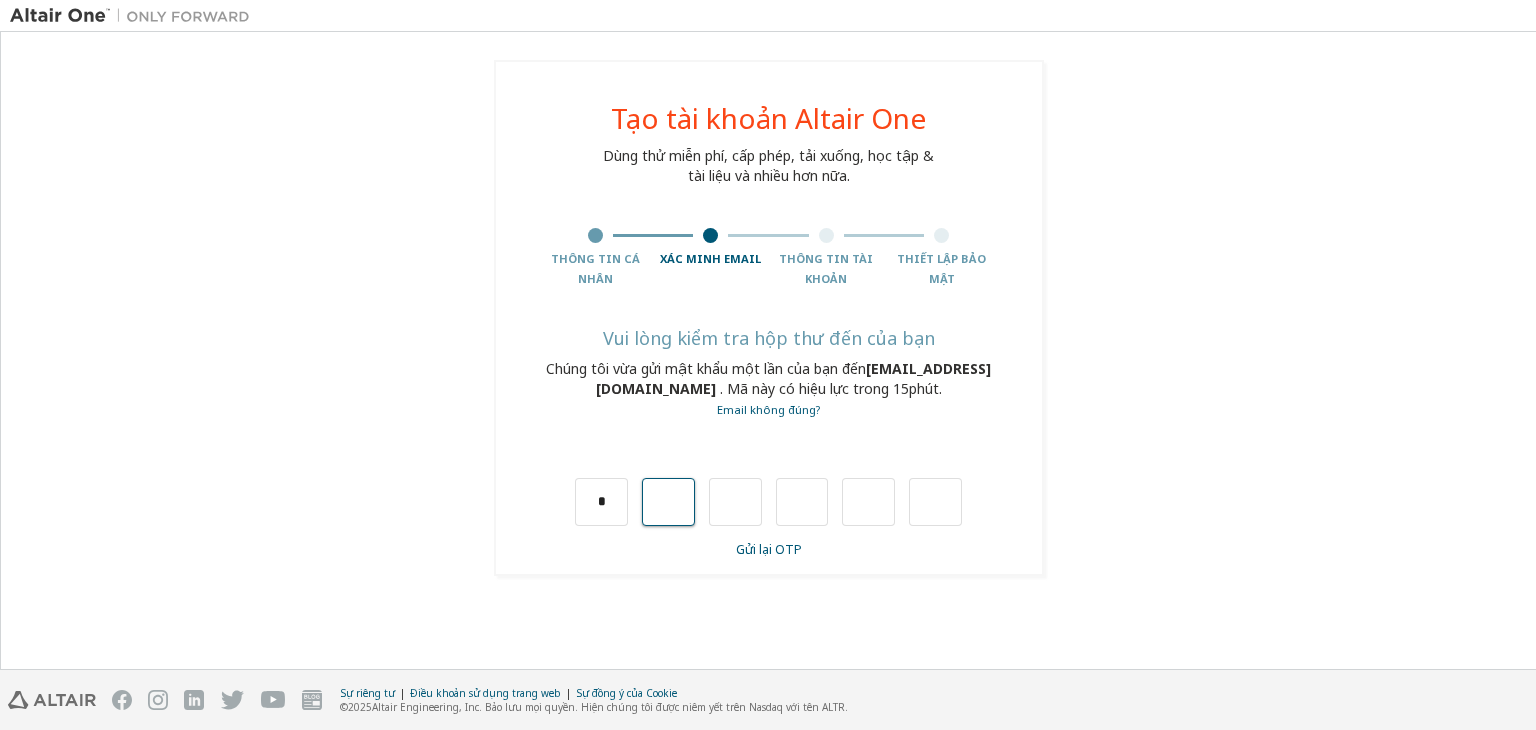 click at bounding box center [668, 502] 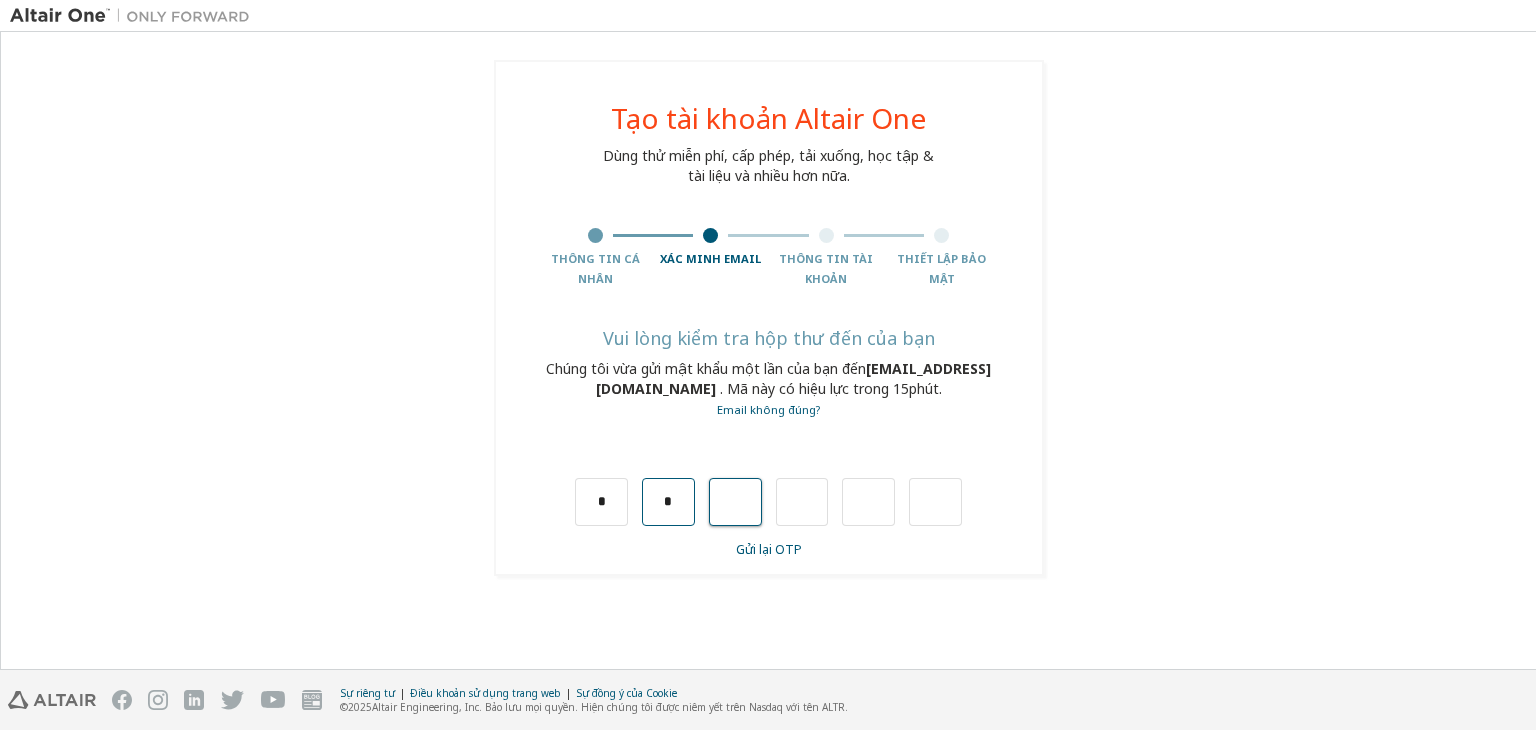 type on "*" 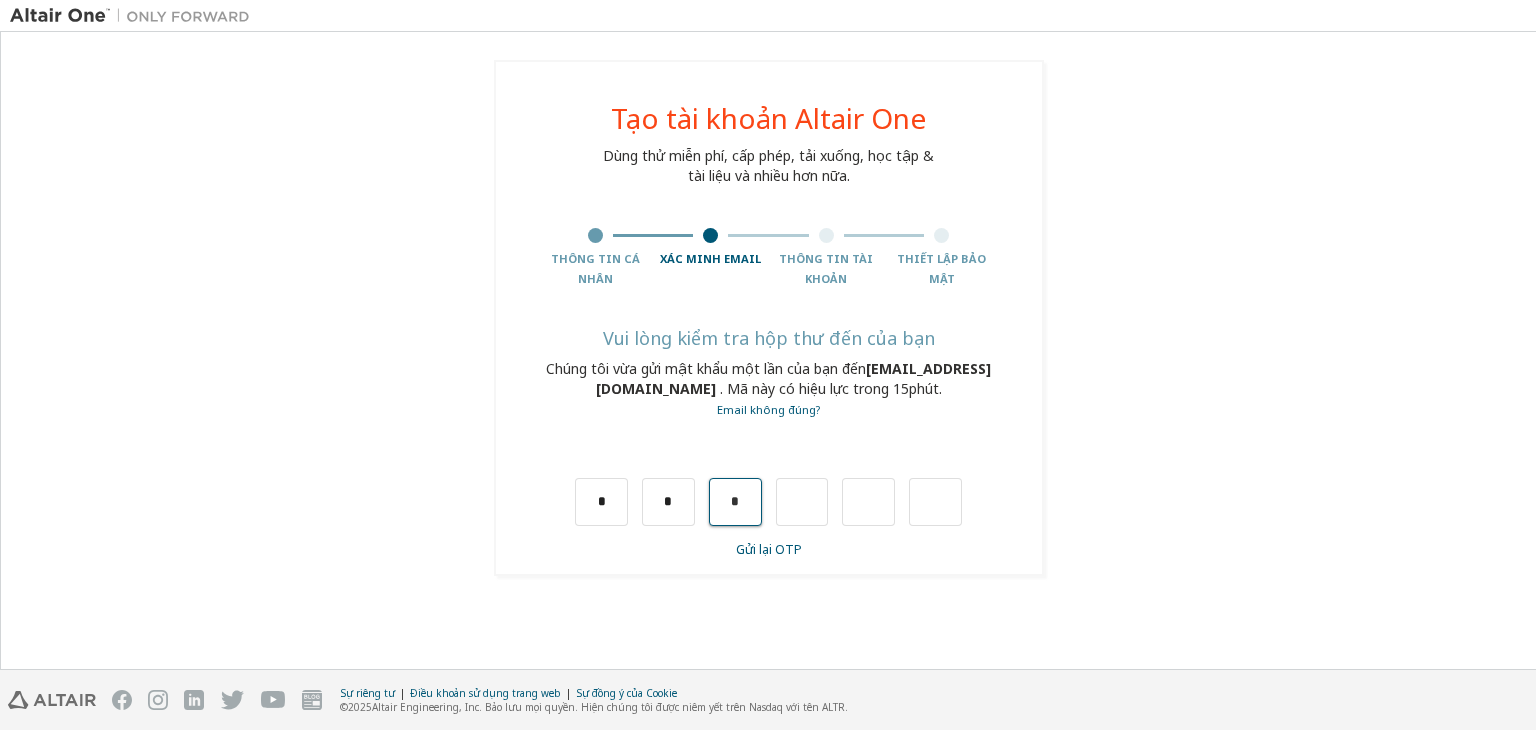 click on "*" at bounding box center (735, 502) 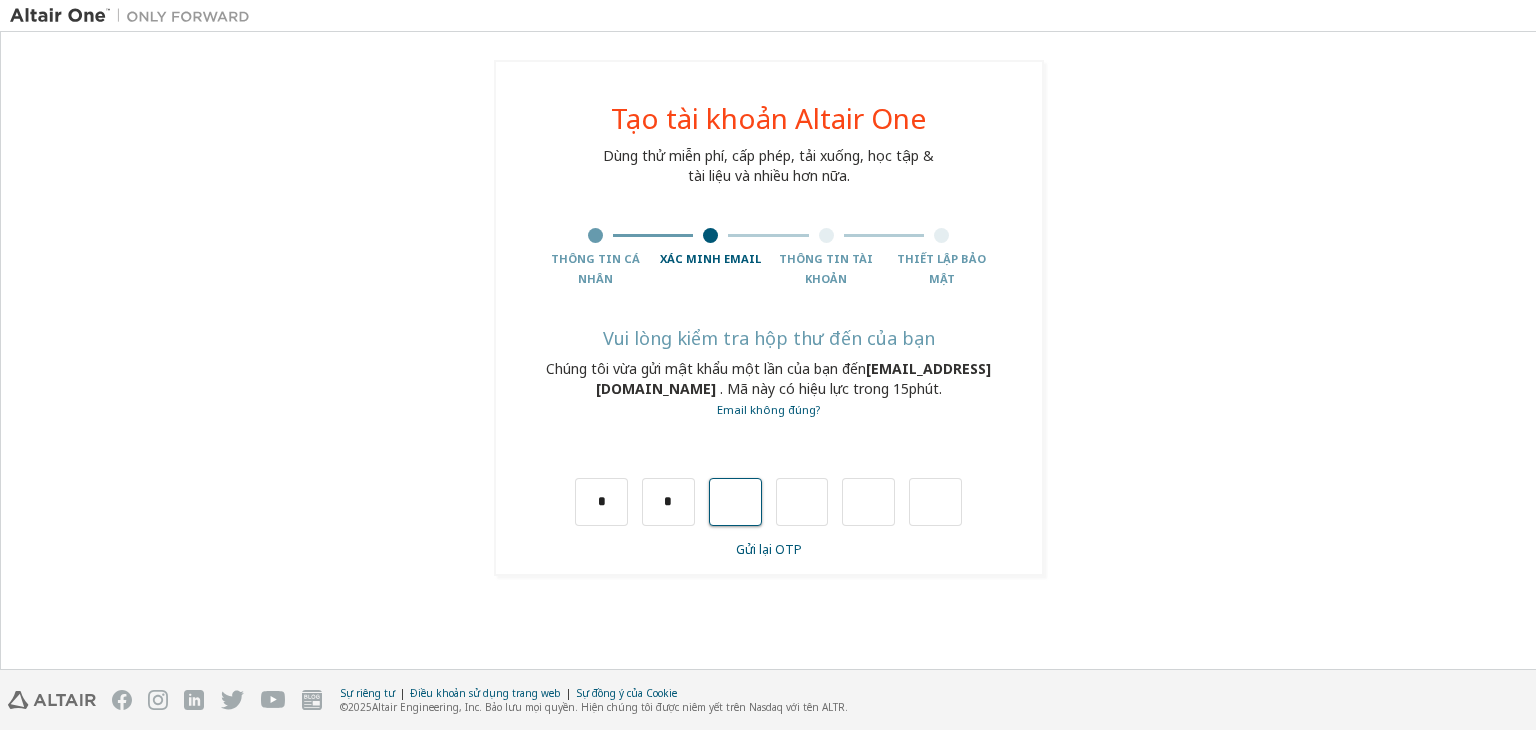 type on "*" 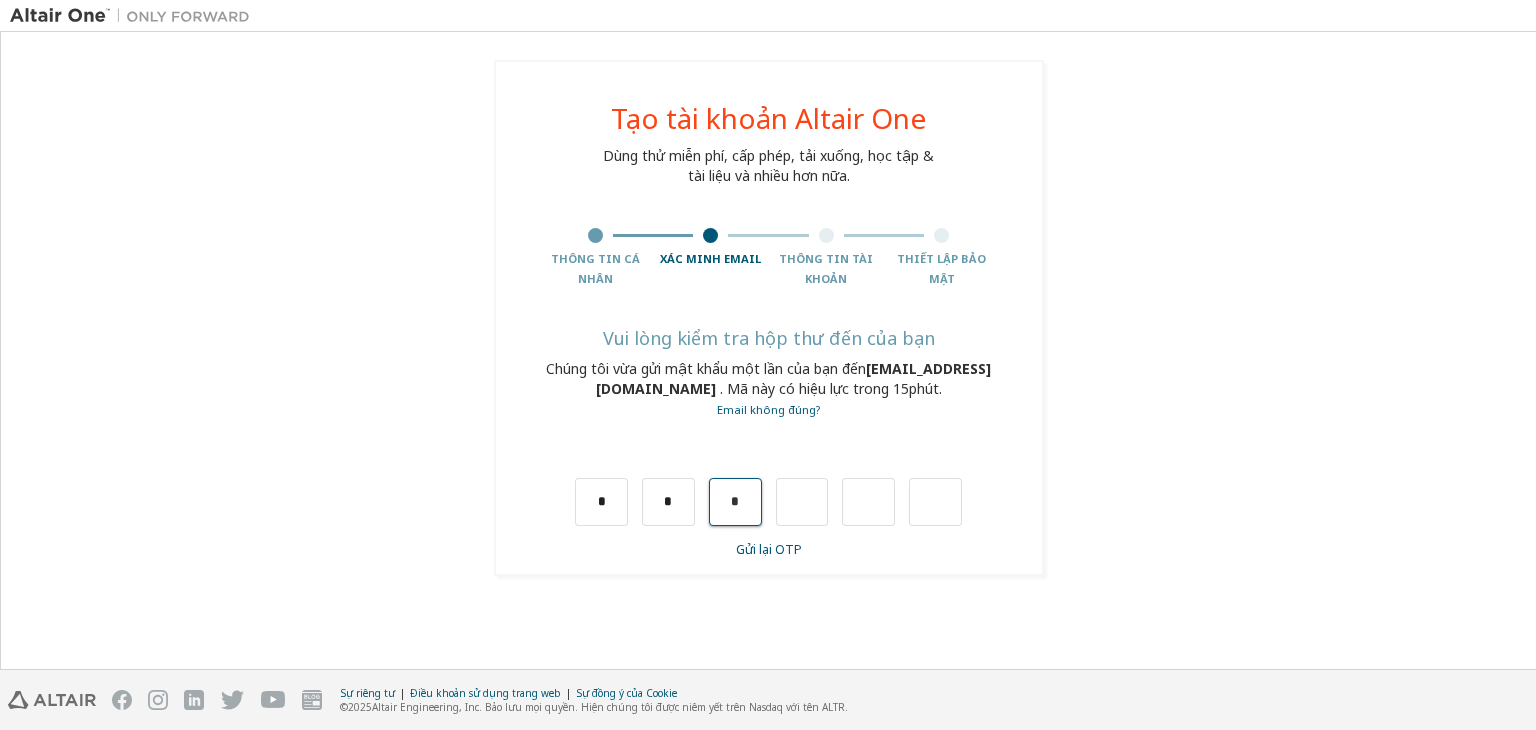 click on "*" at bounding box center (735, 502) 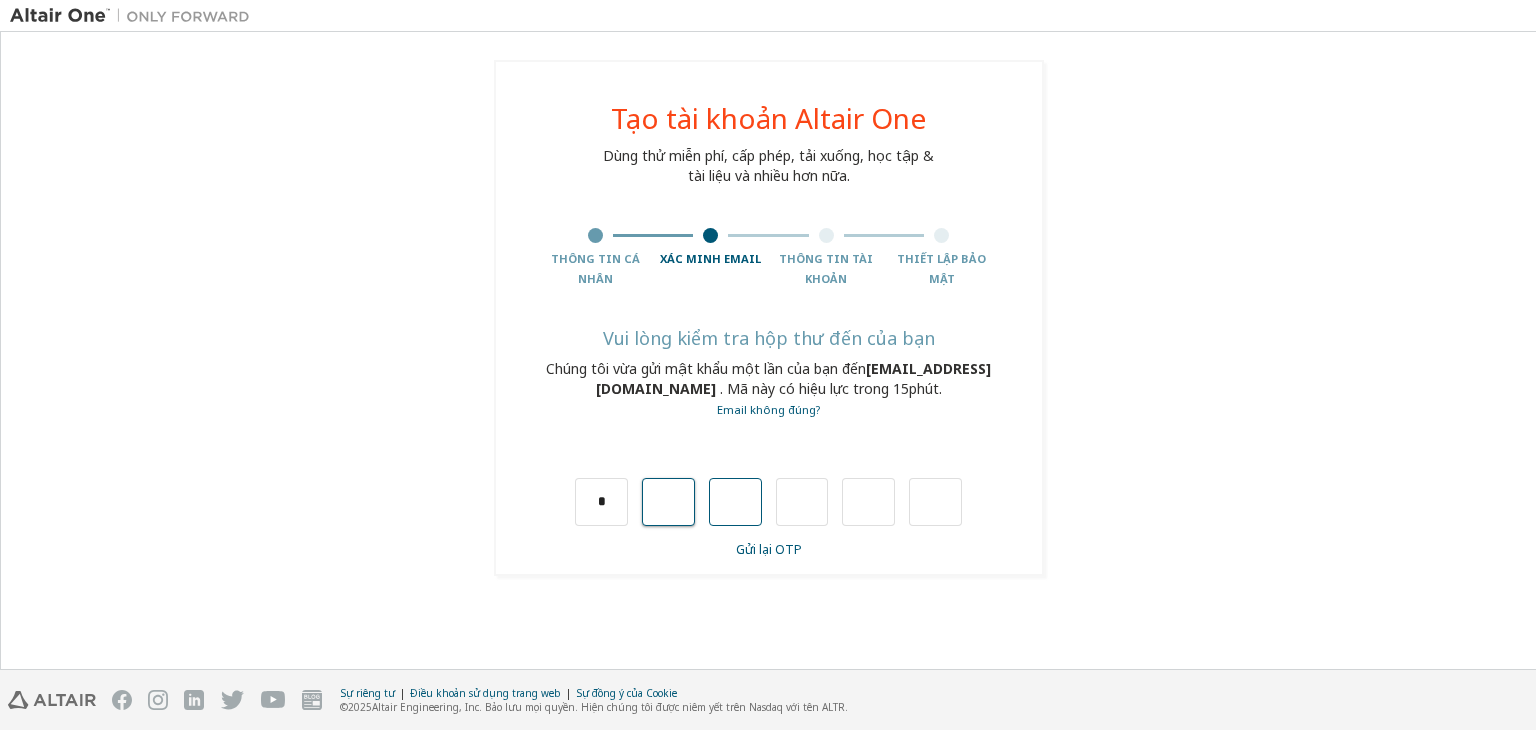 type on "*" 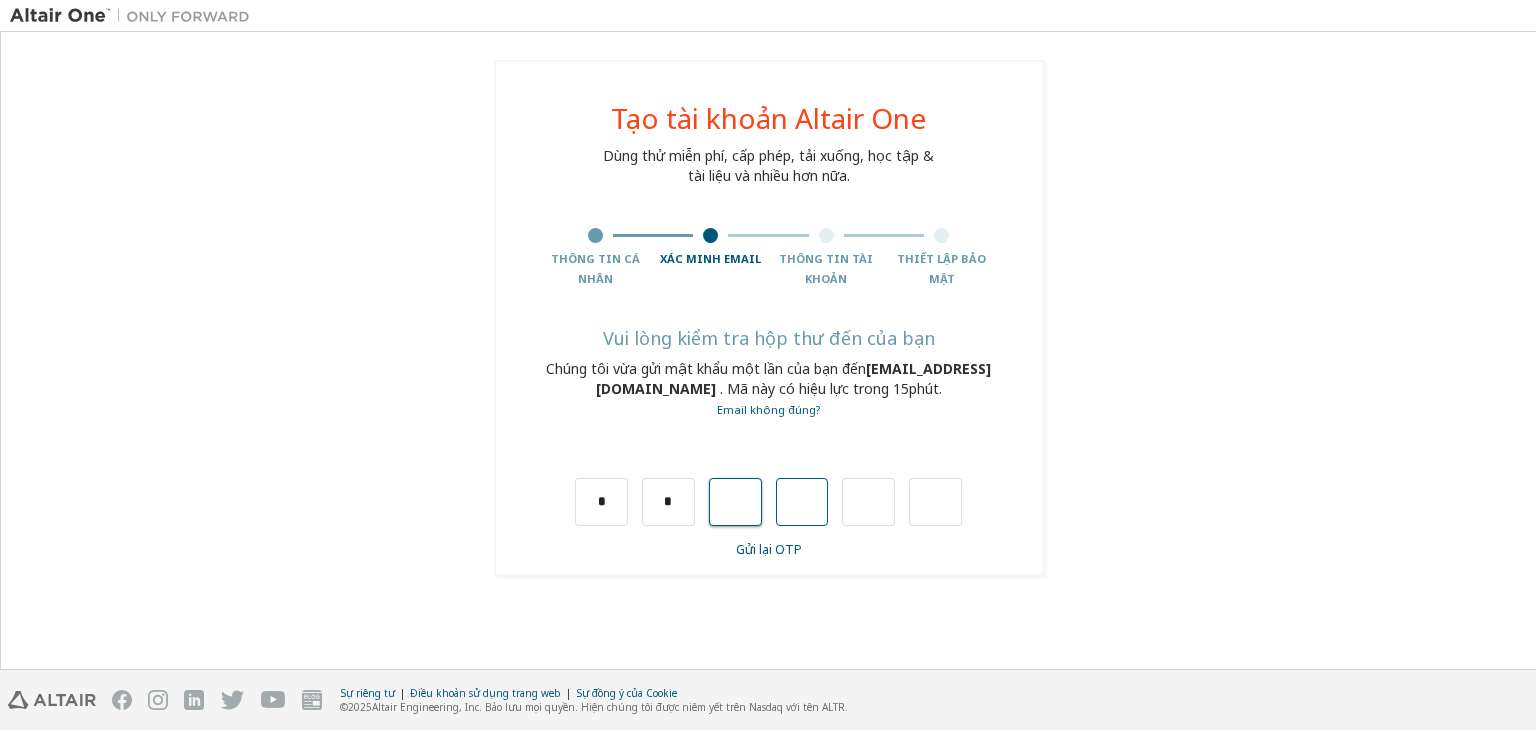 type on "*" 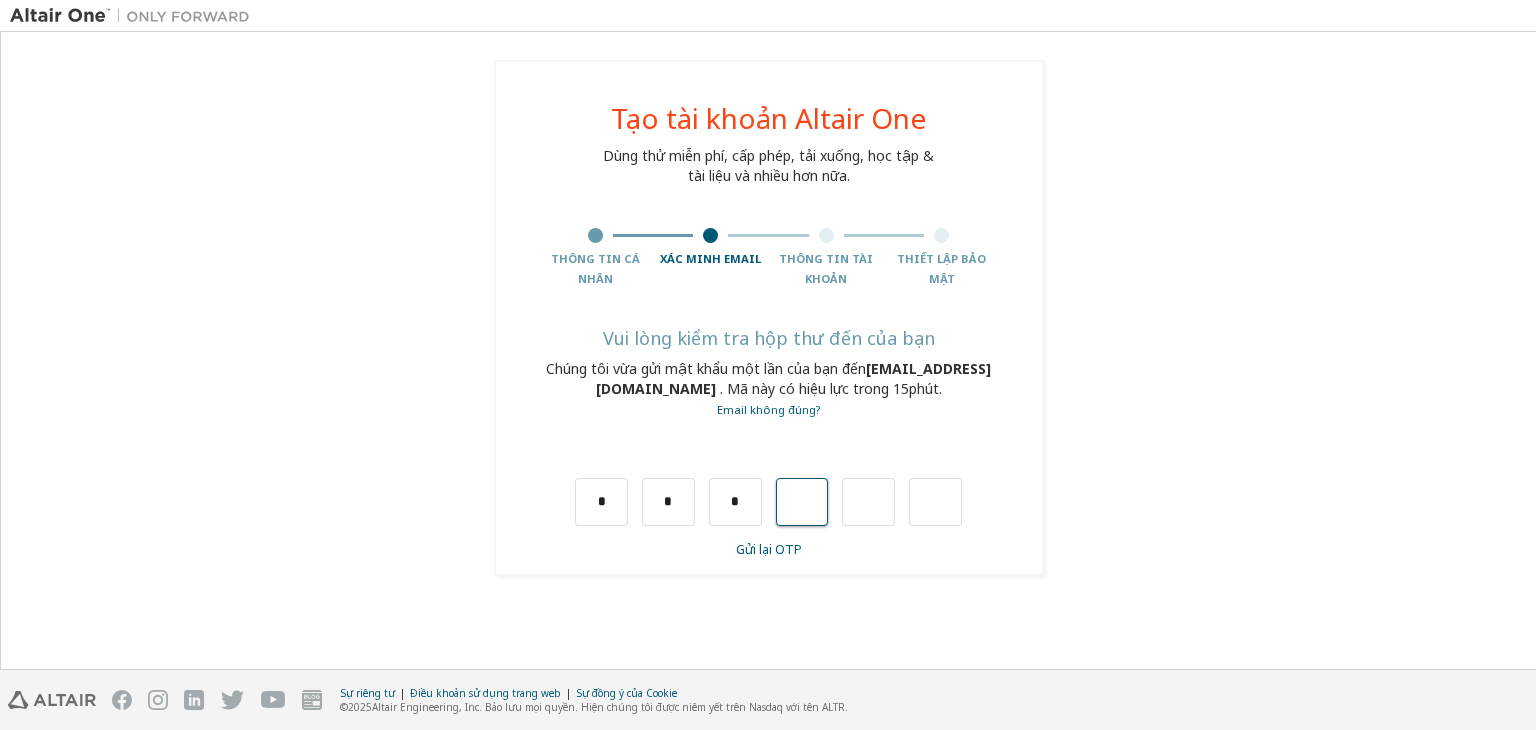 type on "*" 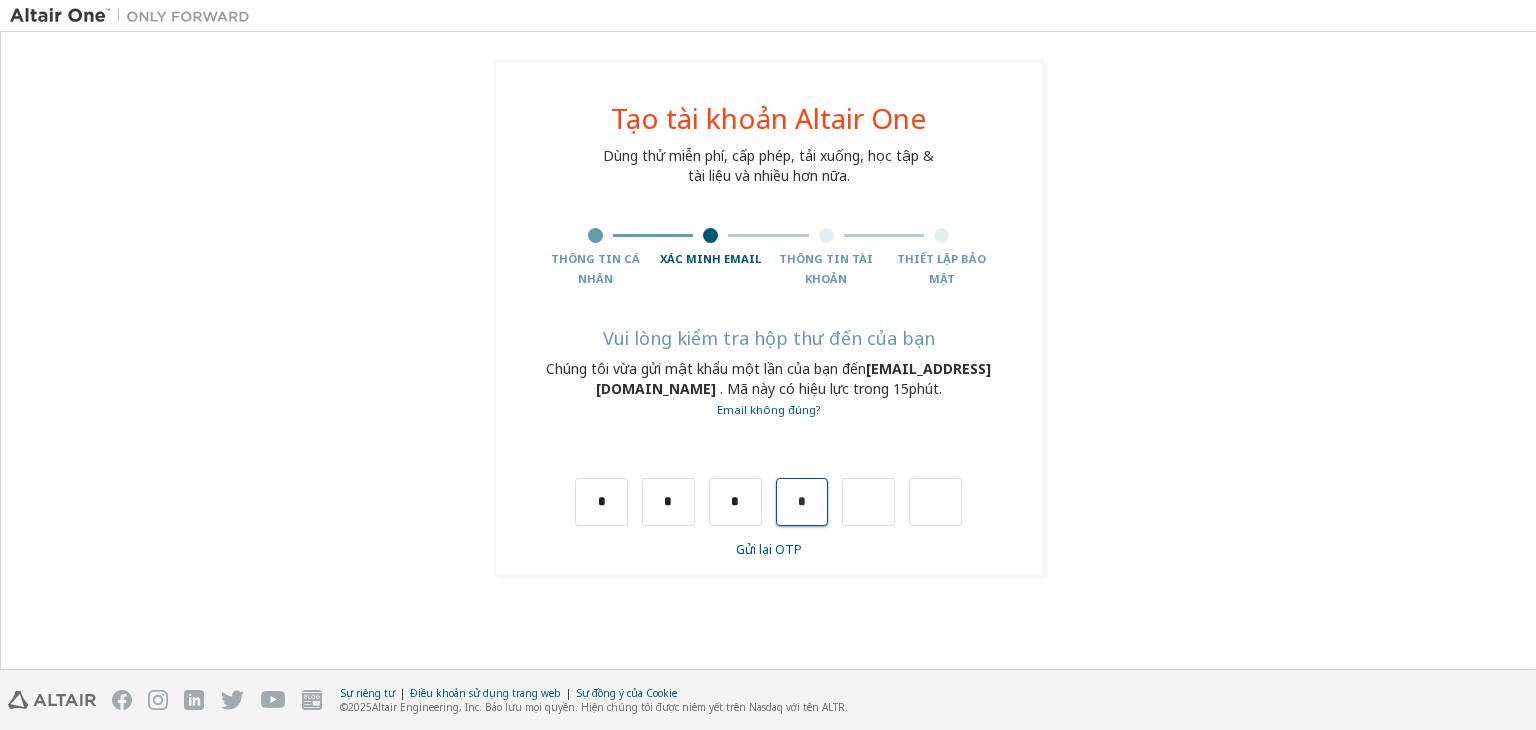 click on "*" at bounding box center [802, 502] 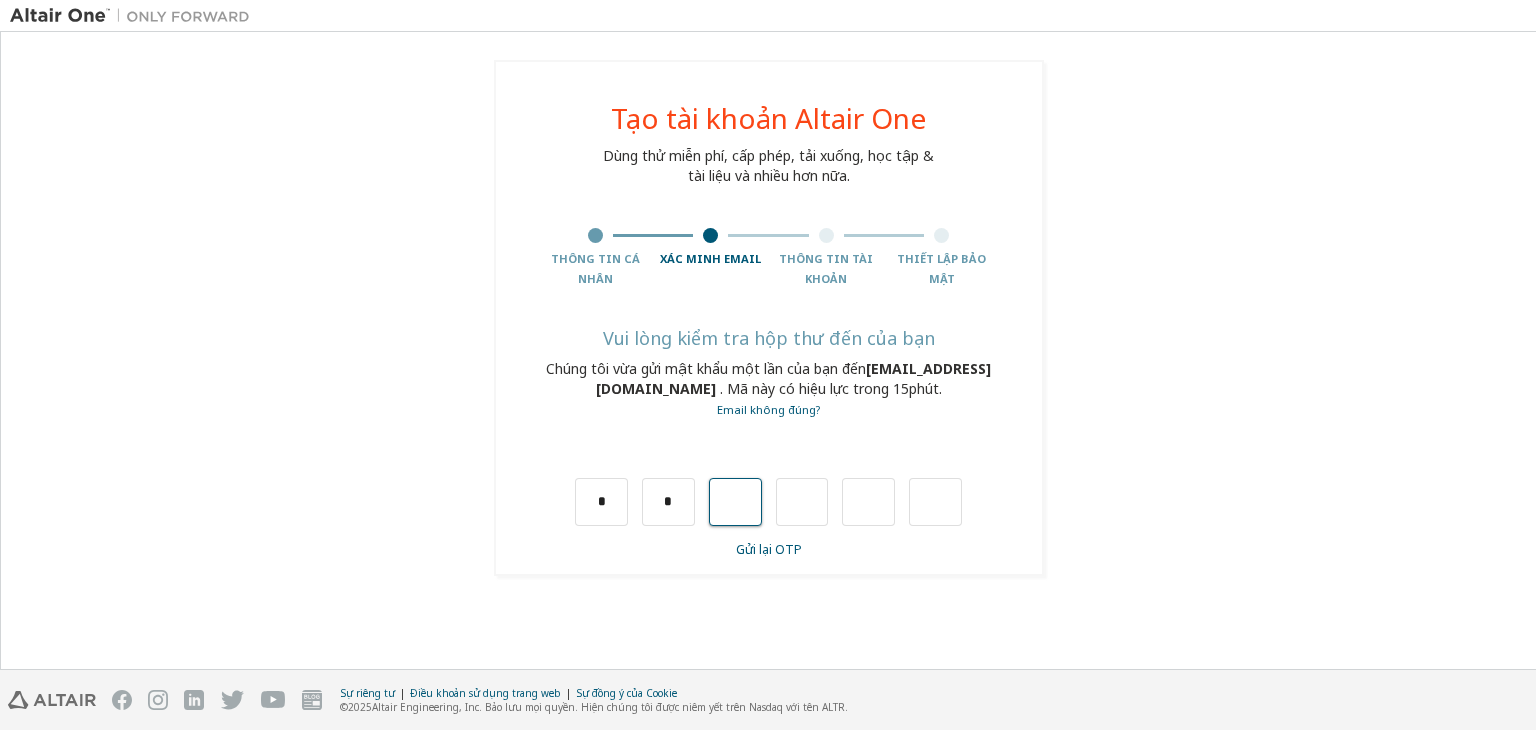 click at bounding box center (735, 502) 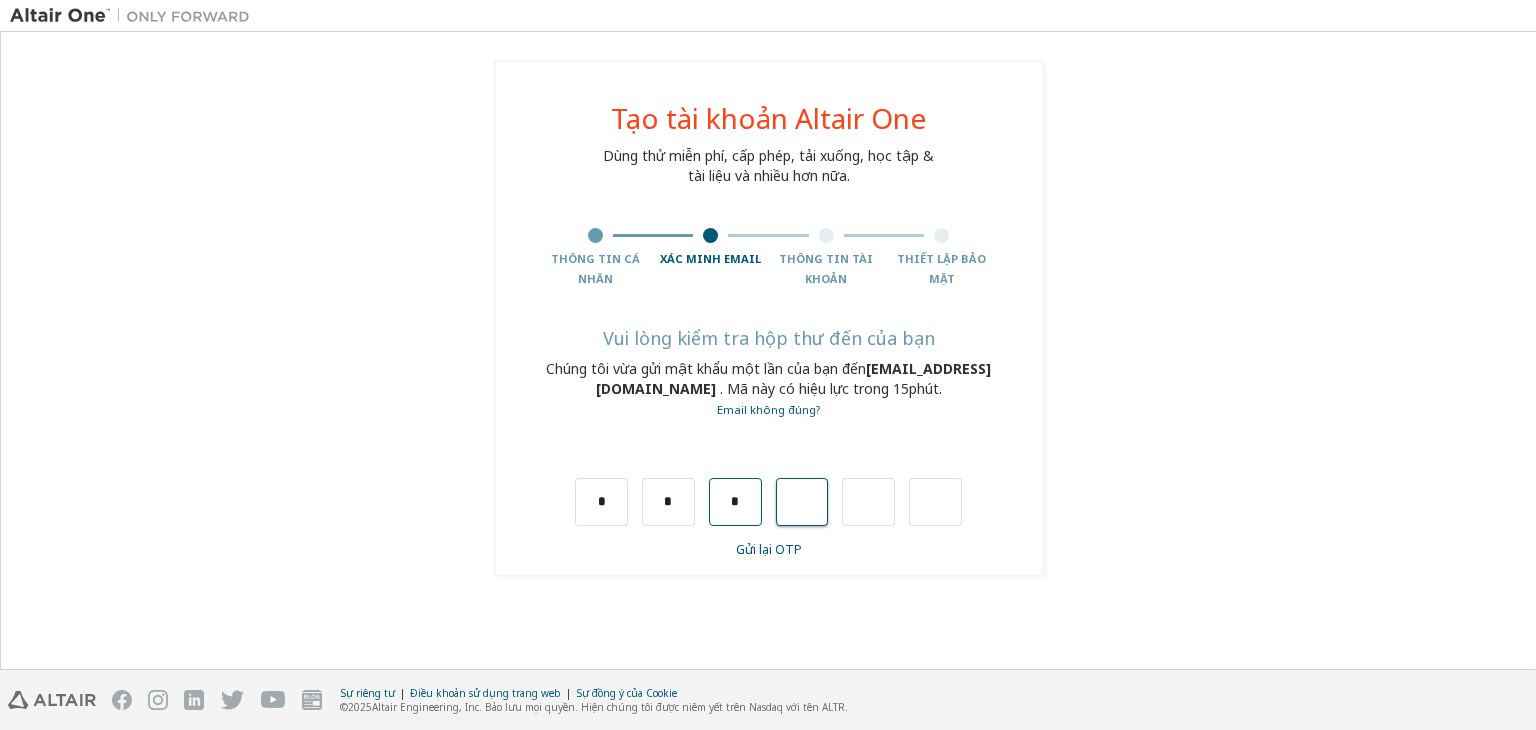 type on "*" 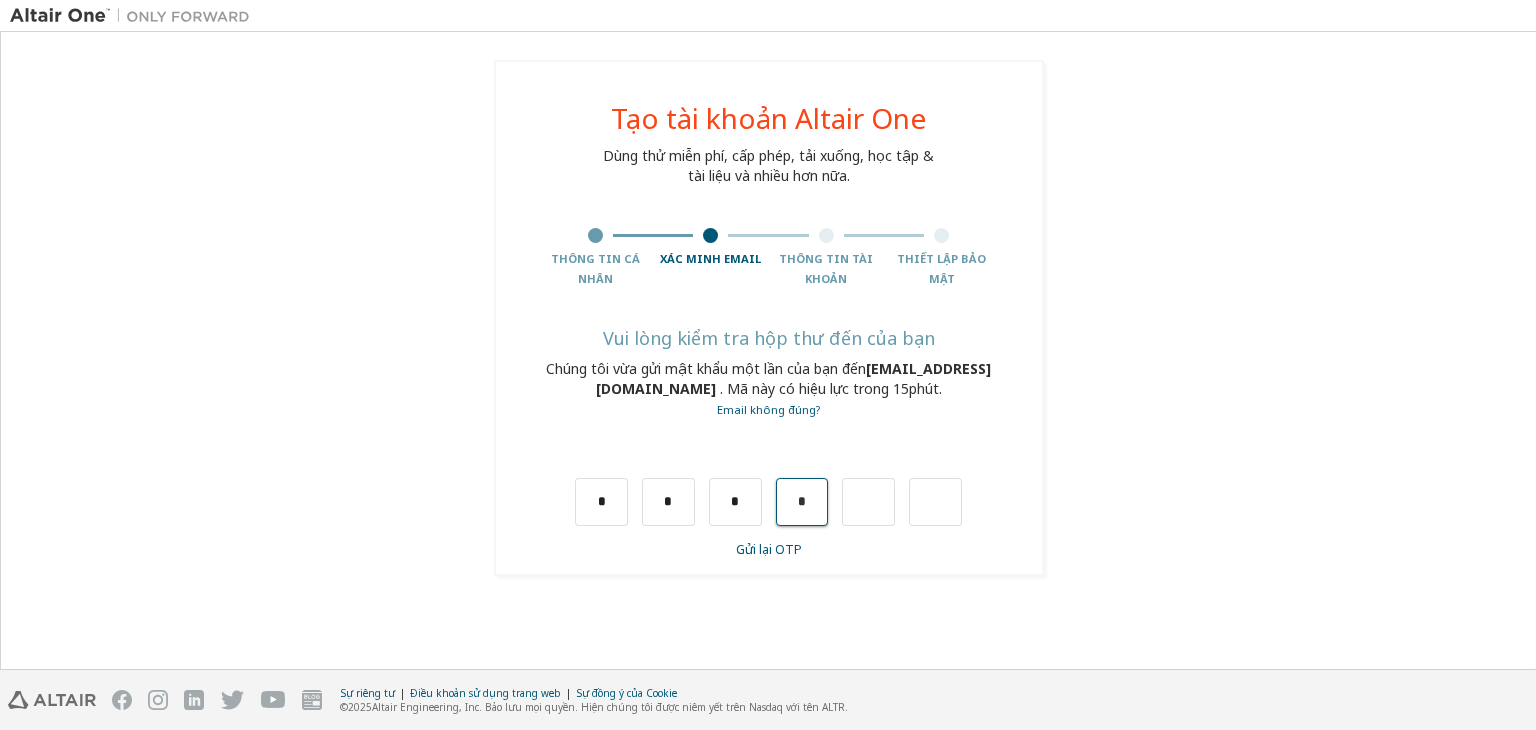 click on "*" at bounding box center (802, 502) 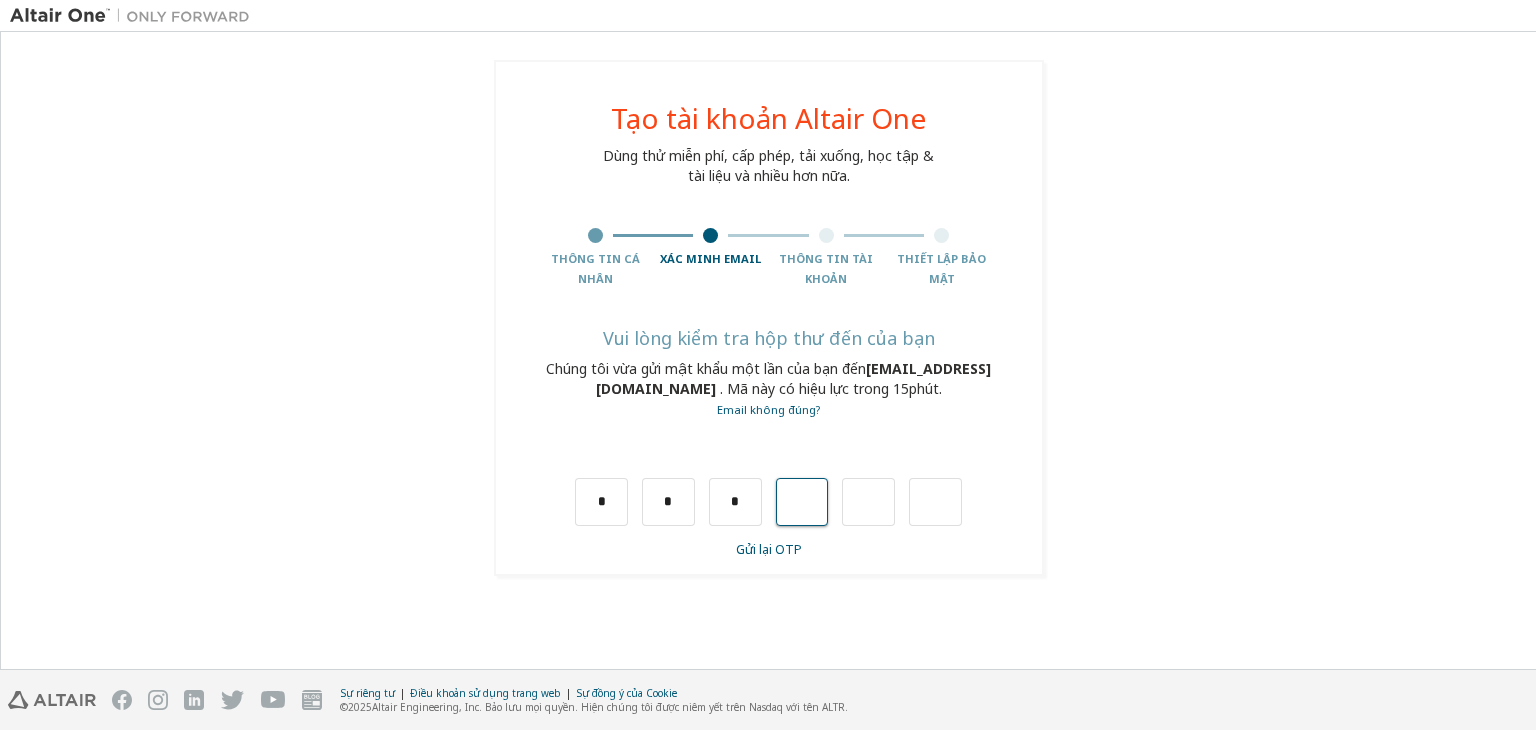 click at bounding box center (802, 502) 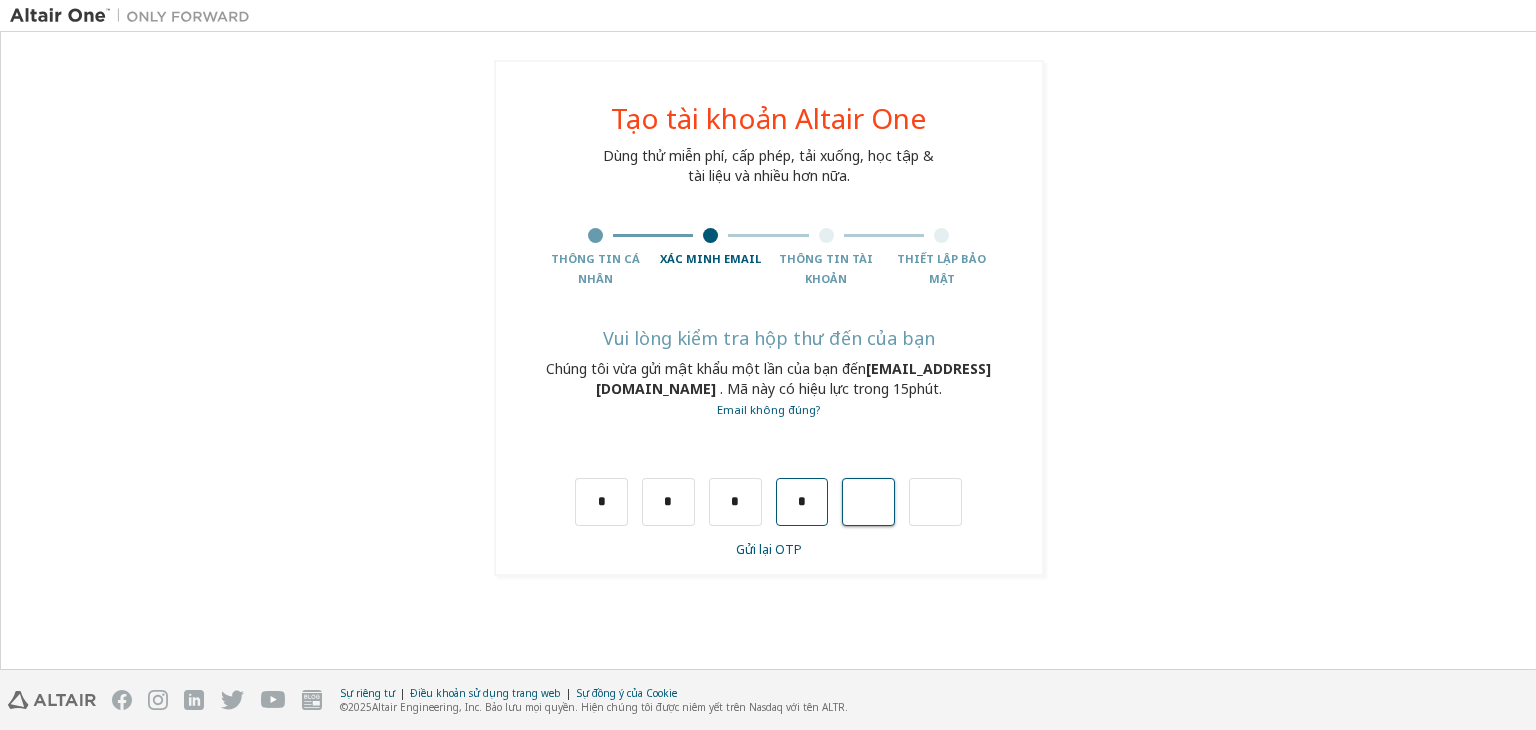 type on "*" 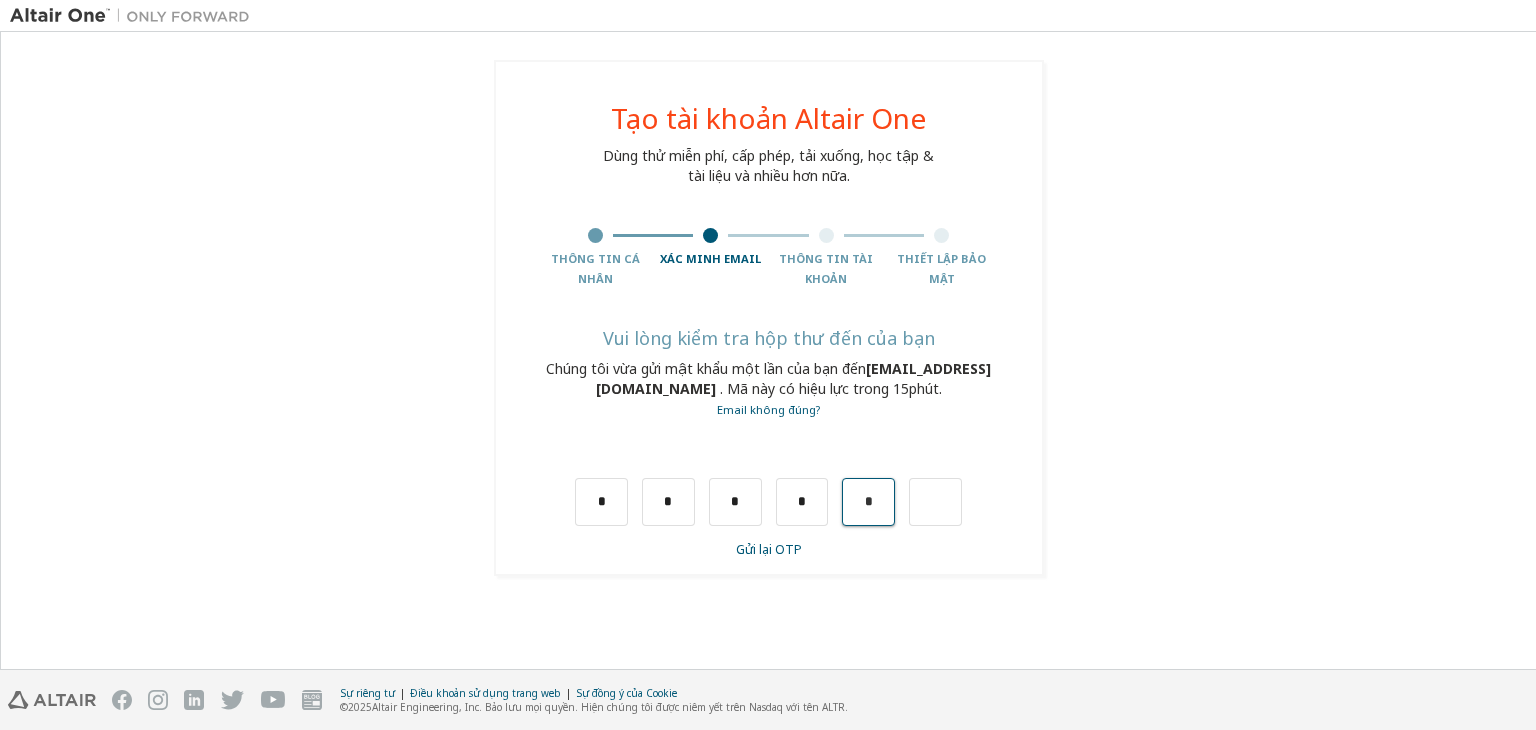 click on "*" at bounding box center [868, 502] 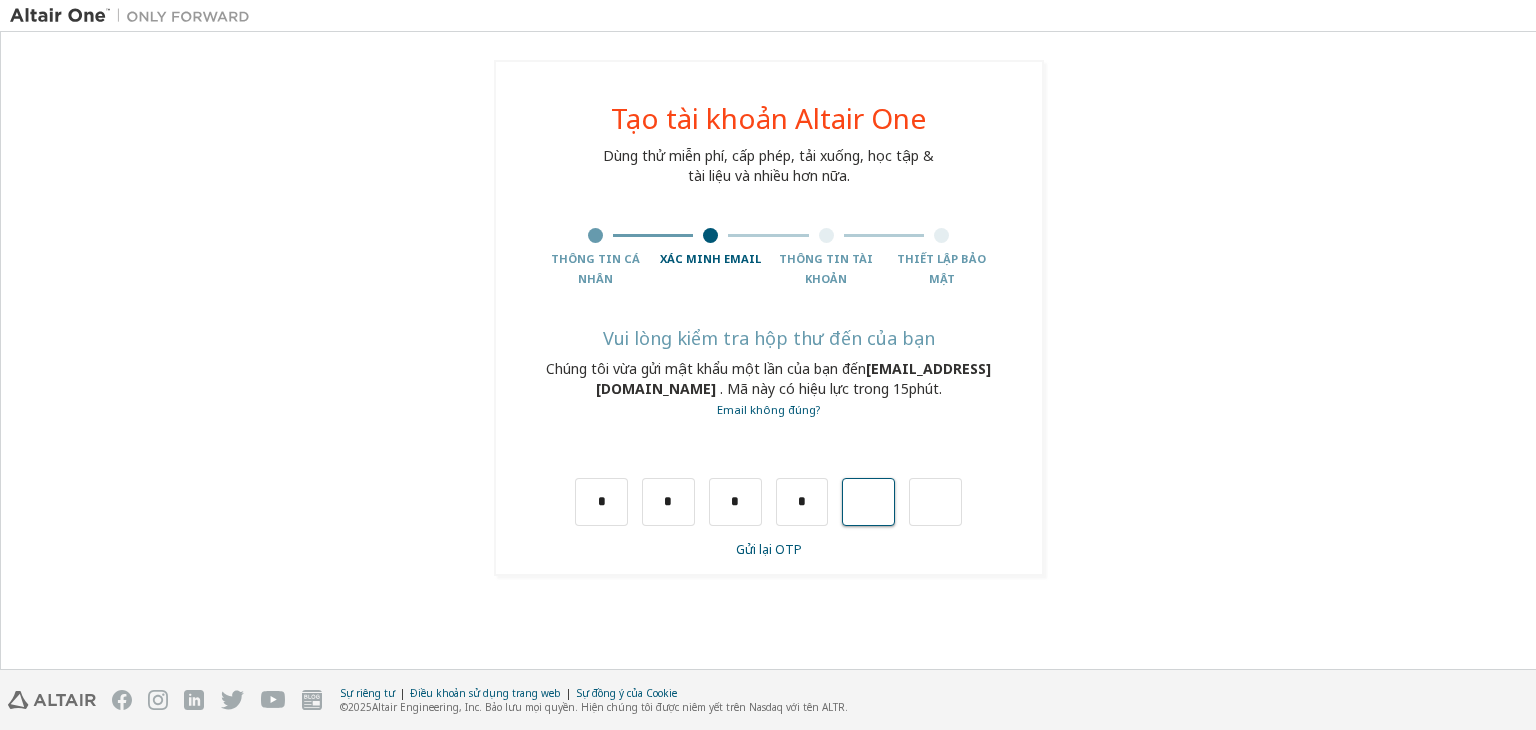 click at bounding box center (868, 502) 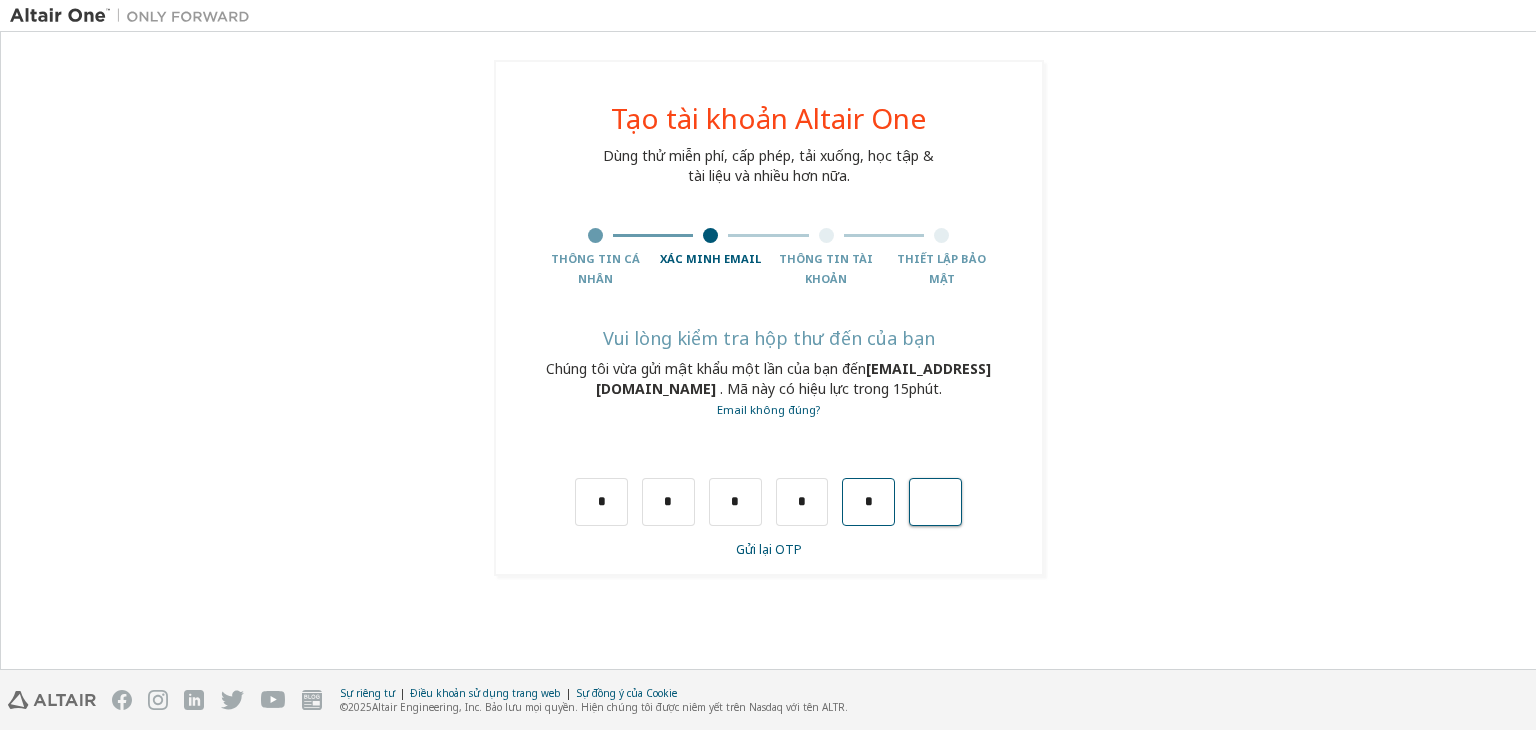 type on "*" 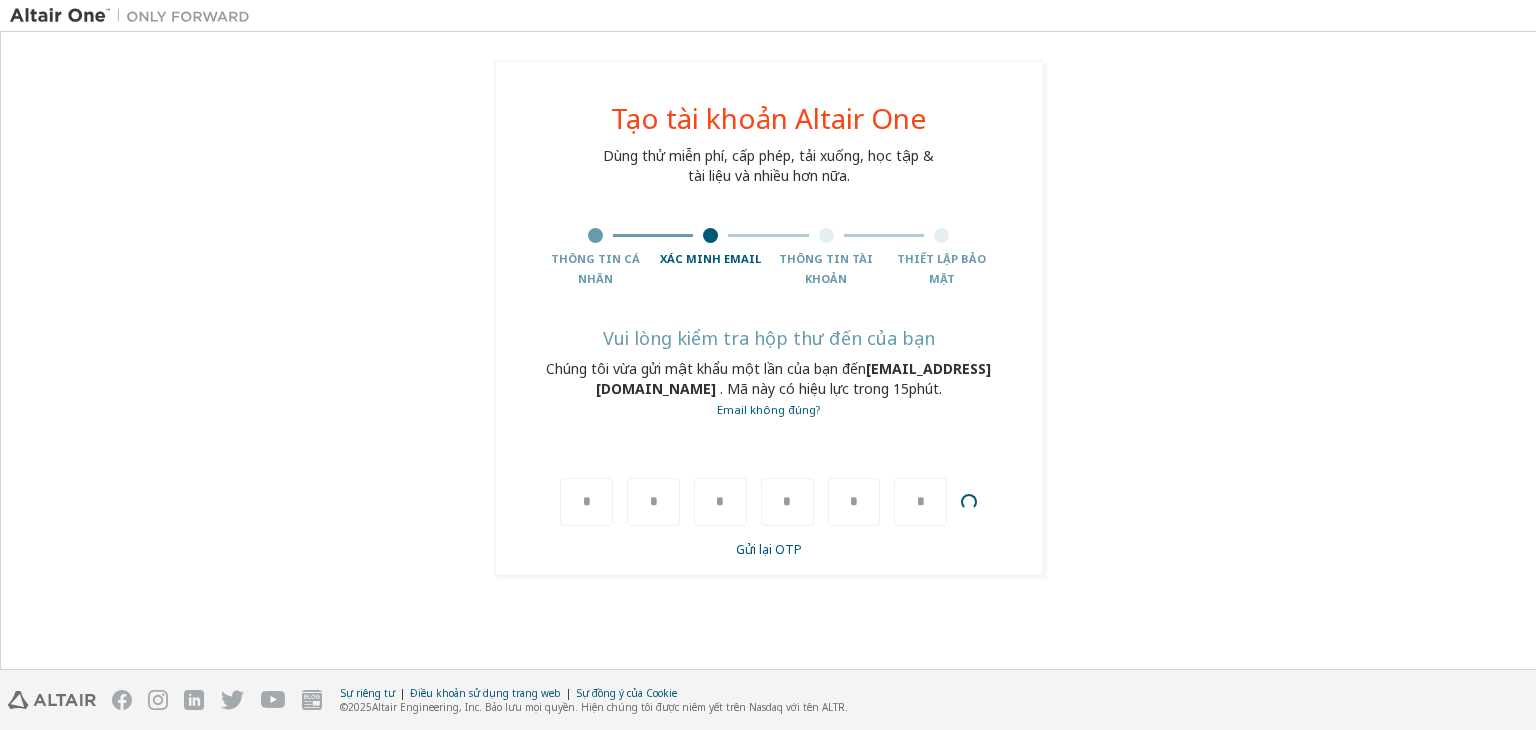 click on "*" at bounding box center (920, 502) 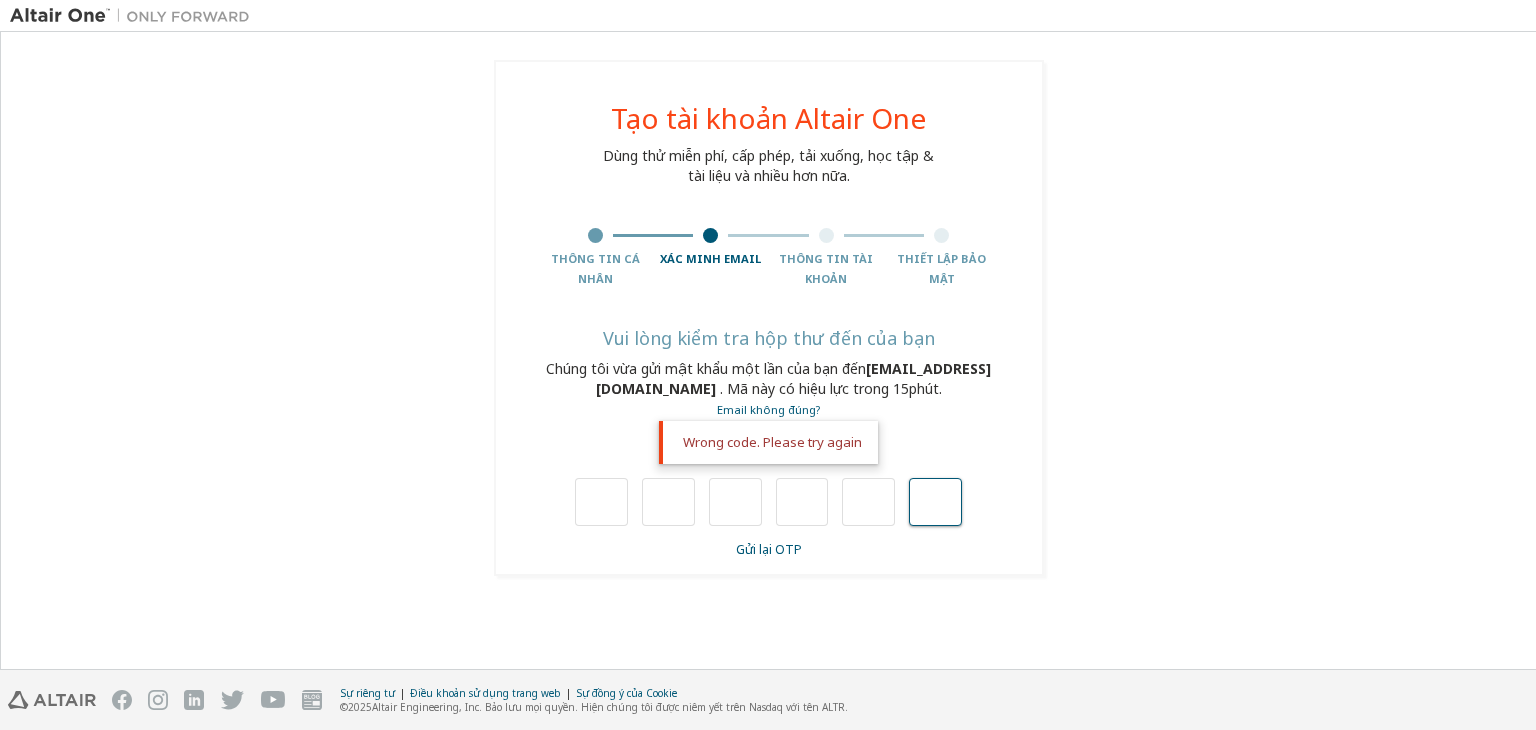 click at bounding box center [935, 502] 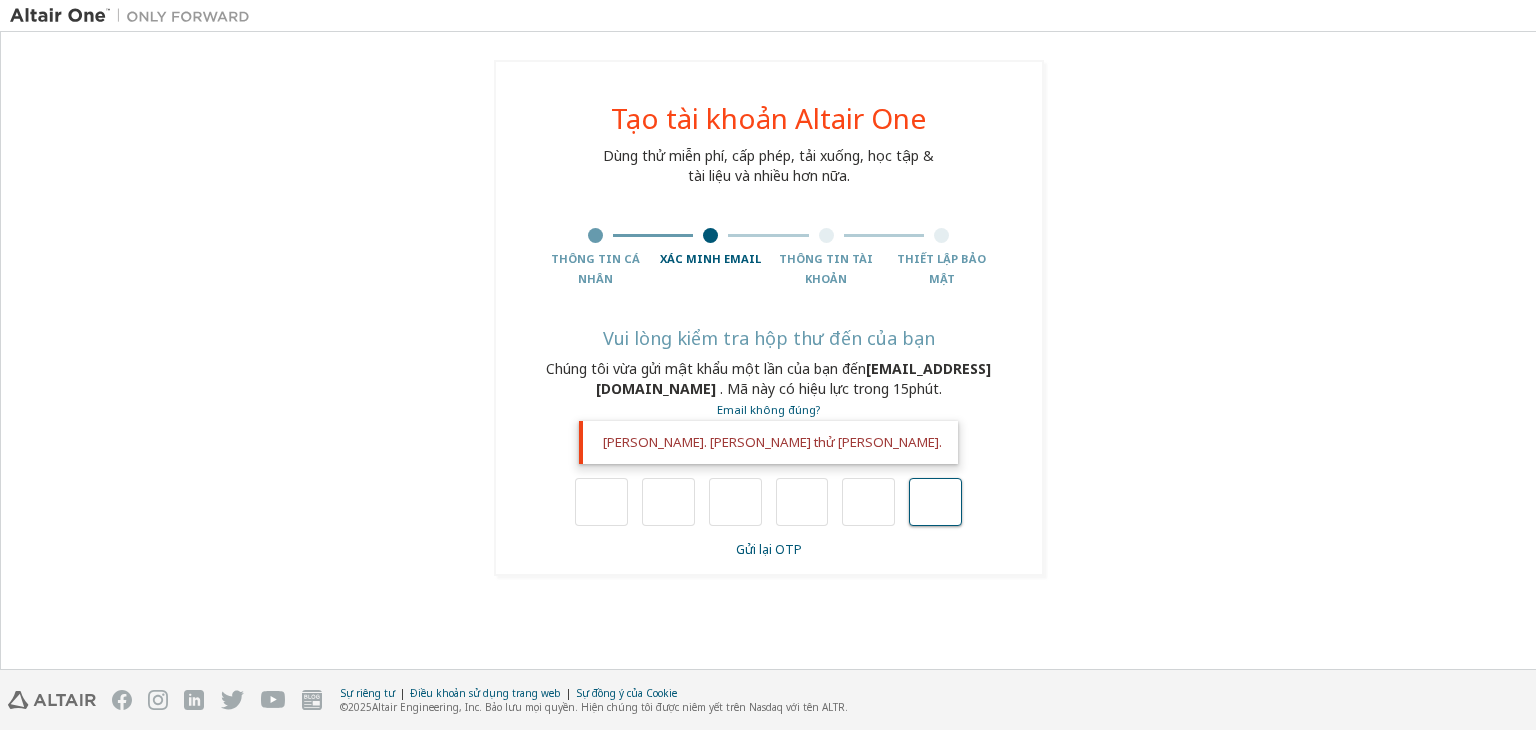 click at bounding box center [935, 502] 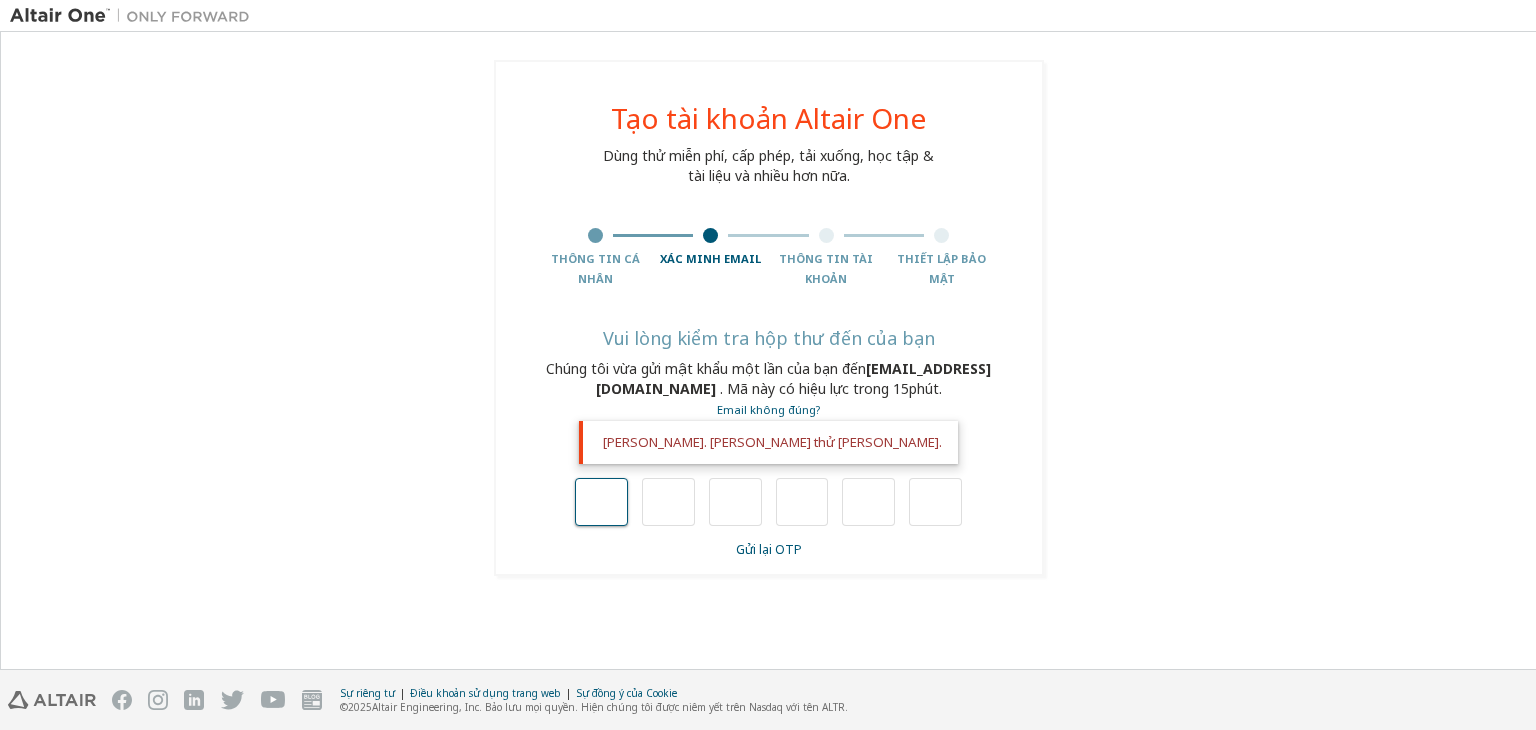 click at bounding box center (601, 502) 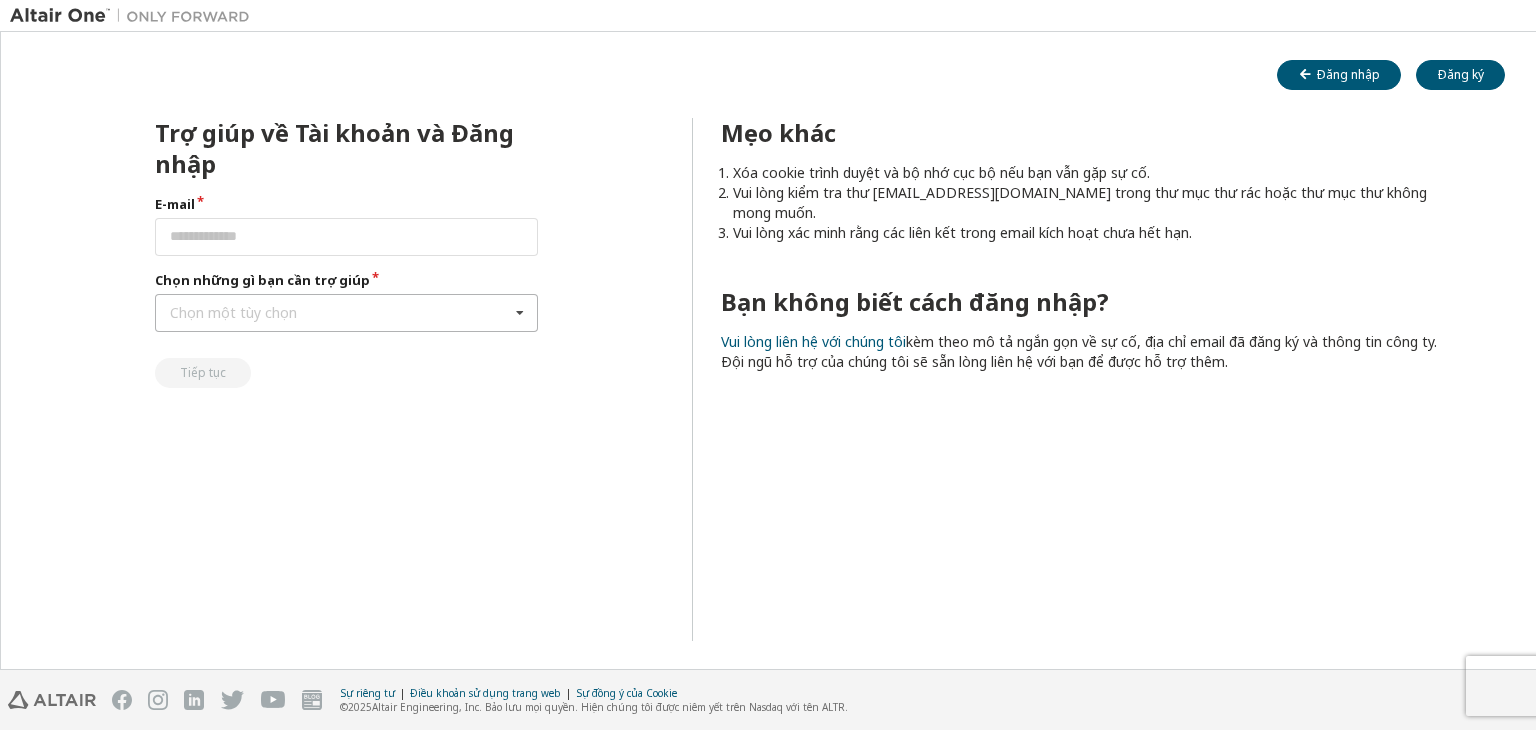 scroll, scrollTop: 0, scrollLeft: 0, axis: both 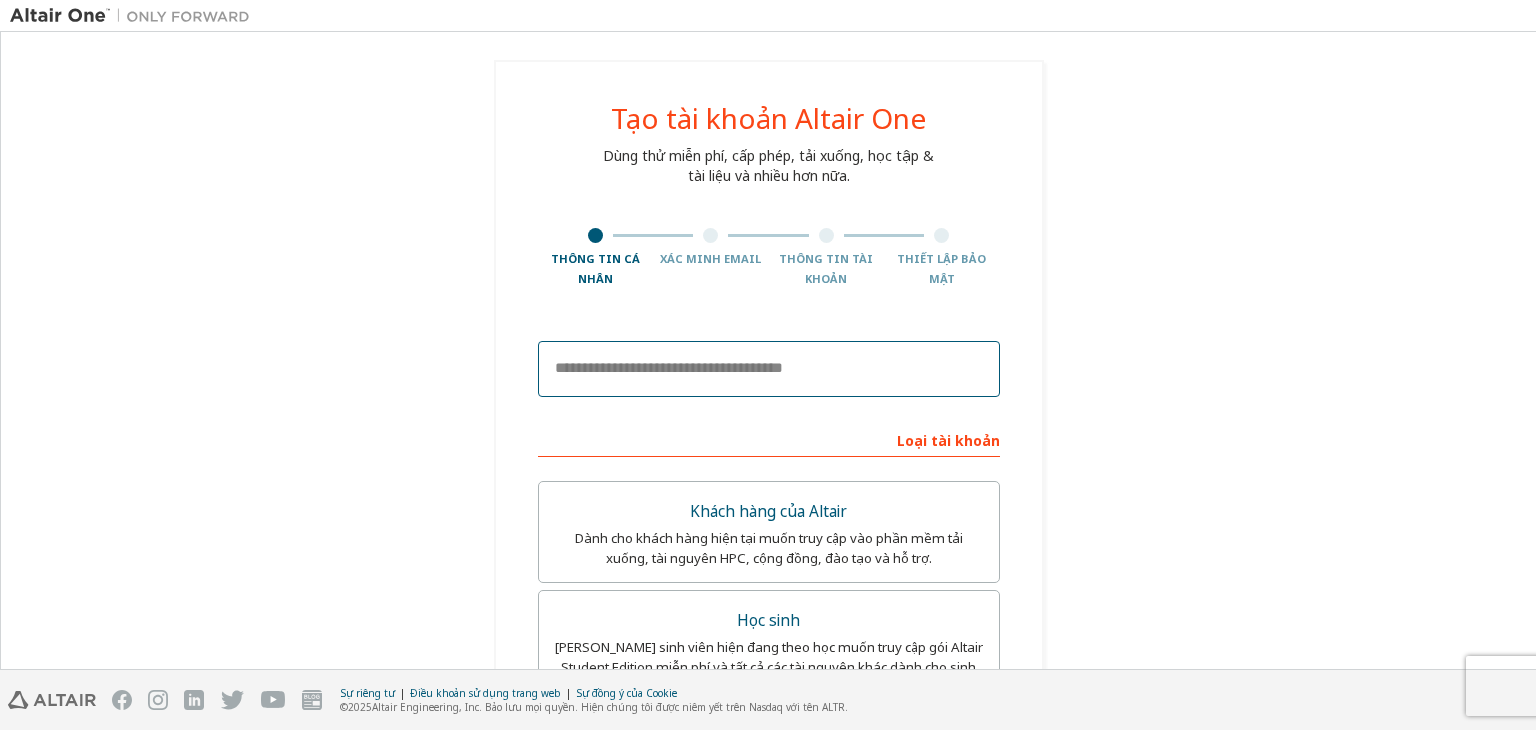 drag, startPoint x: 0, startPoint y: 0, endPoint x: 715, endPoint y: 361, distance: 800.96564 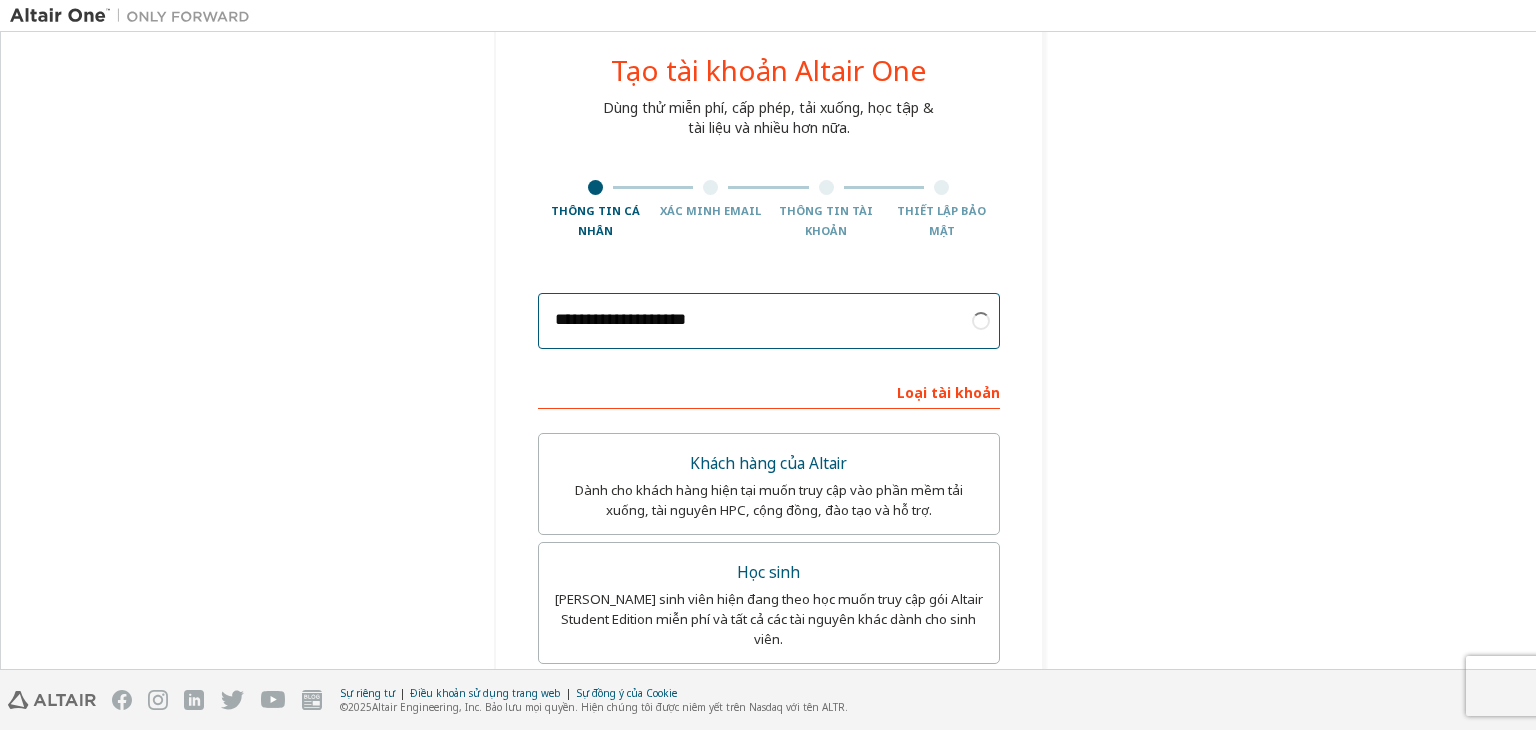 scroll, scrollTop: 200, scrollLeft: 0, axis: vertical 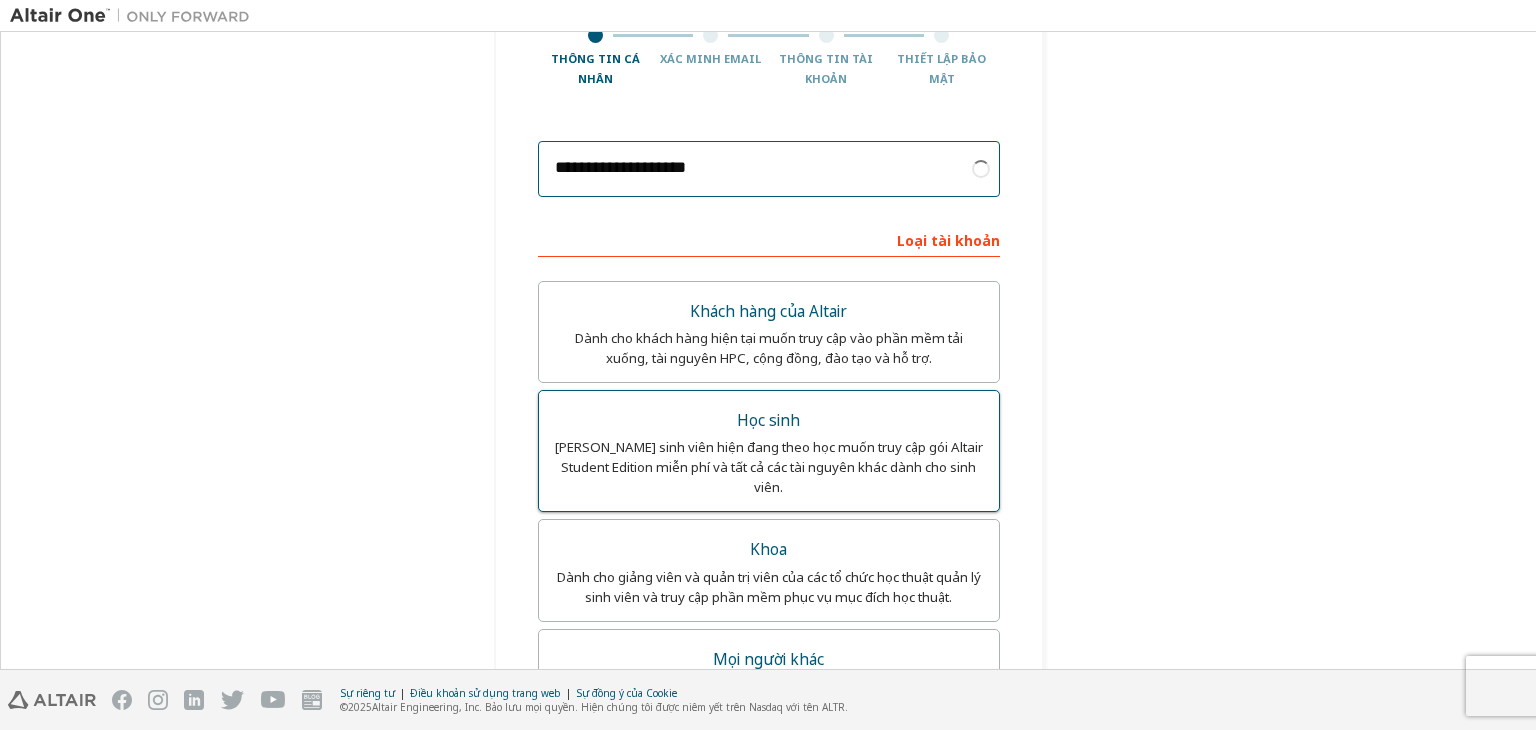 type on "**********" 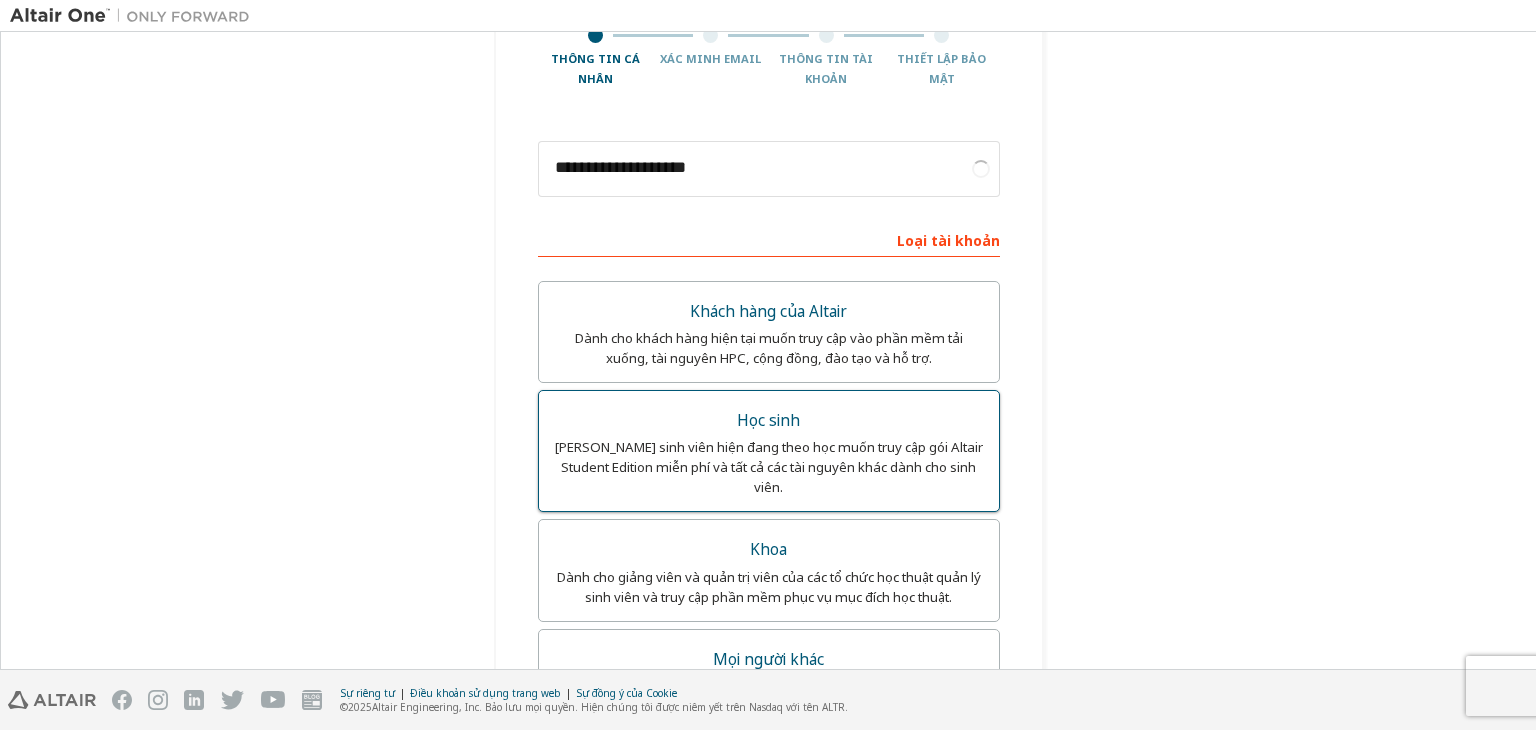 click on "[PERSON_NAME] sinh viên hiện đang theo học muốn truy cập gói Altair Student Edition miễn phí và tất cả các tài nguyên khác dành cho sinh viên." at bounding box center [769, 467] 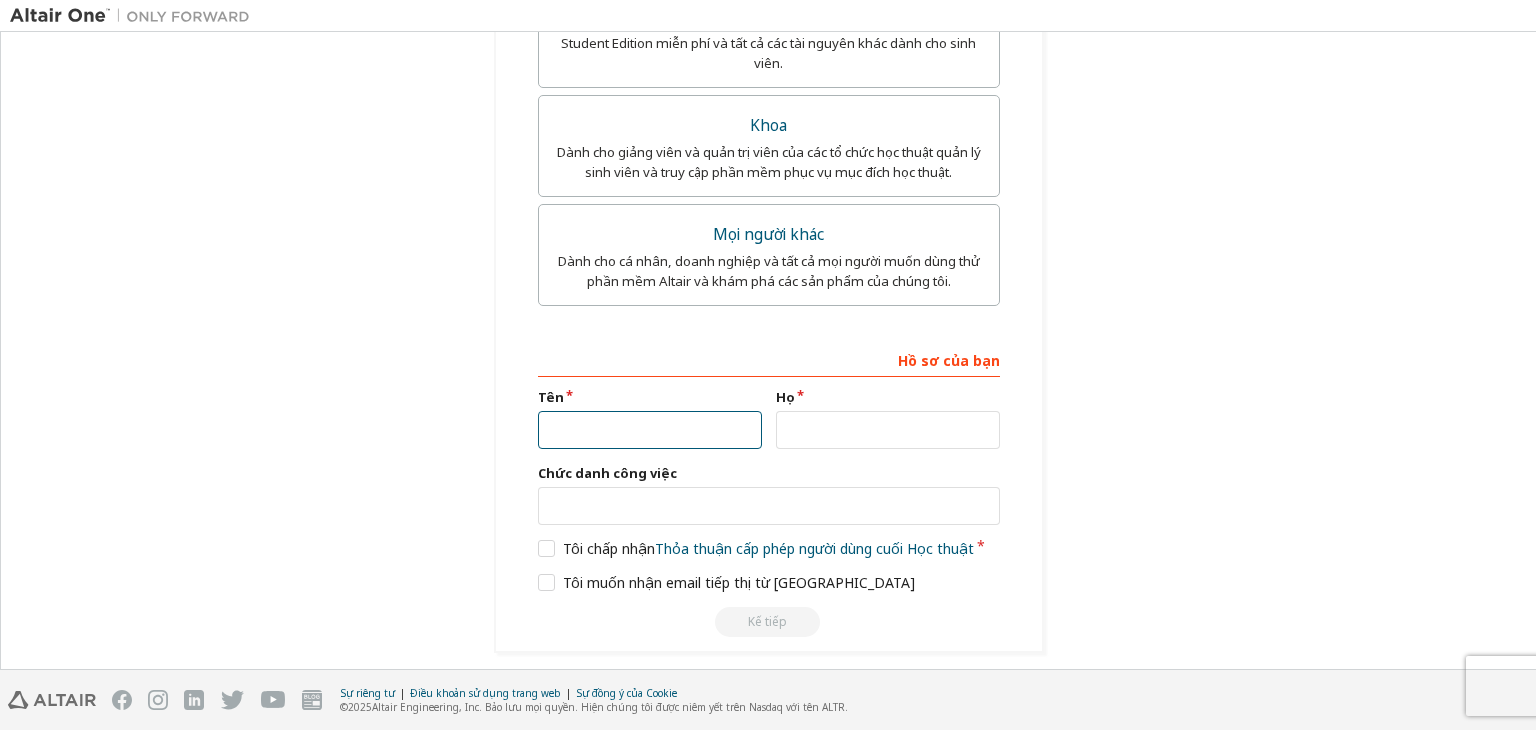 click at bounding box center (650, 430) 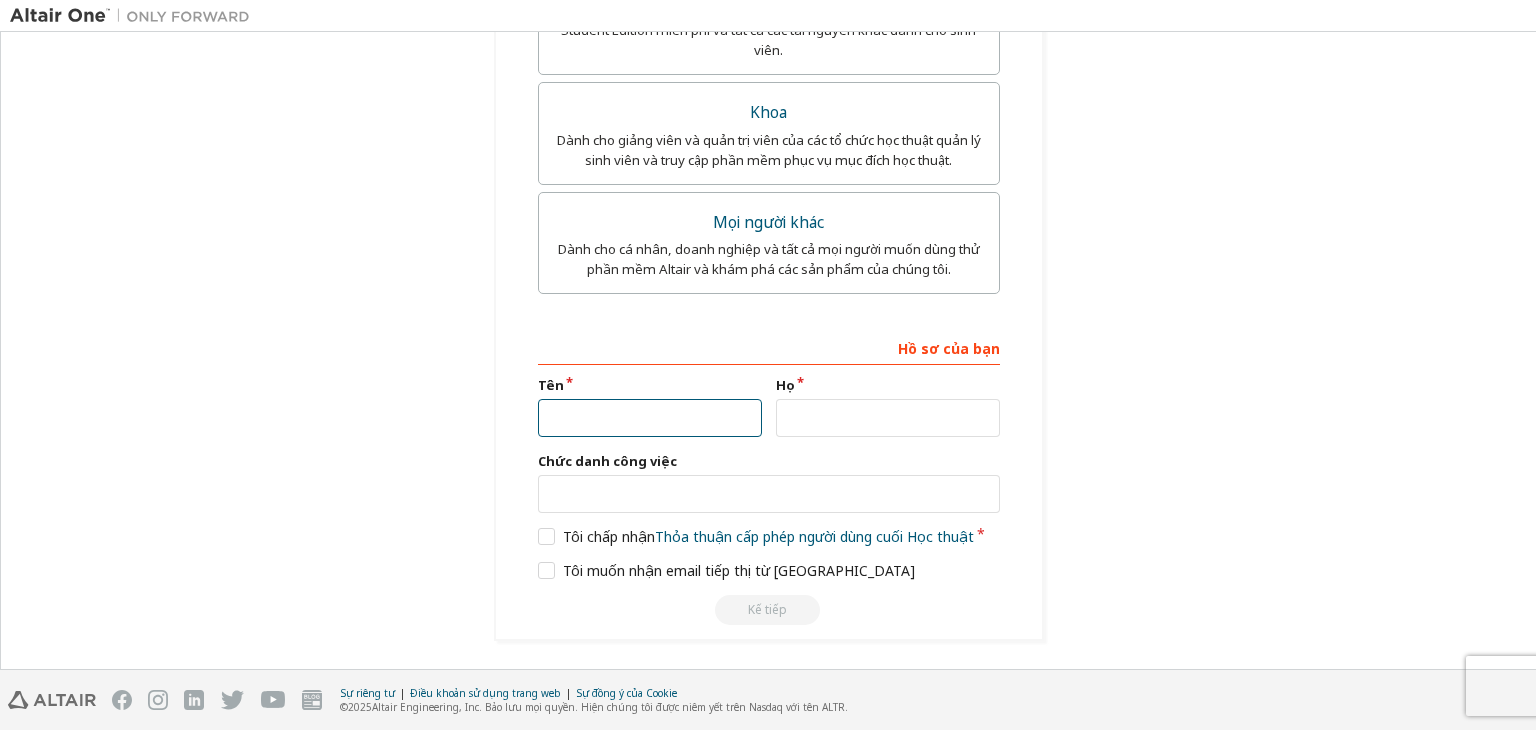 scroll, scrollTop: 624, scrollLeft: 0, axis: vertical 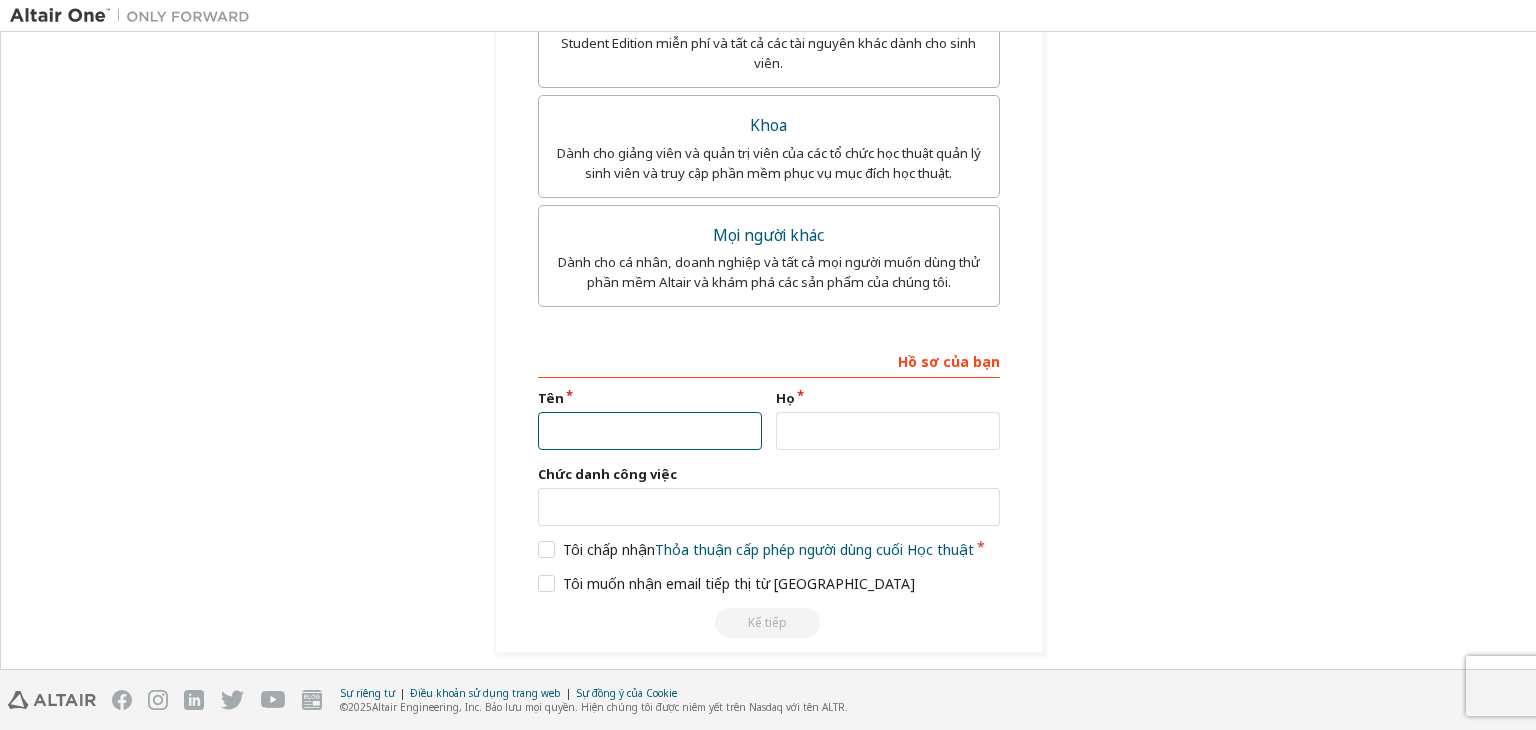 type on "***" 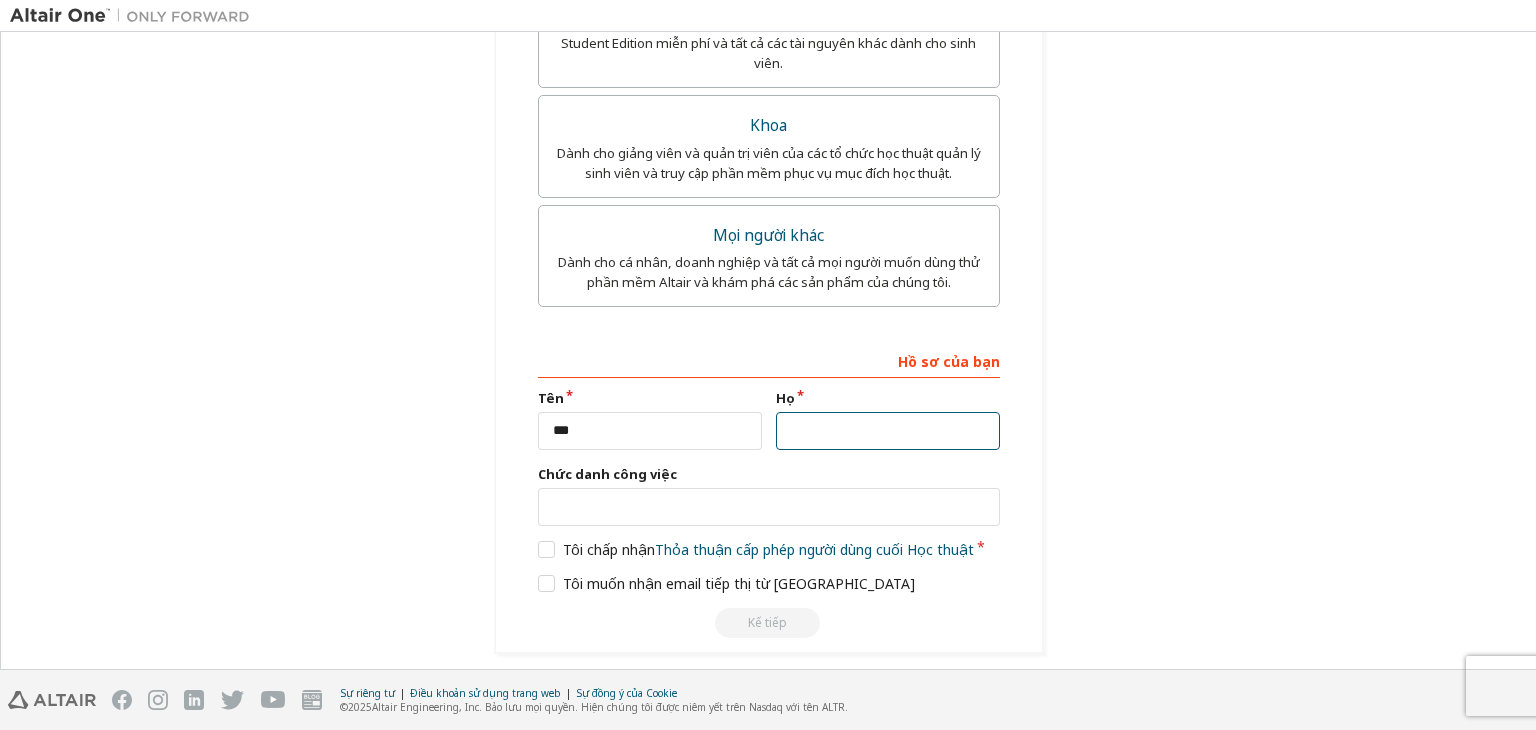 click at bounding box center (888, 431) 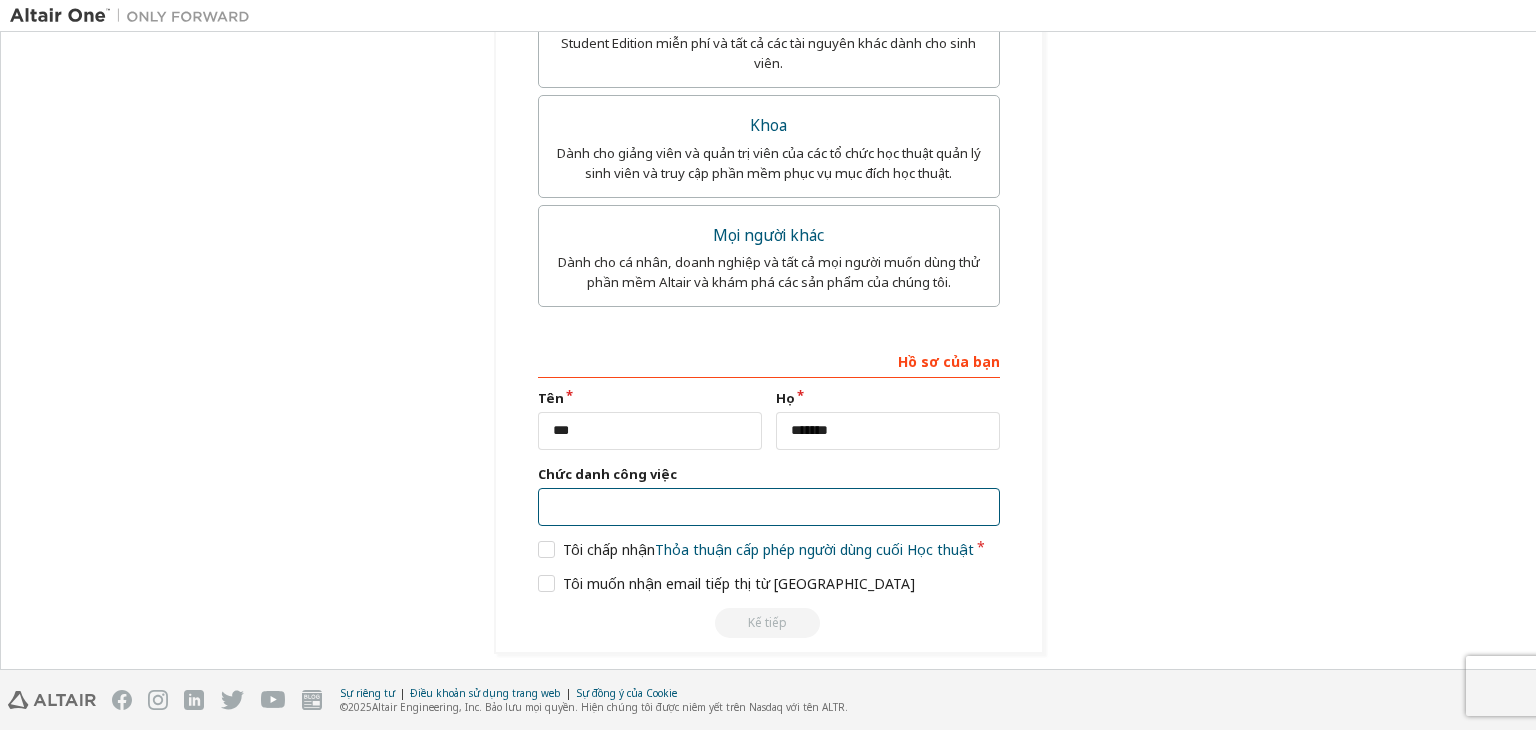 click at bounding box center (769, 507) 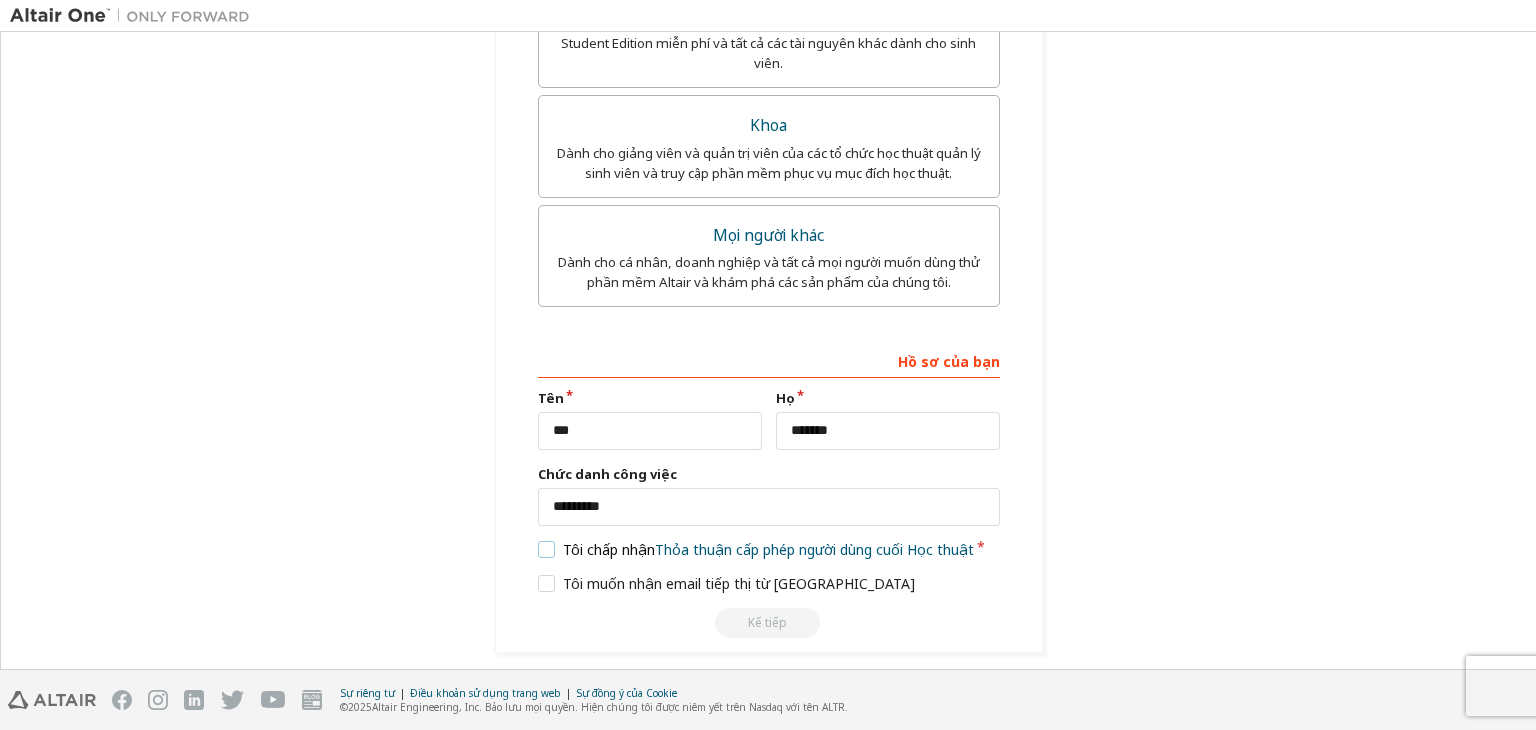 click on "Tôi chấp nhận  Thỏa thuận cấp phép người dùng cuối   Học thuật" at bounding box center [756, 549] 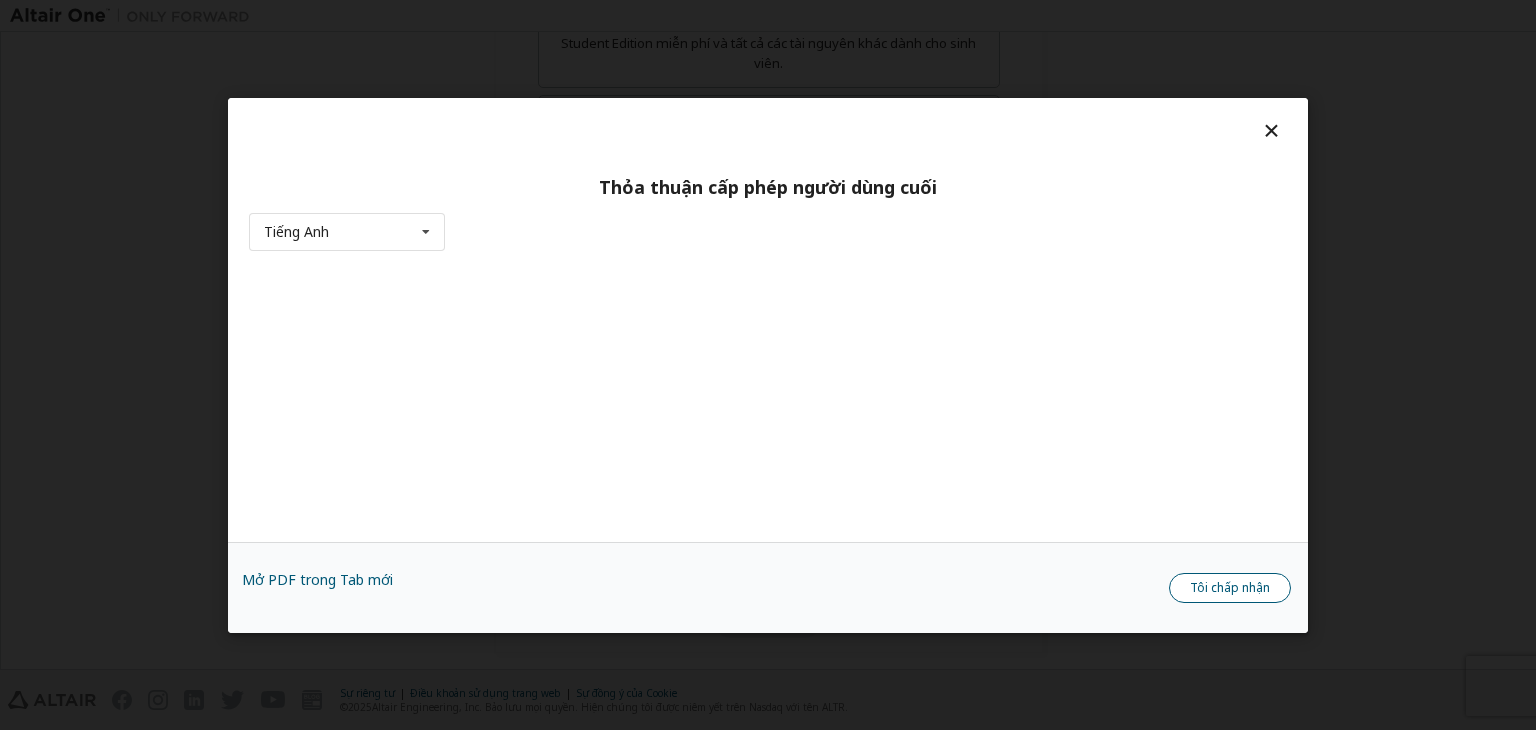 click on "Tôi chấp nhận" at bounding box center (1230, 588) 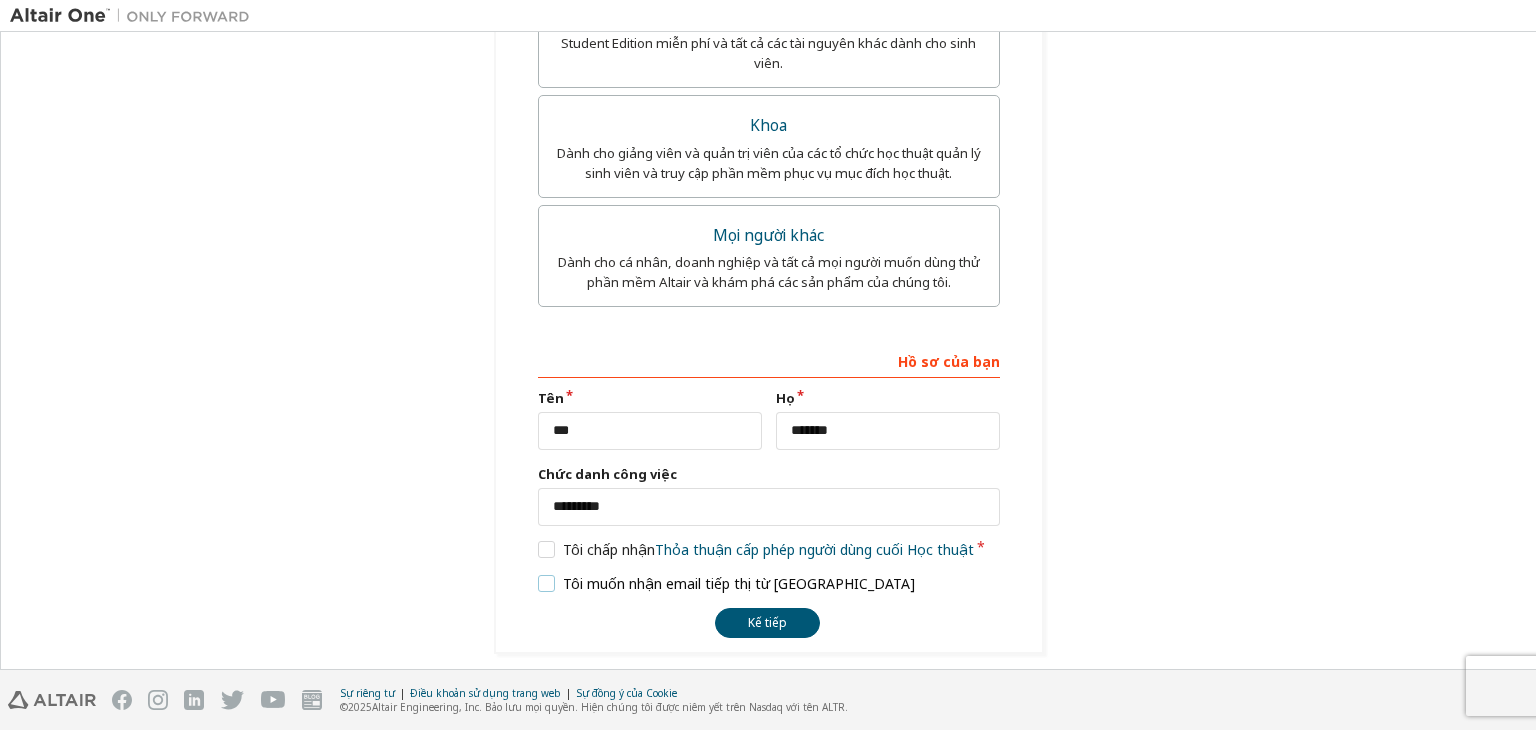 click on "Tôi muốn nhận email tiếp thị từ [GEOGRAPHIC_DATA]" at bounding box center (727, 583) 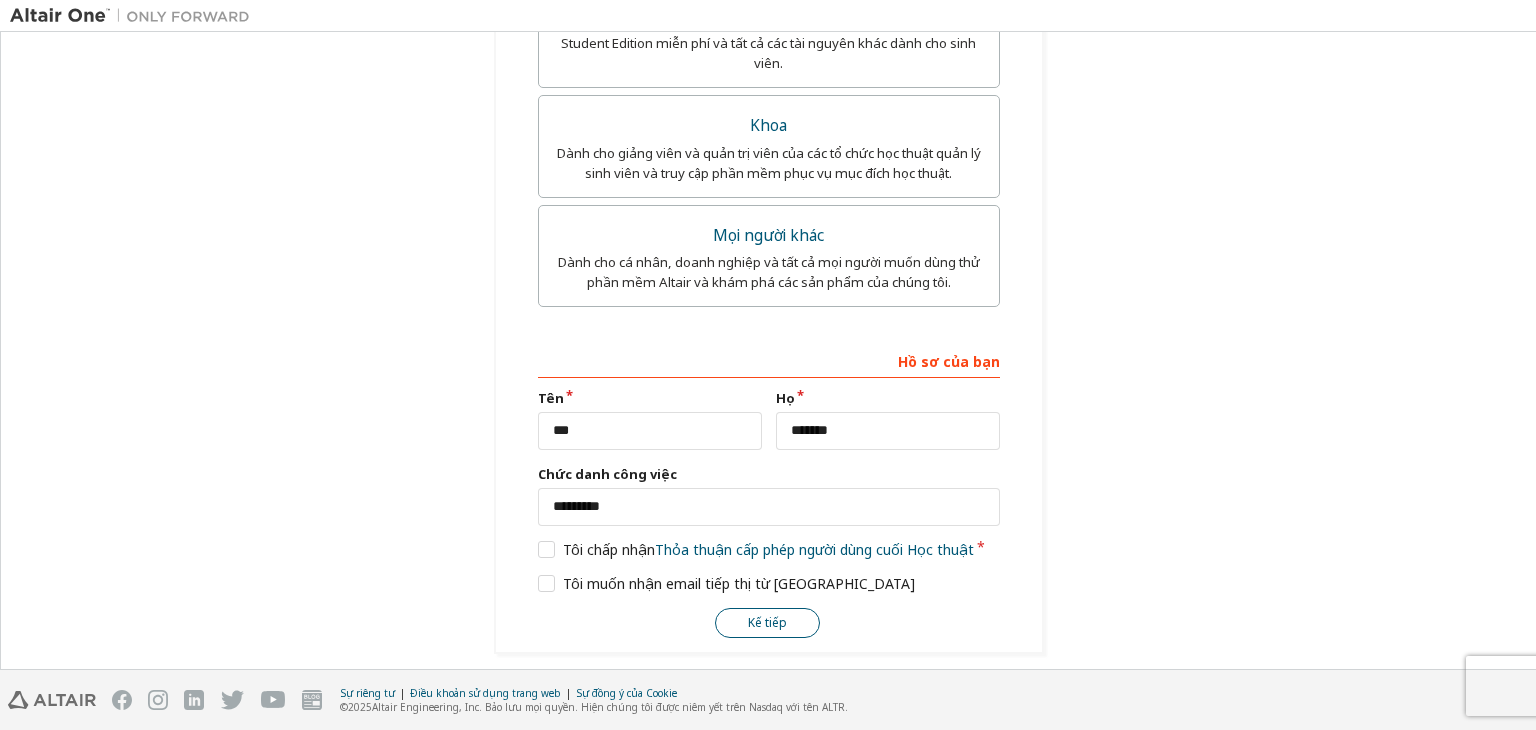 click on "Kế tiếp" at bounding box center [767, 623] 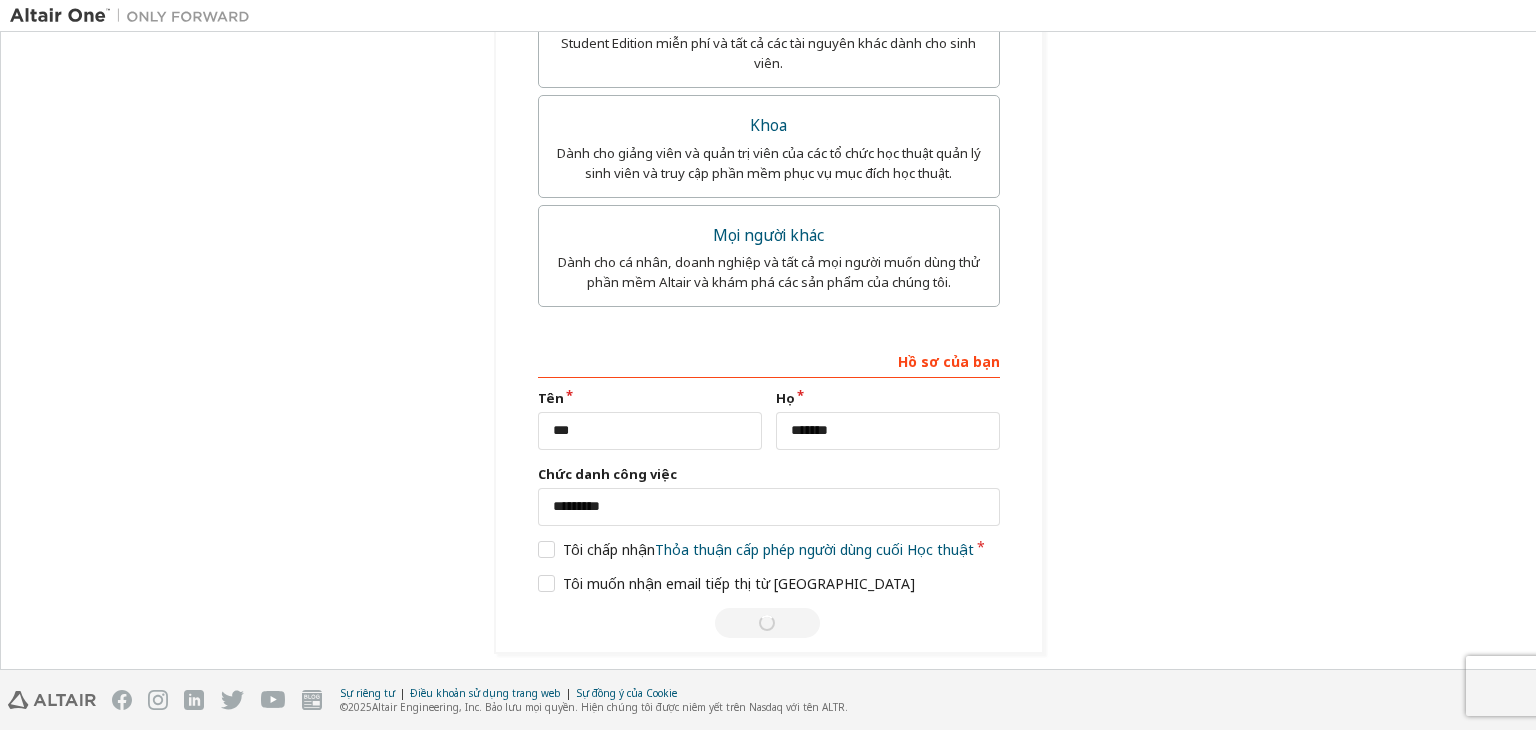 scroll, scrollTop: 0, scrollLeft: 0, axis: both 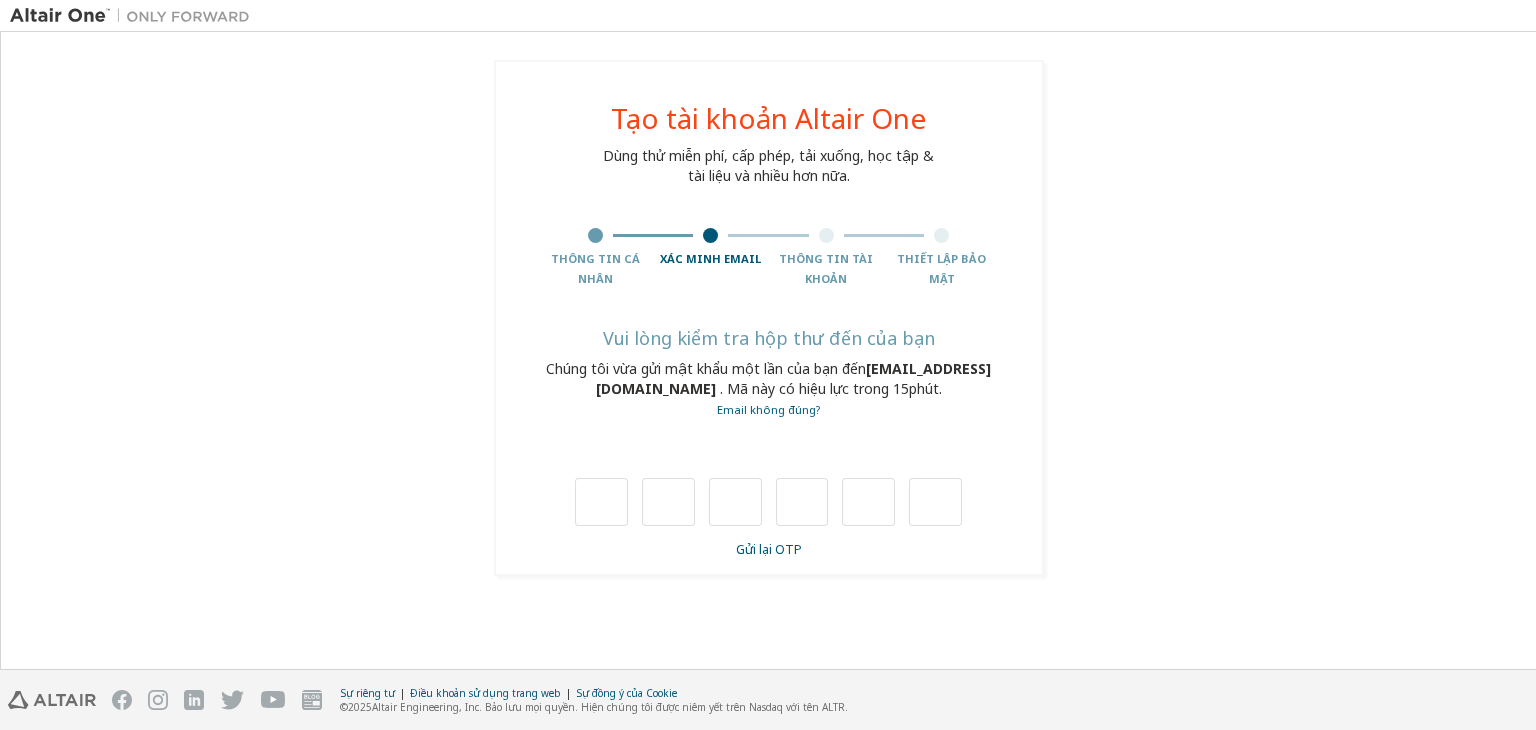 type on "*" 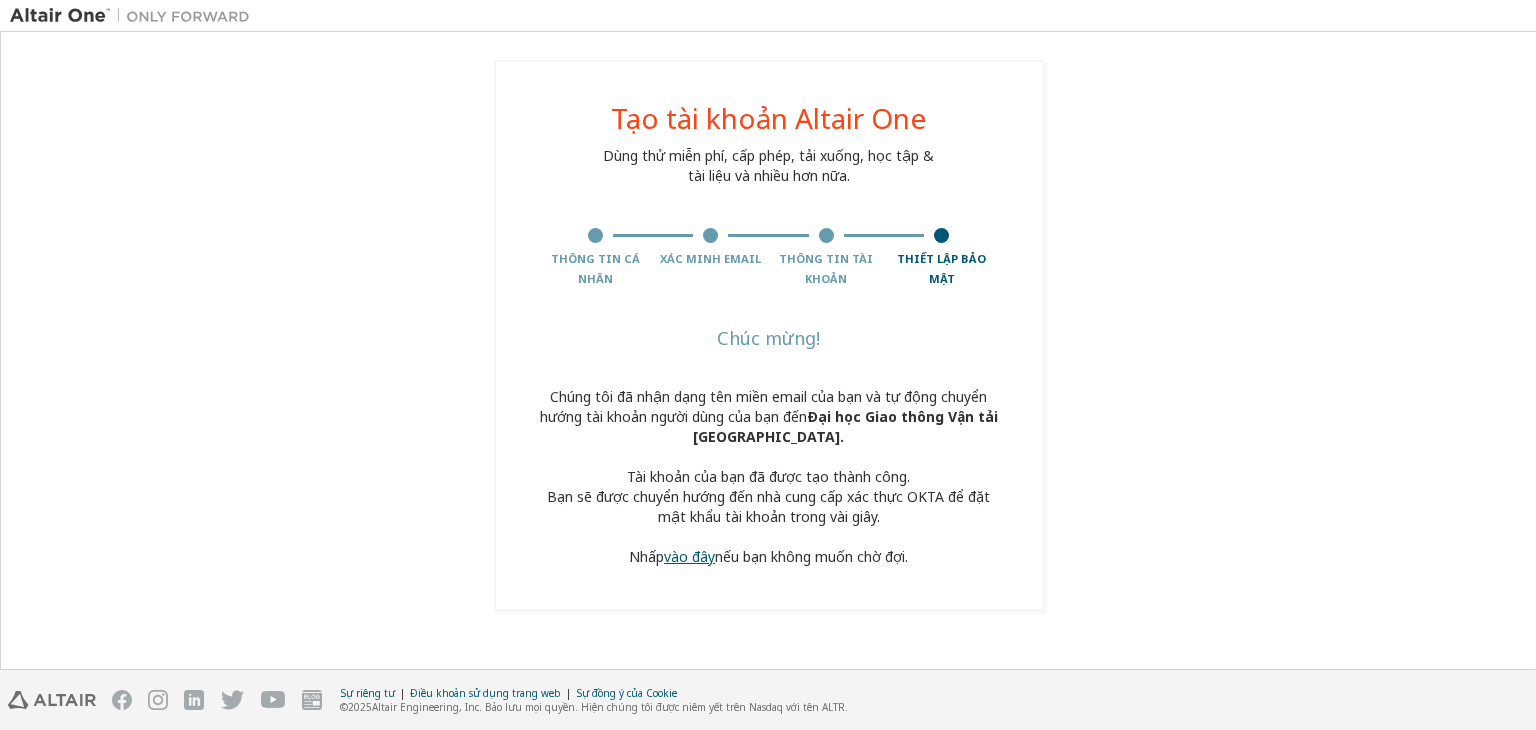 click on "vào đây" at bounding box center (689, 556) 